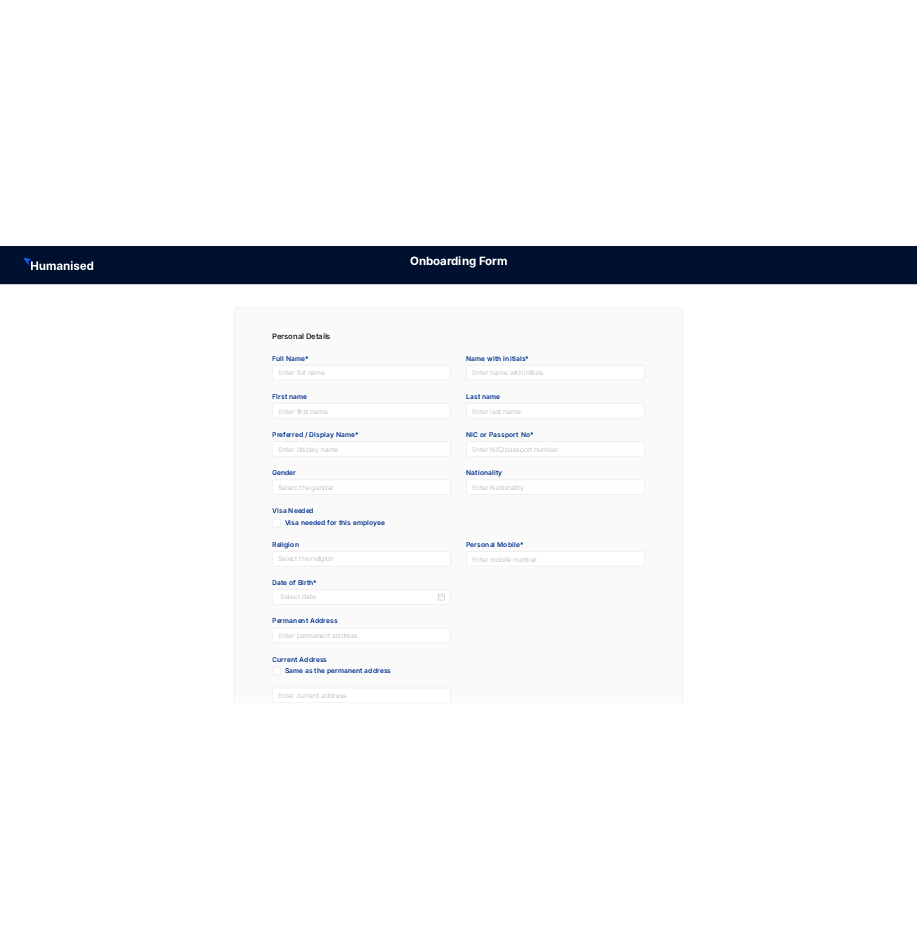 scroll, scrollTop: 0, scrollLeft: 0, axis: both 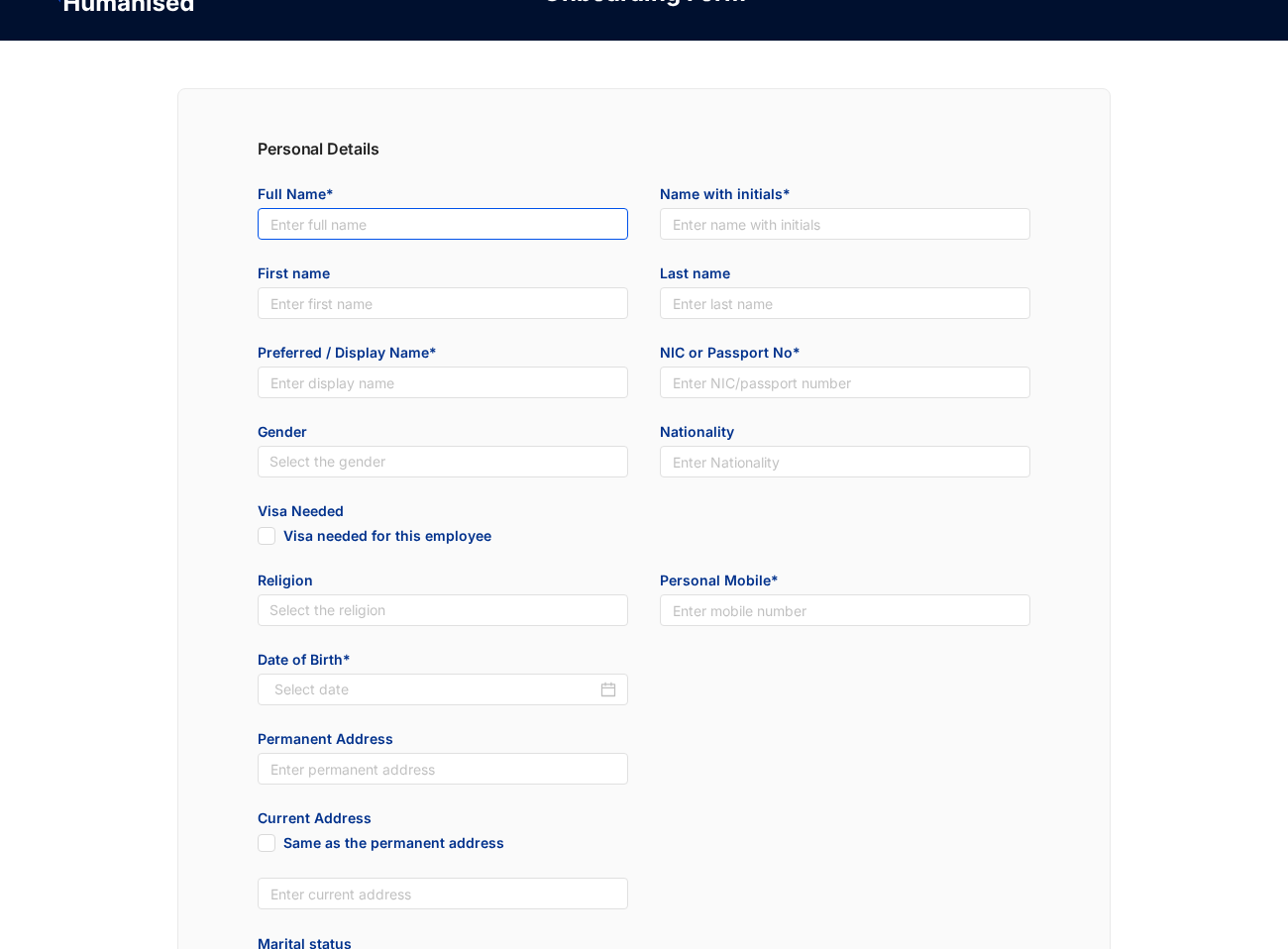 click at bounding box center (443, 224) 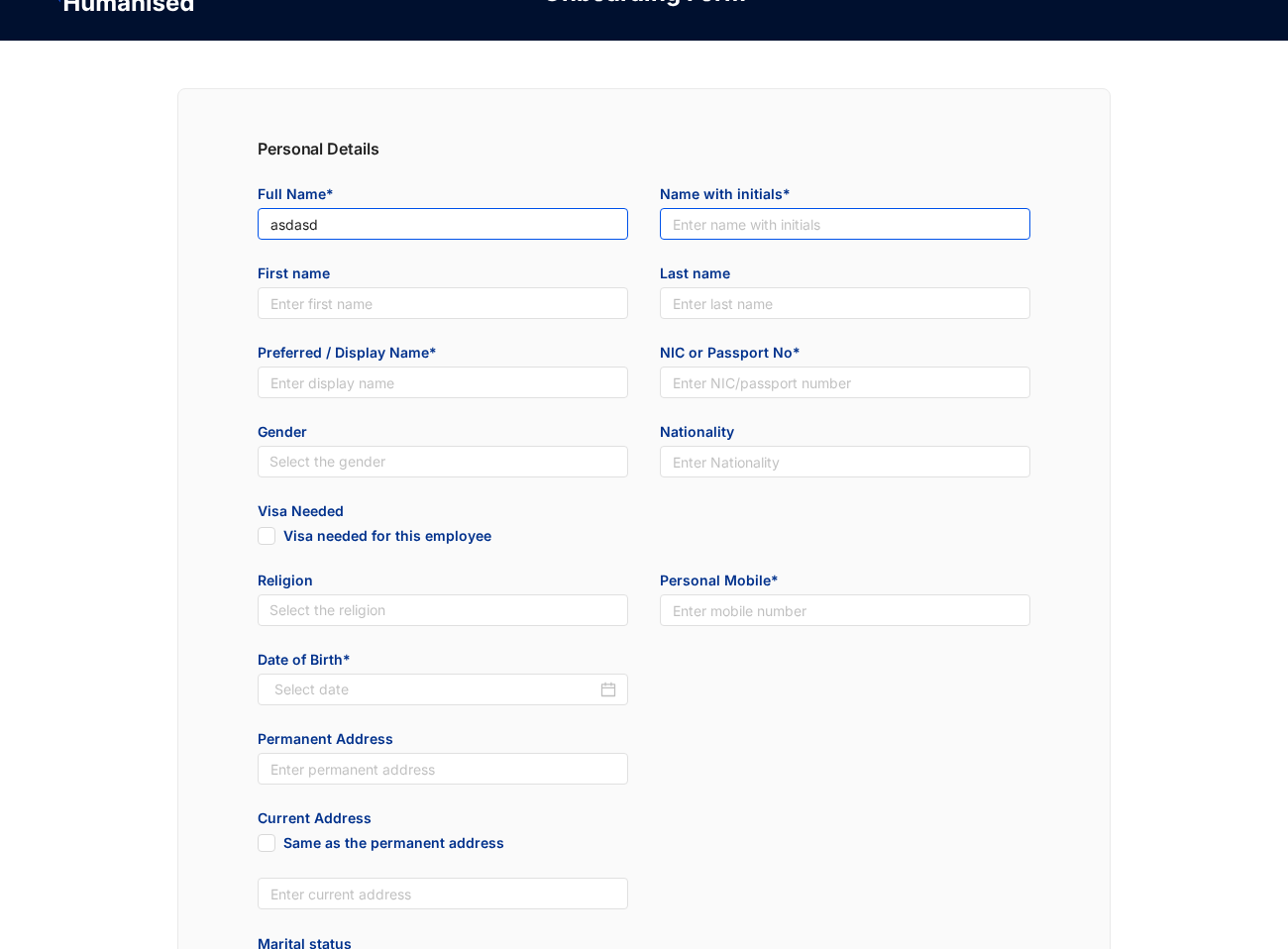 type on "asdasd" 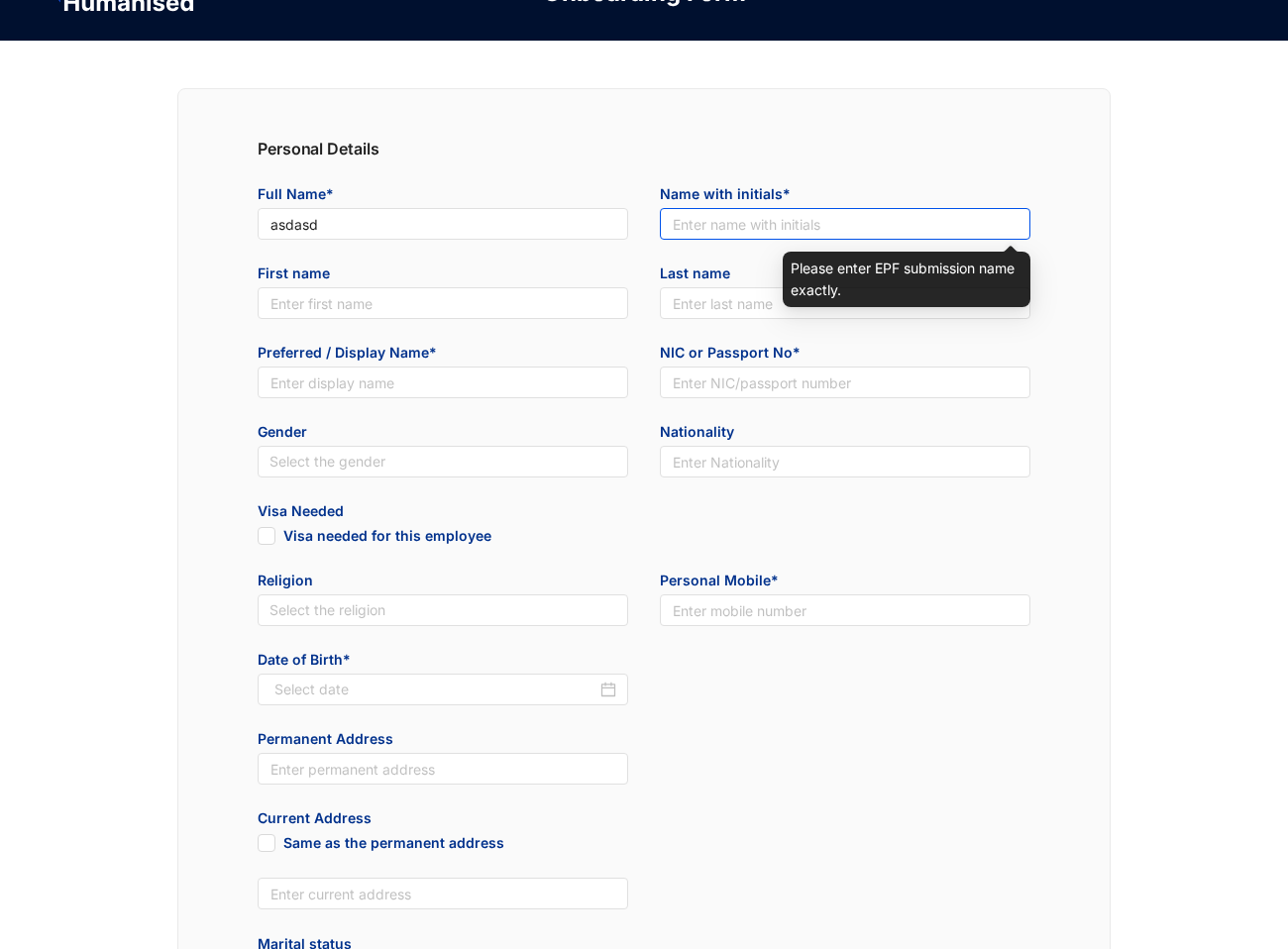 click at bounding box center (845, 224) 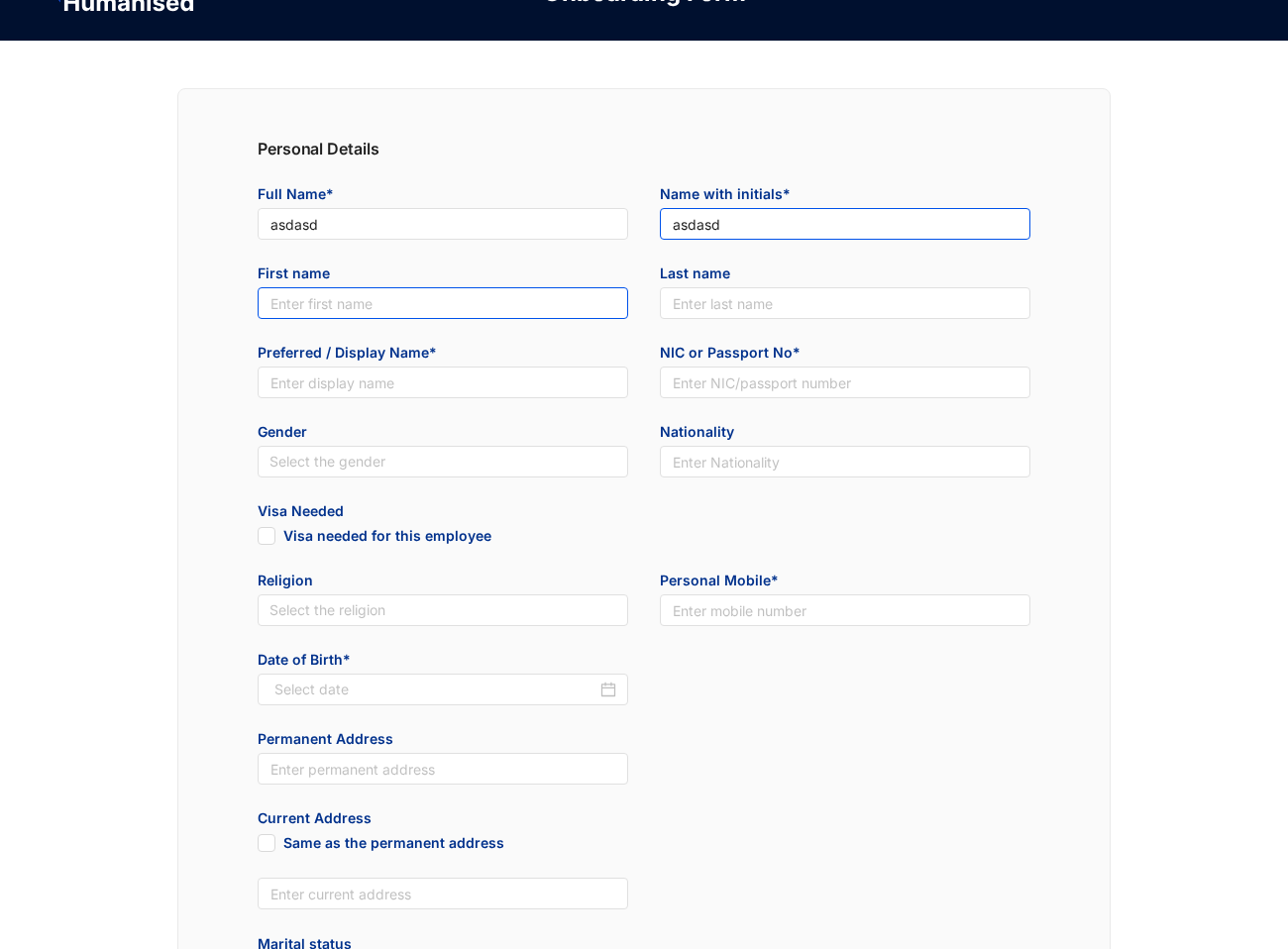 type on "asdasd" 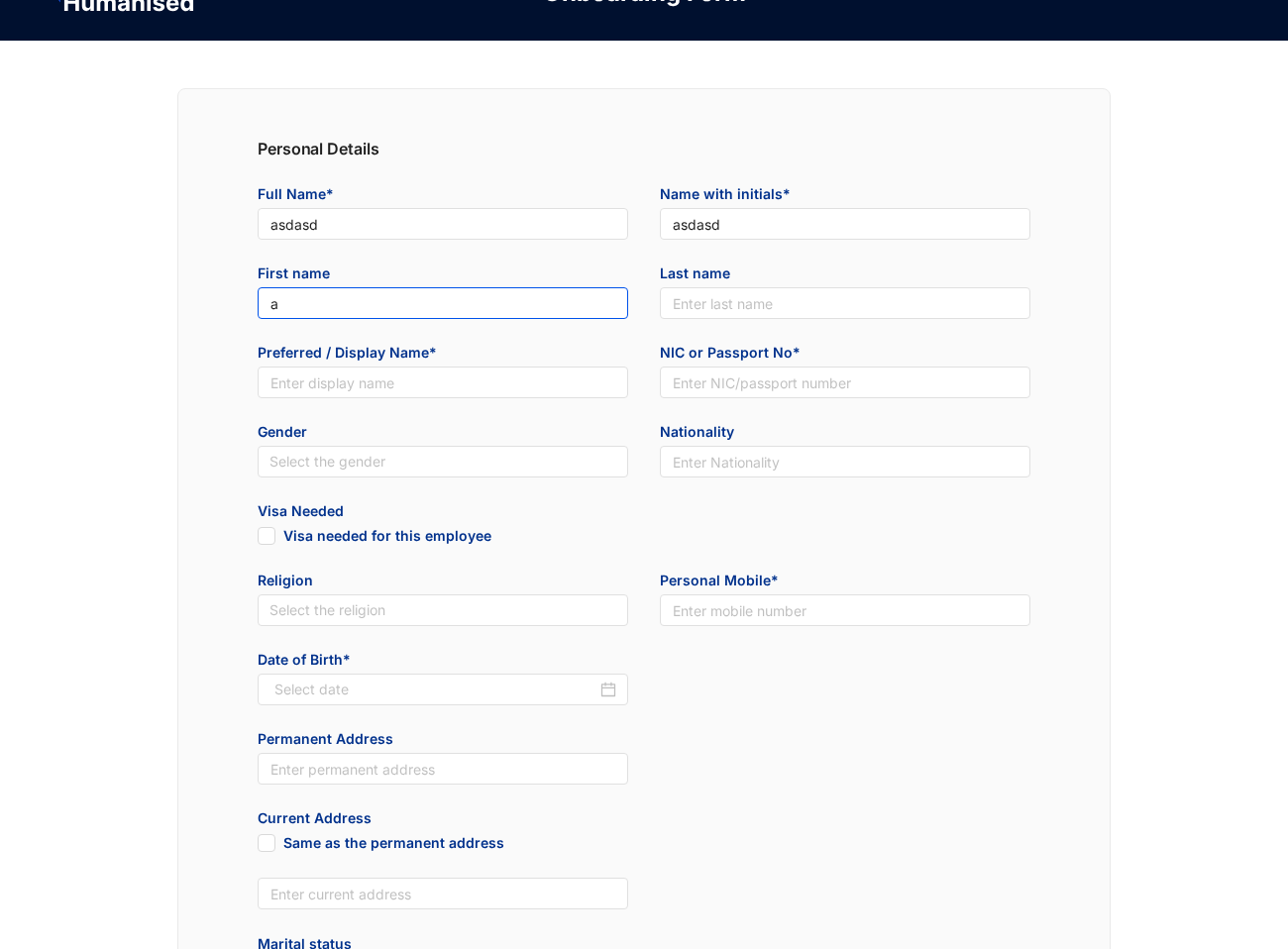 click on "a" at bounding box center (443, 303) 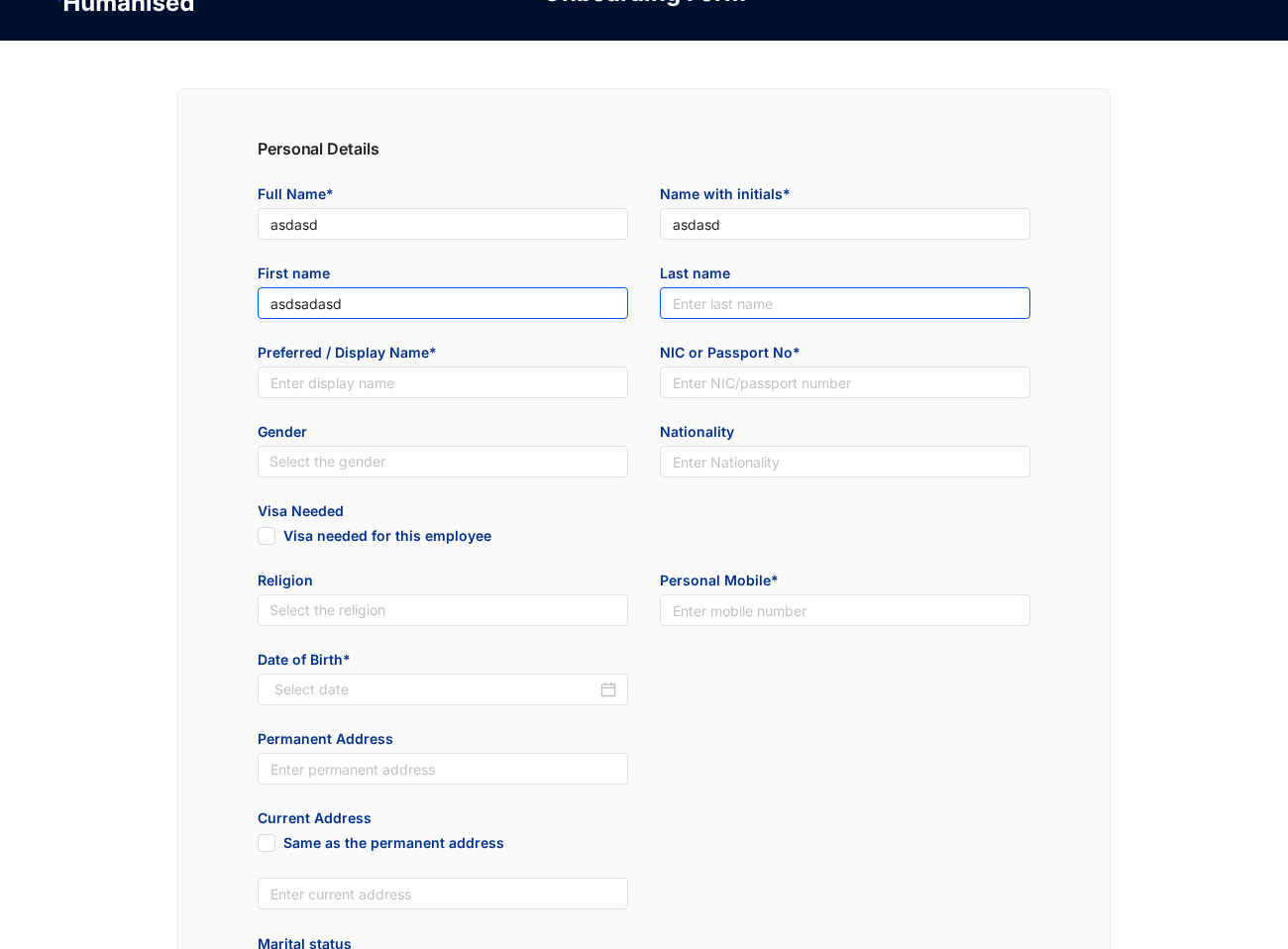 type on "asdsadasd" 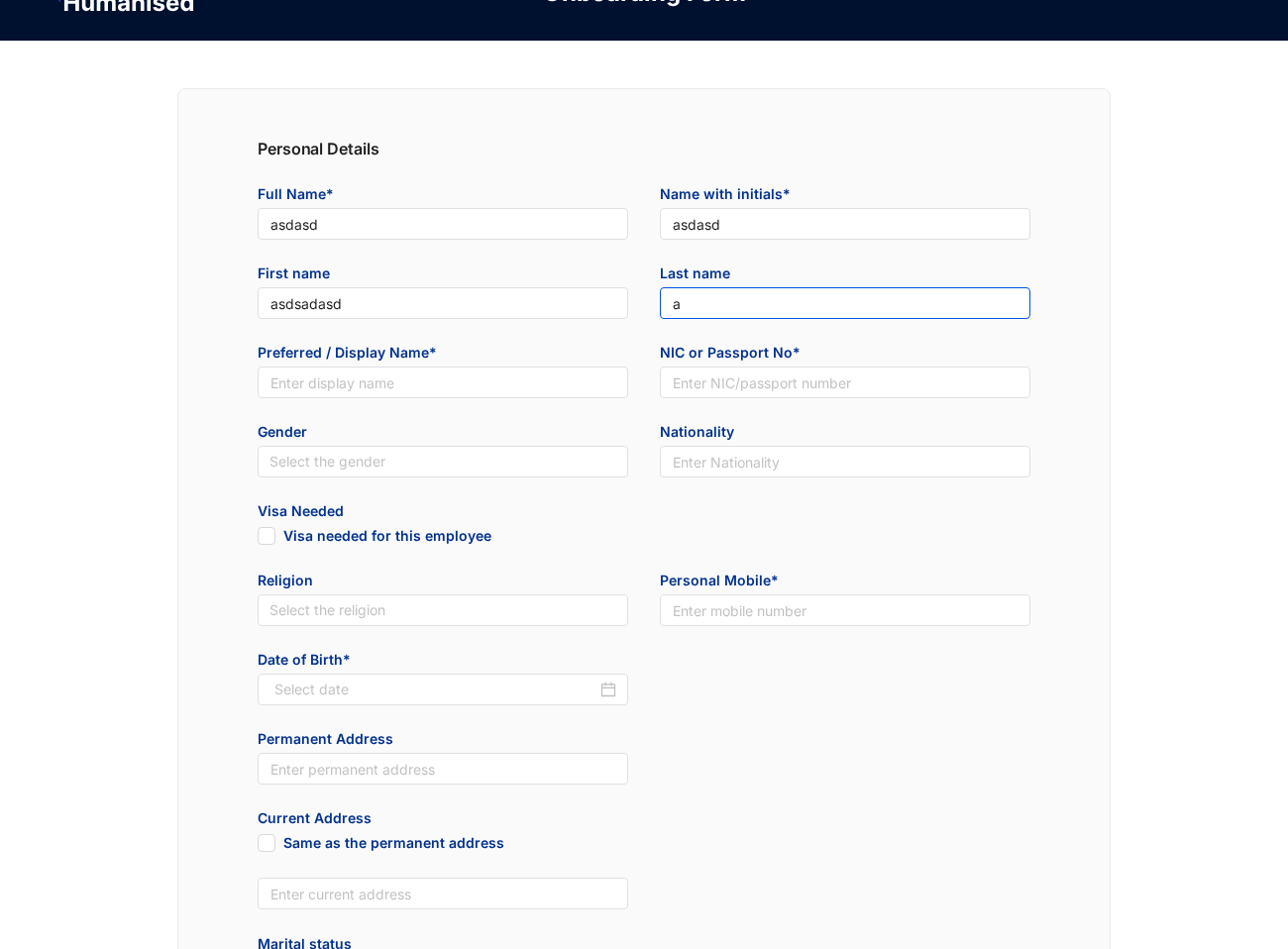 click on "a" at bounding box center [845, 303] 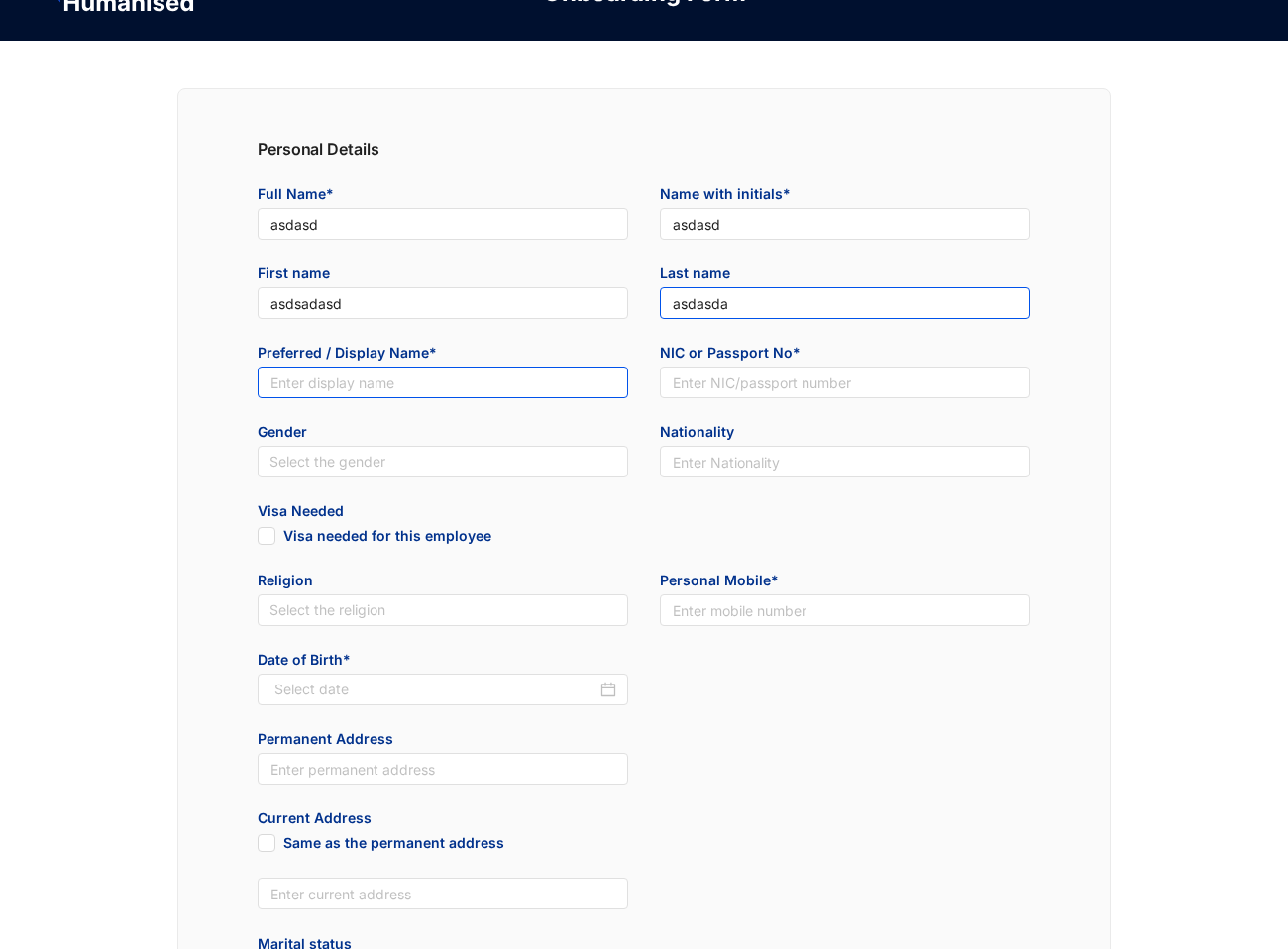 type on "asdasda" 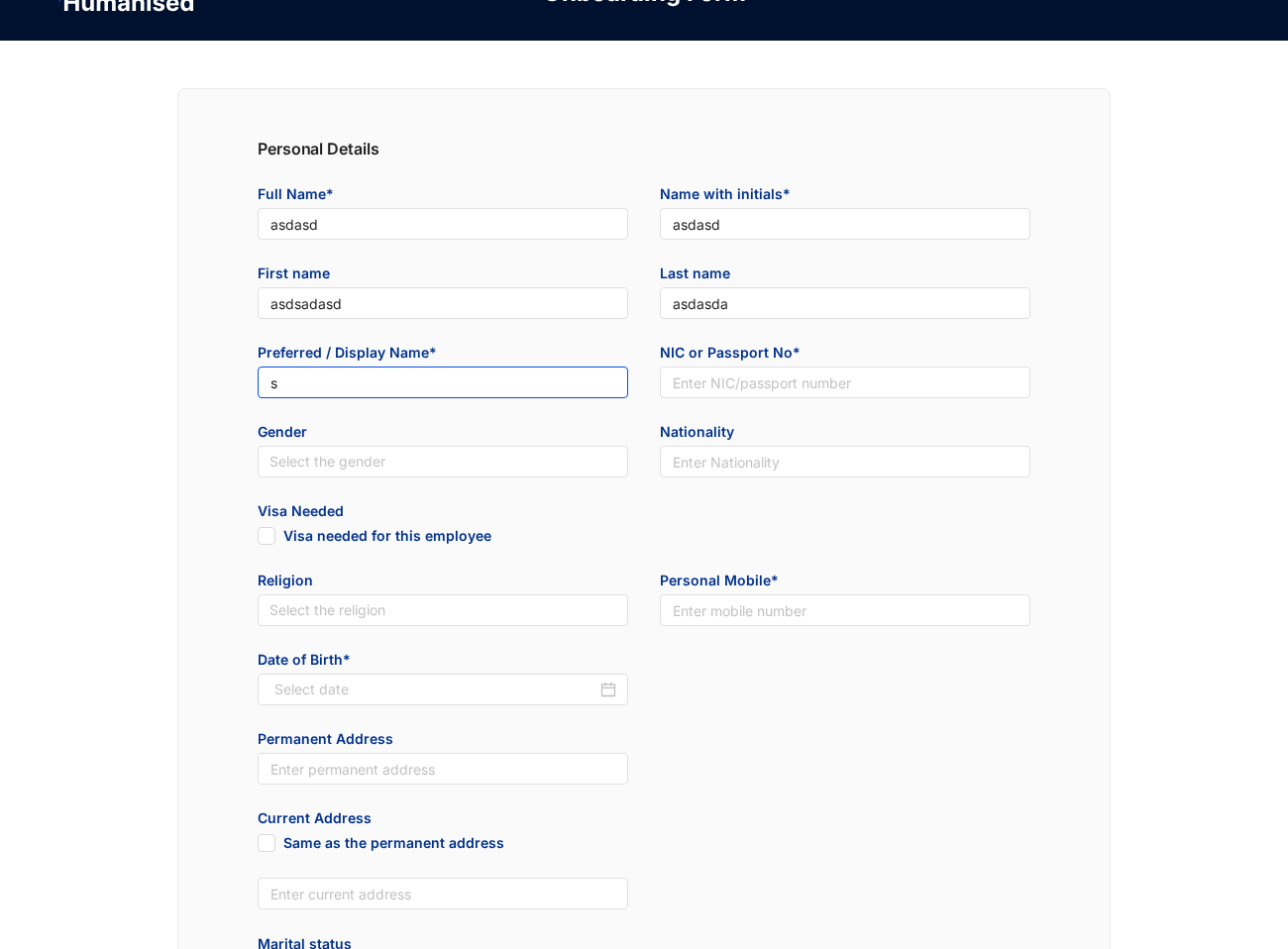 click on "s" at bounding box center [443, 382] 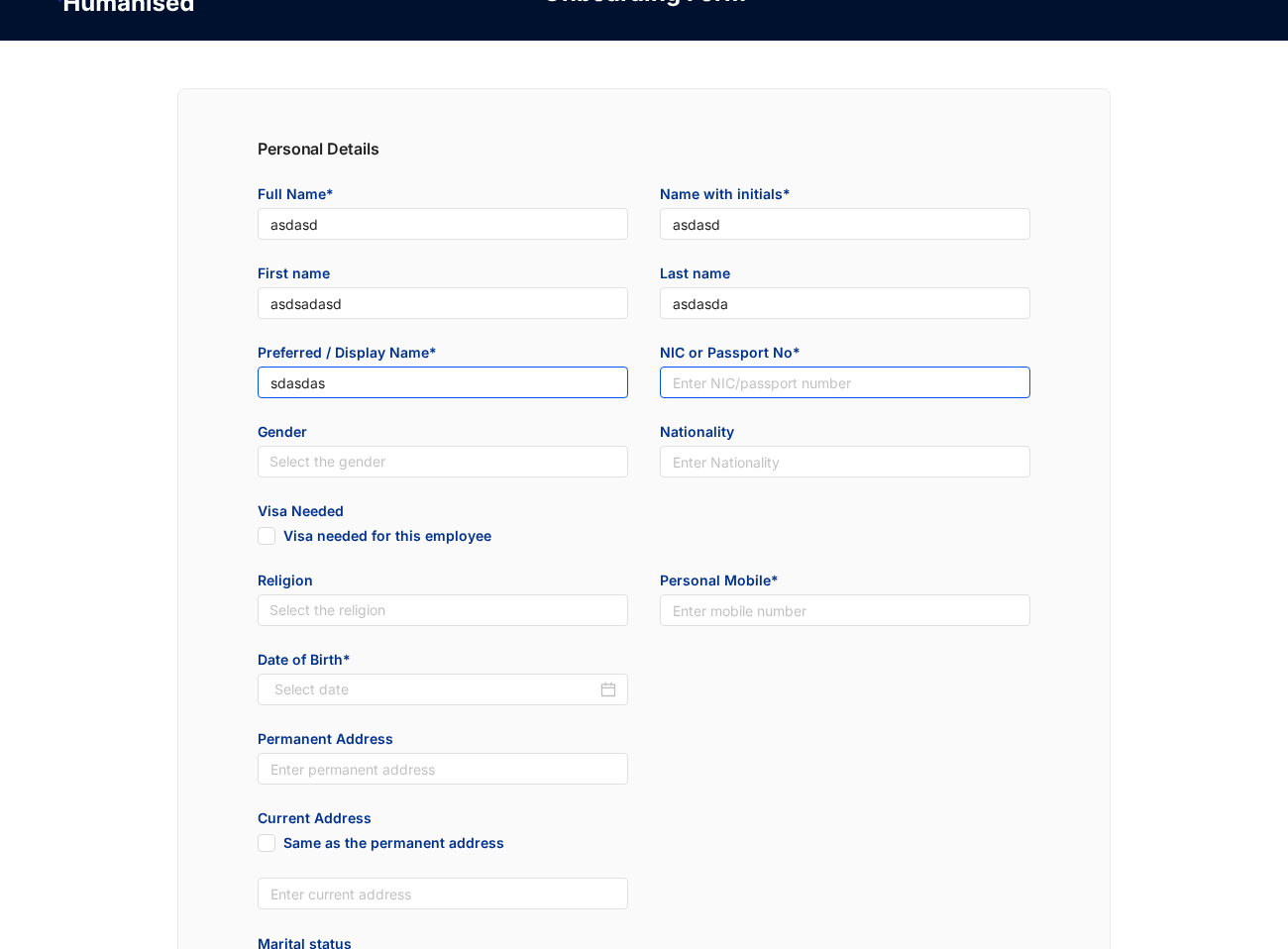 type on "sdasdas" 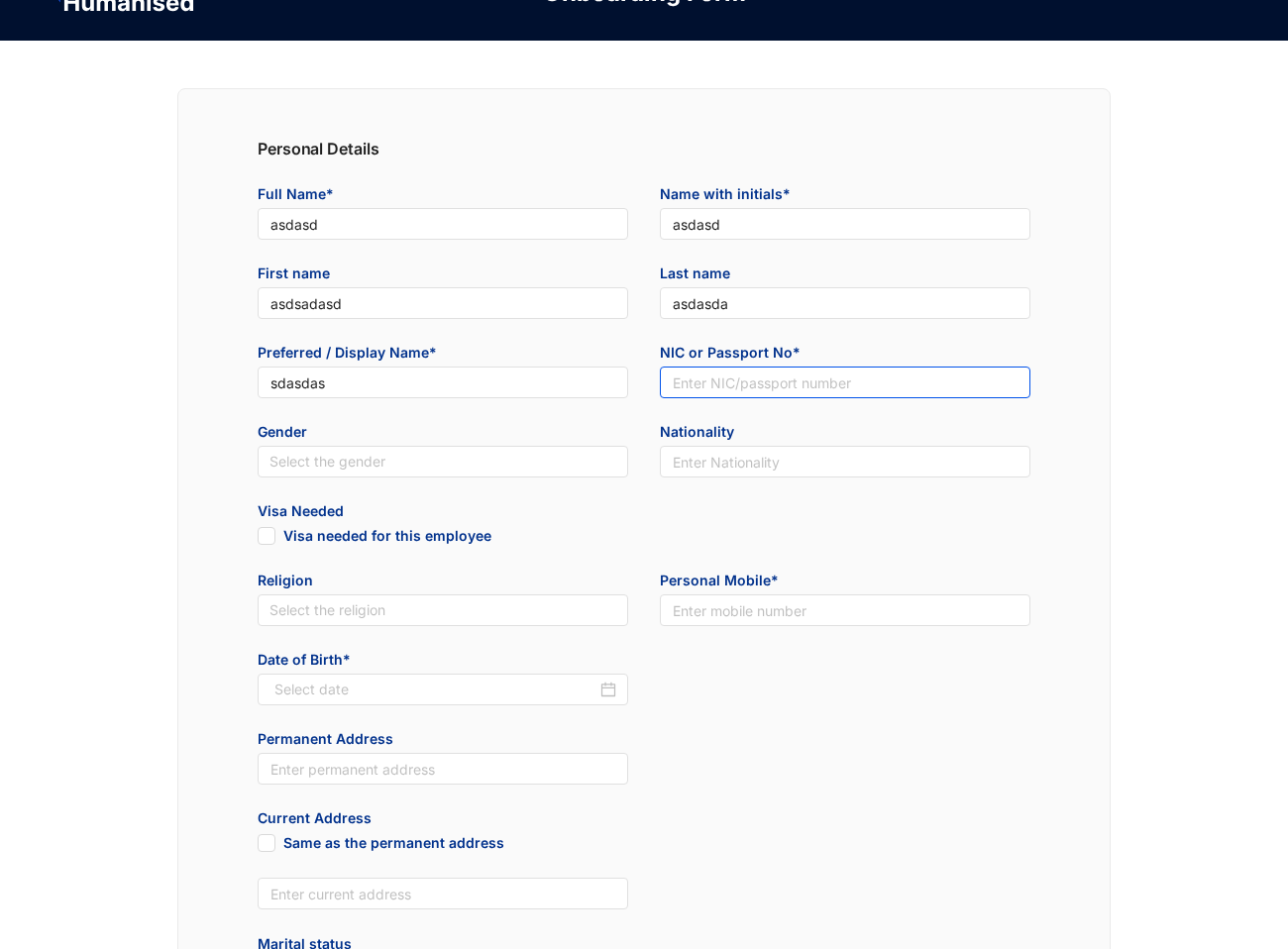 click at bounding box center [845, 382] 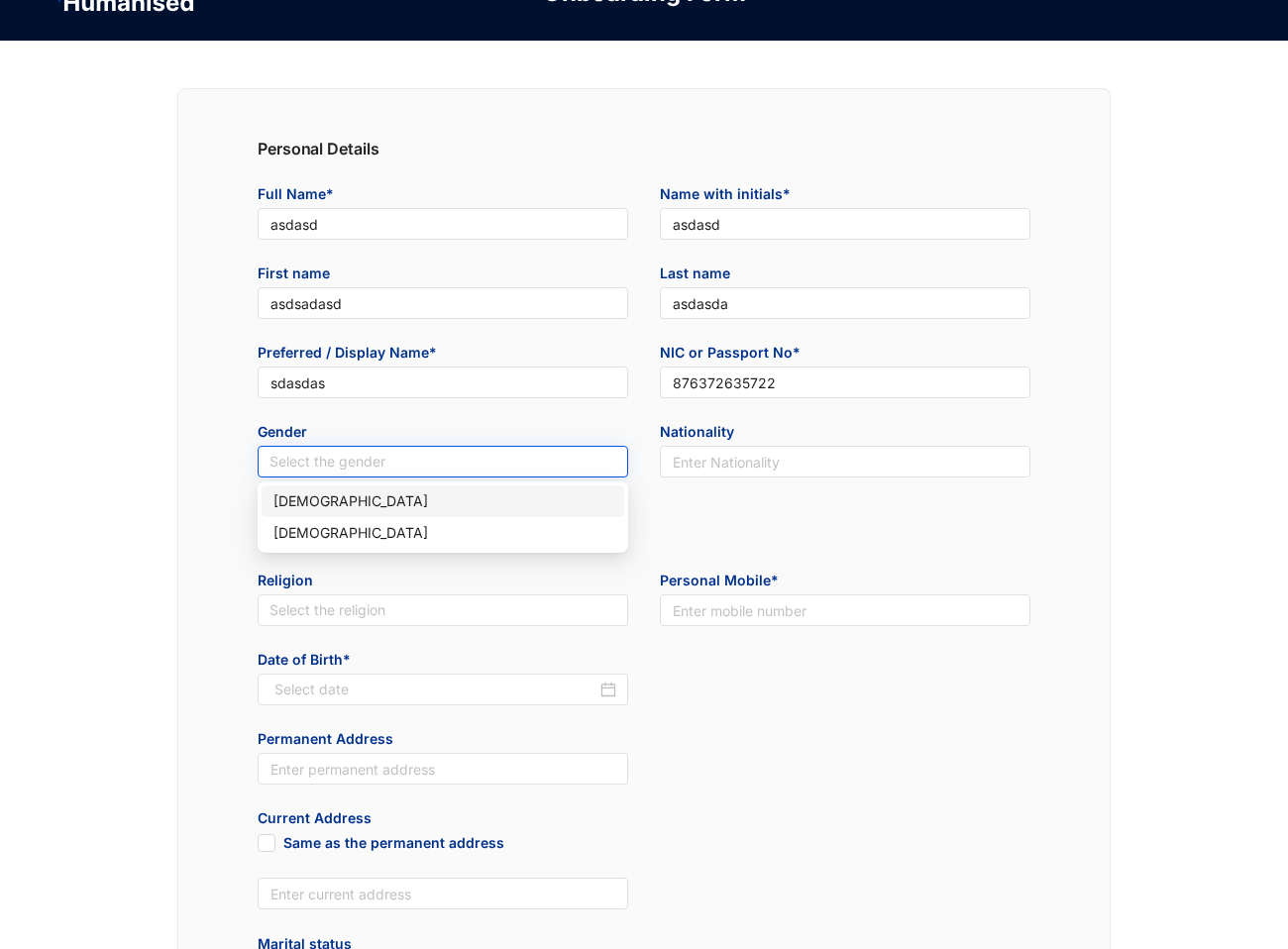 click at bounding box center [443, 462] 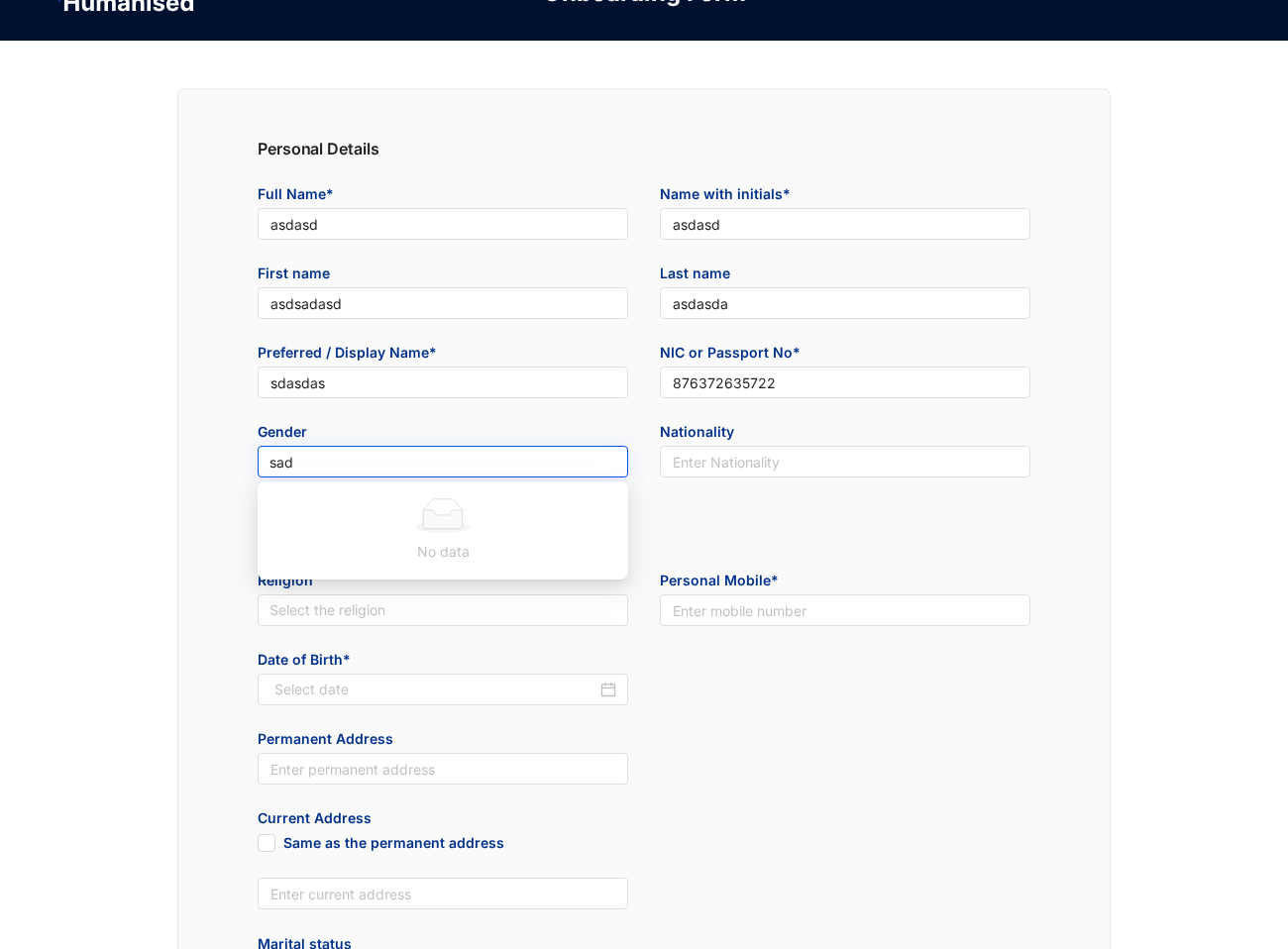 click on "sad" at bounding box center [443, 462] 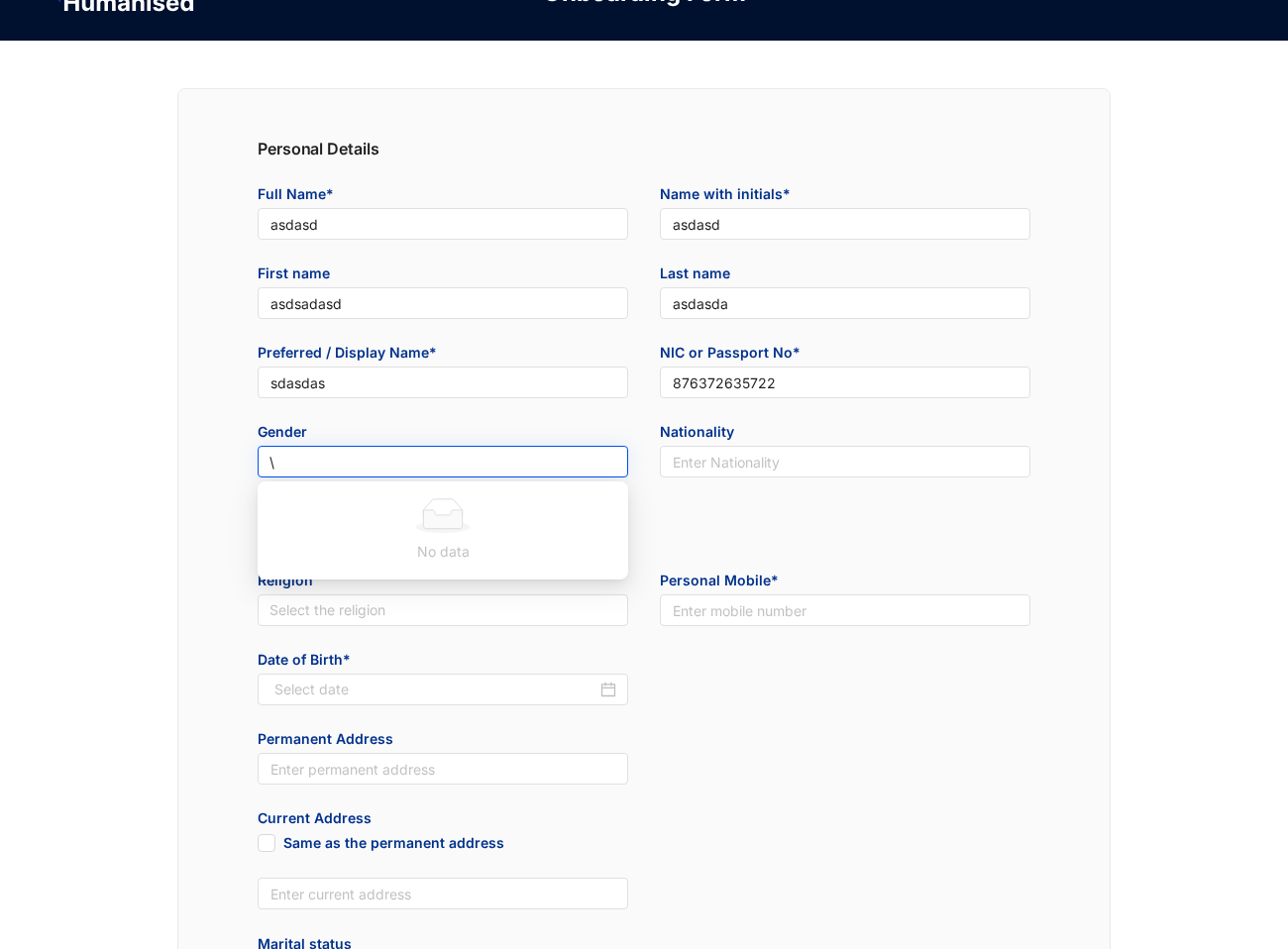 type 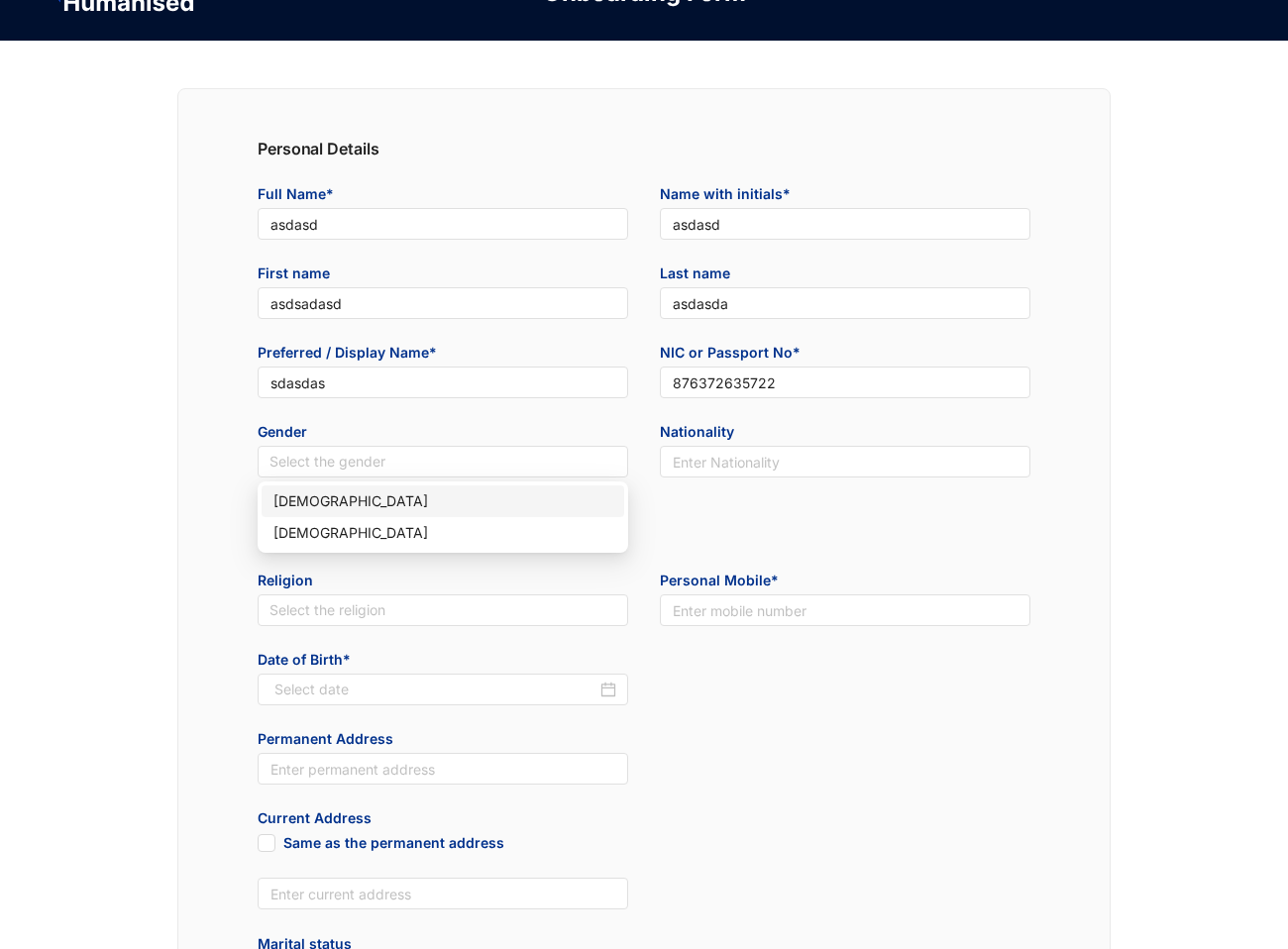 click on "Male" at bounding box center (443, 501) 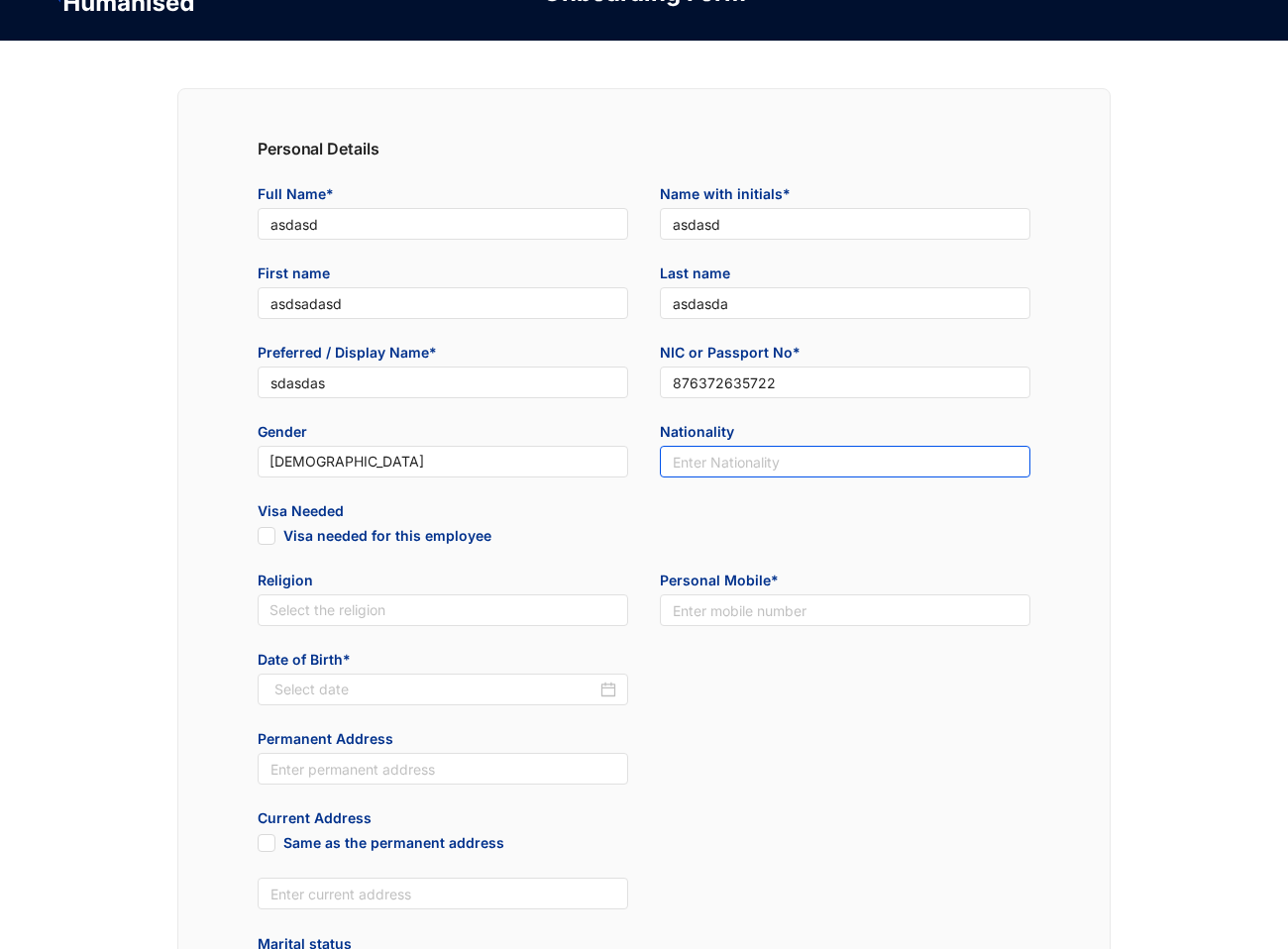 click at bounding box center (845, 462) 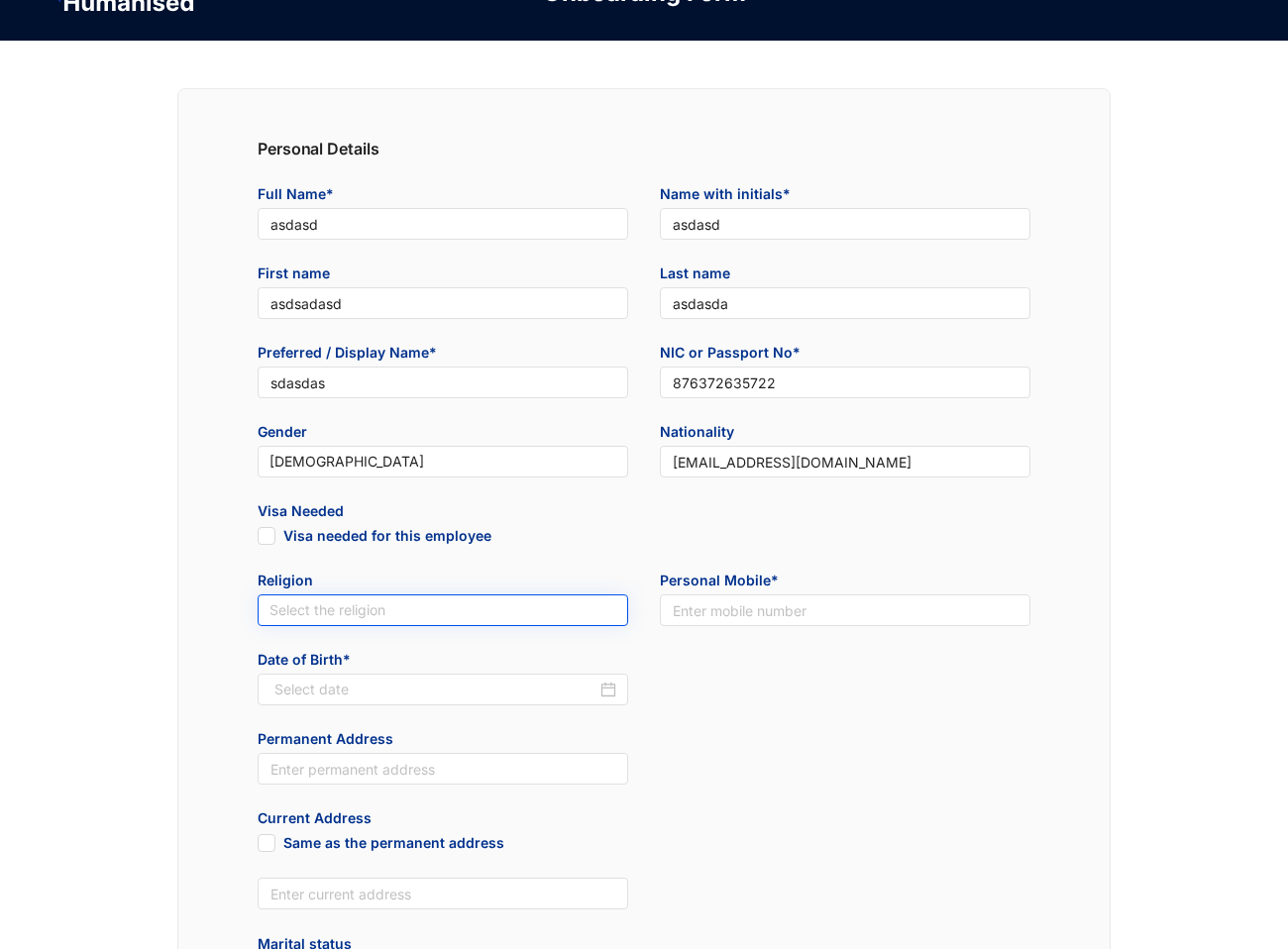 click at bounding box center [443, 610] 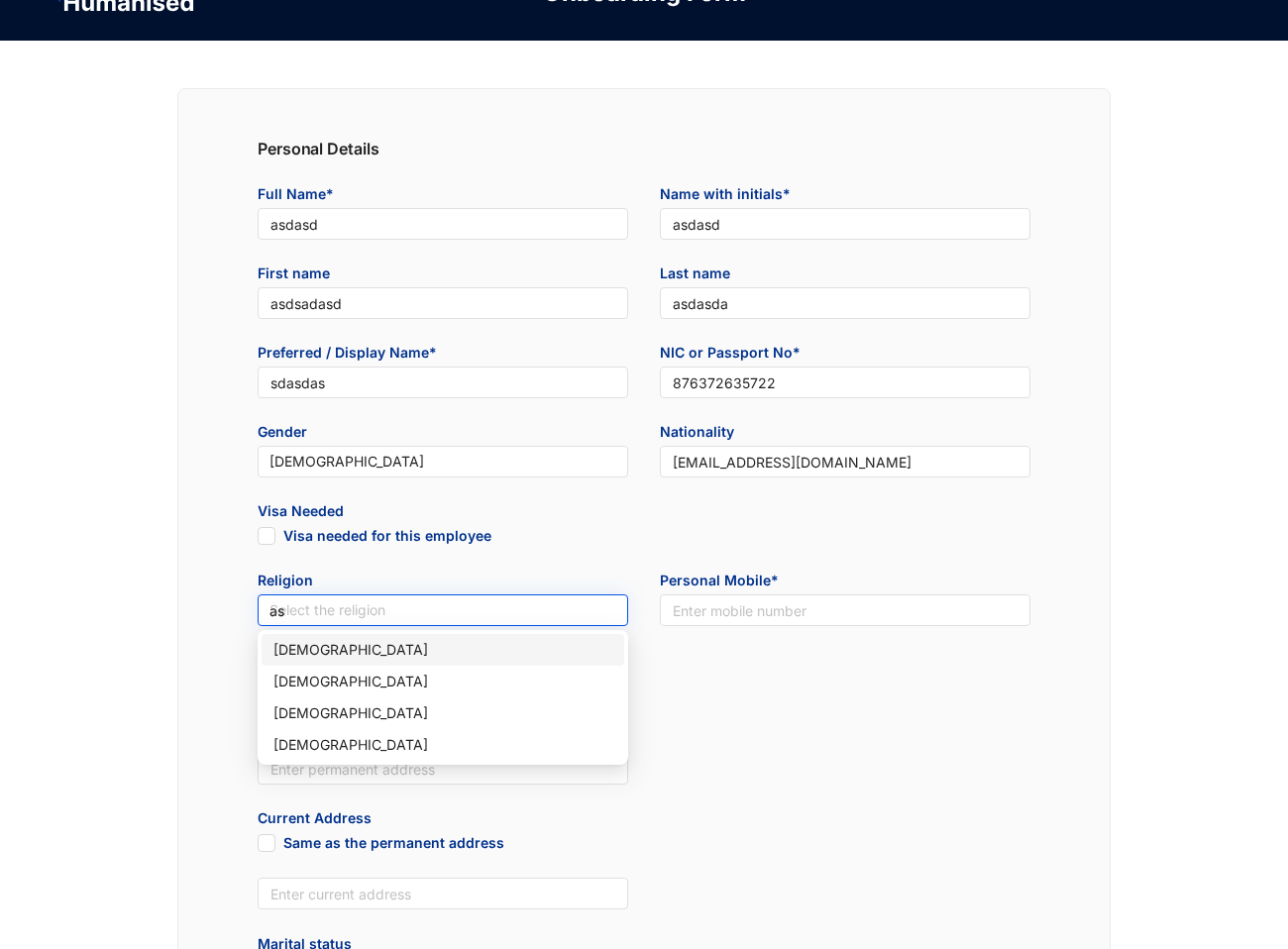type on "asd" 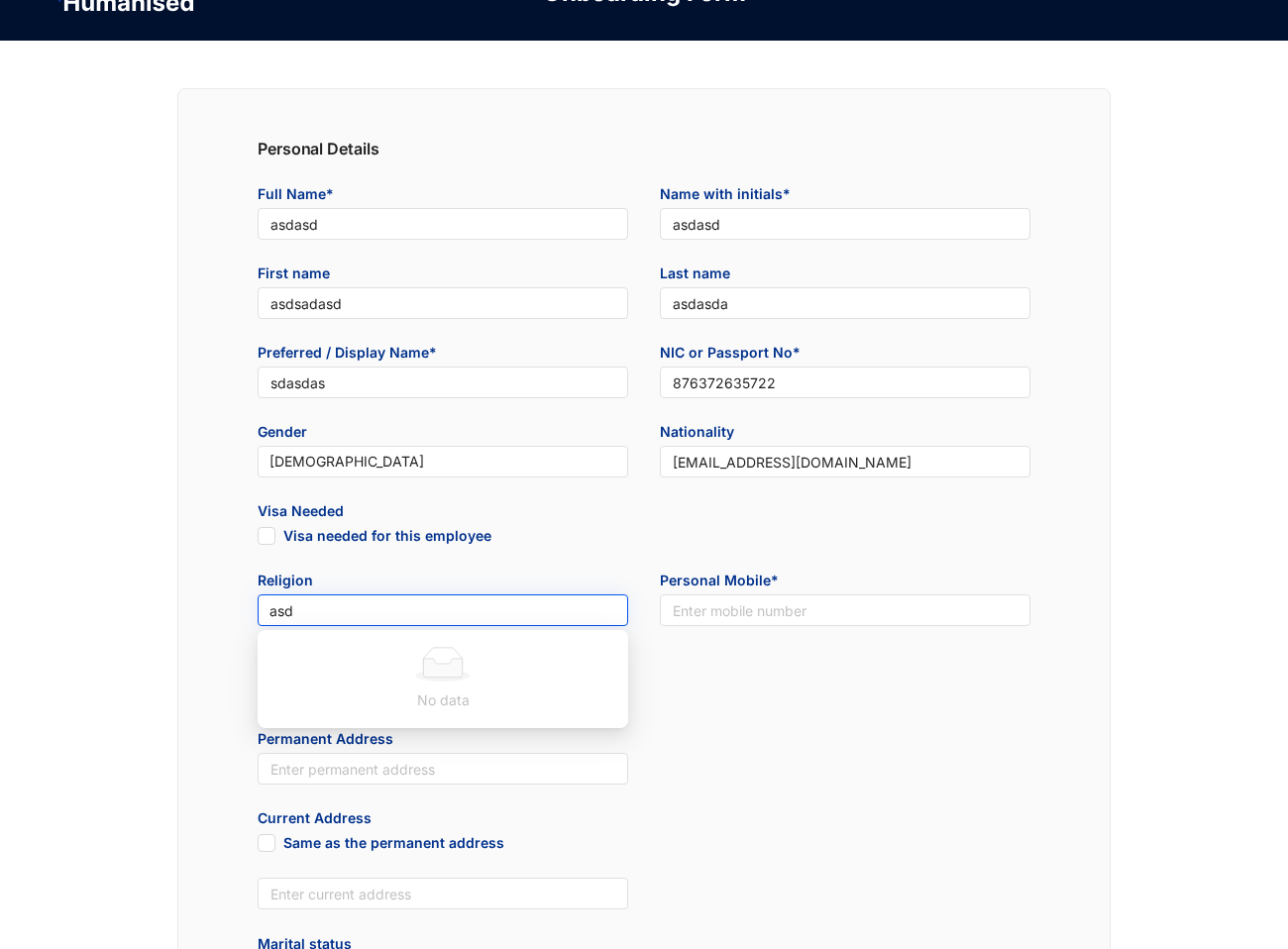 click on "asd" at bounding box center (443, 610) 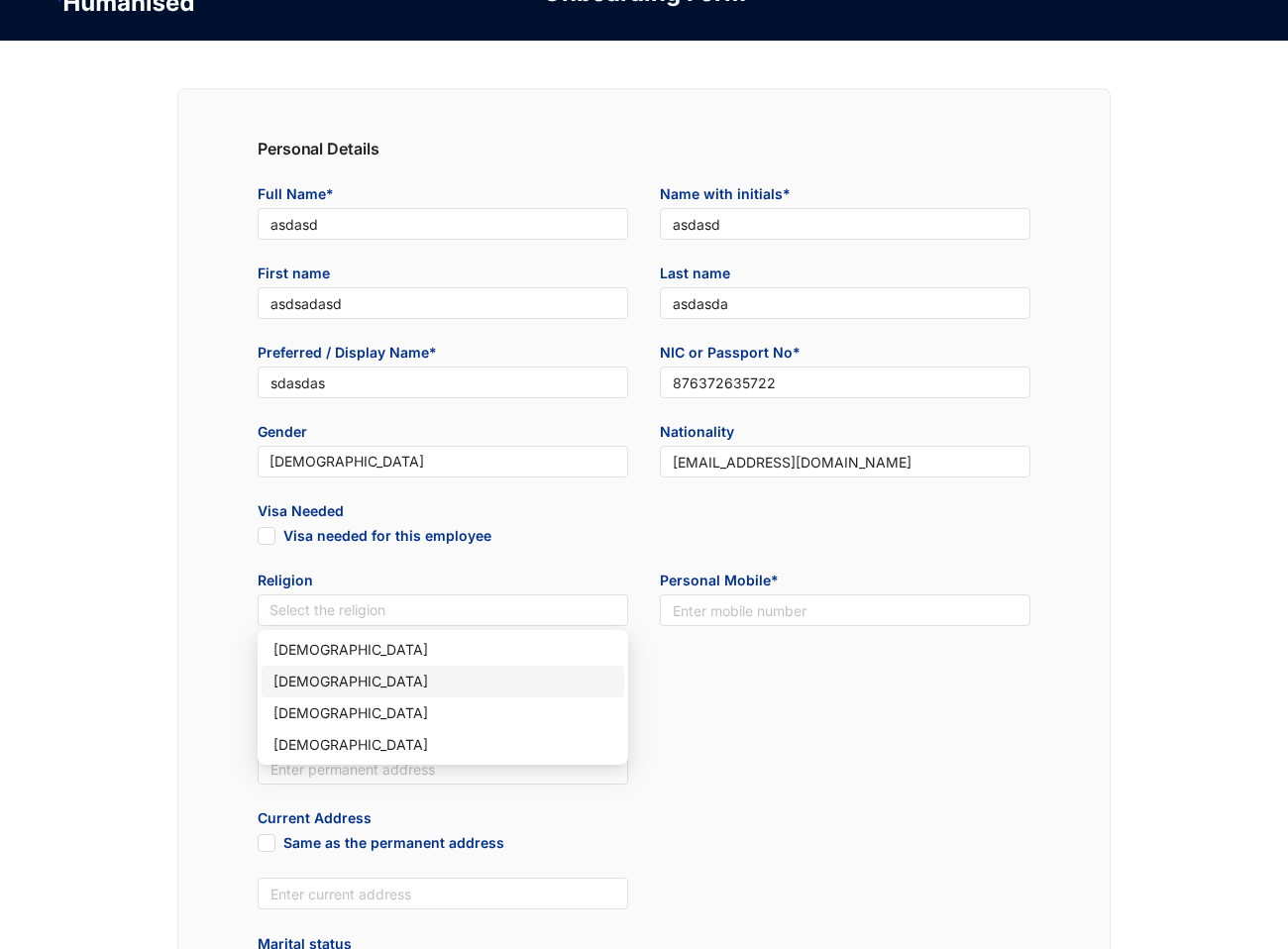 click on "Hinduism" at bounding box center [443, 682] 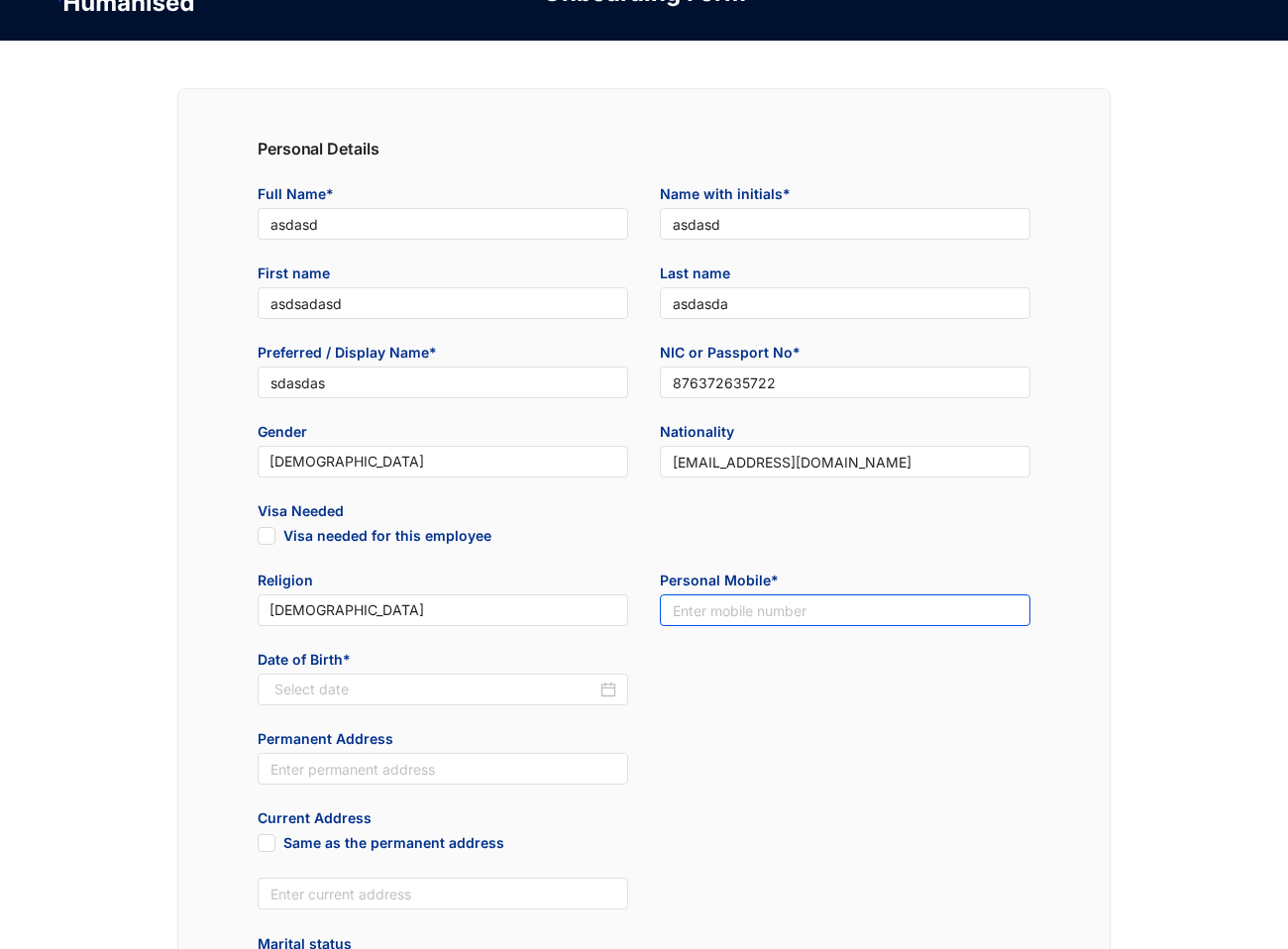 click at bounding box center [845, 610] 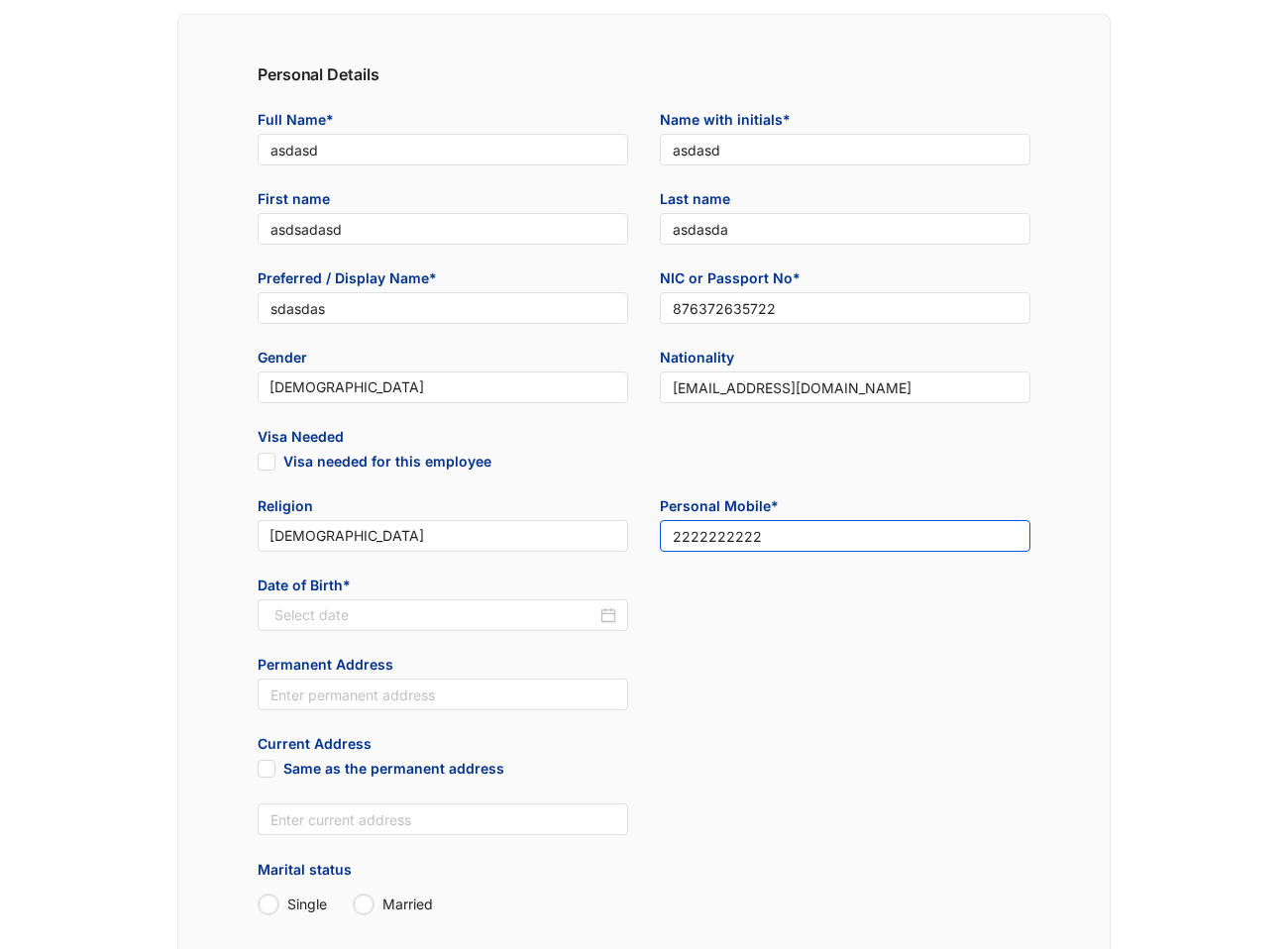 scroll, scrollTop: 228, scrollLeft: 0, axis: vertical 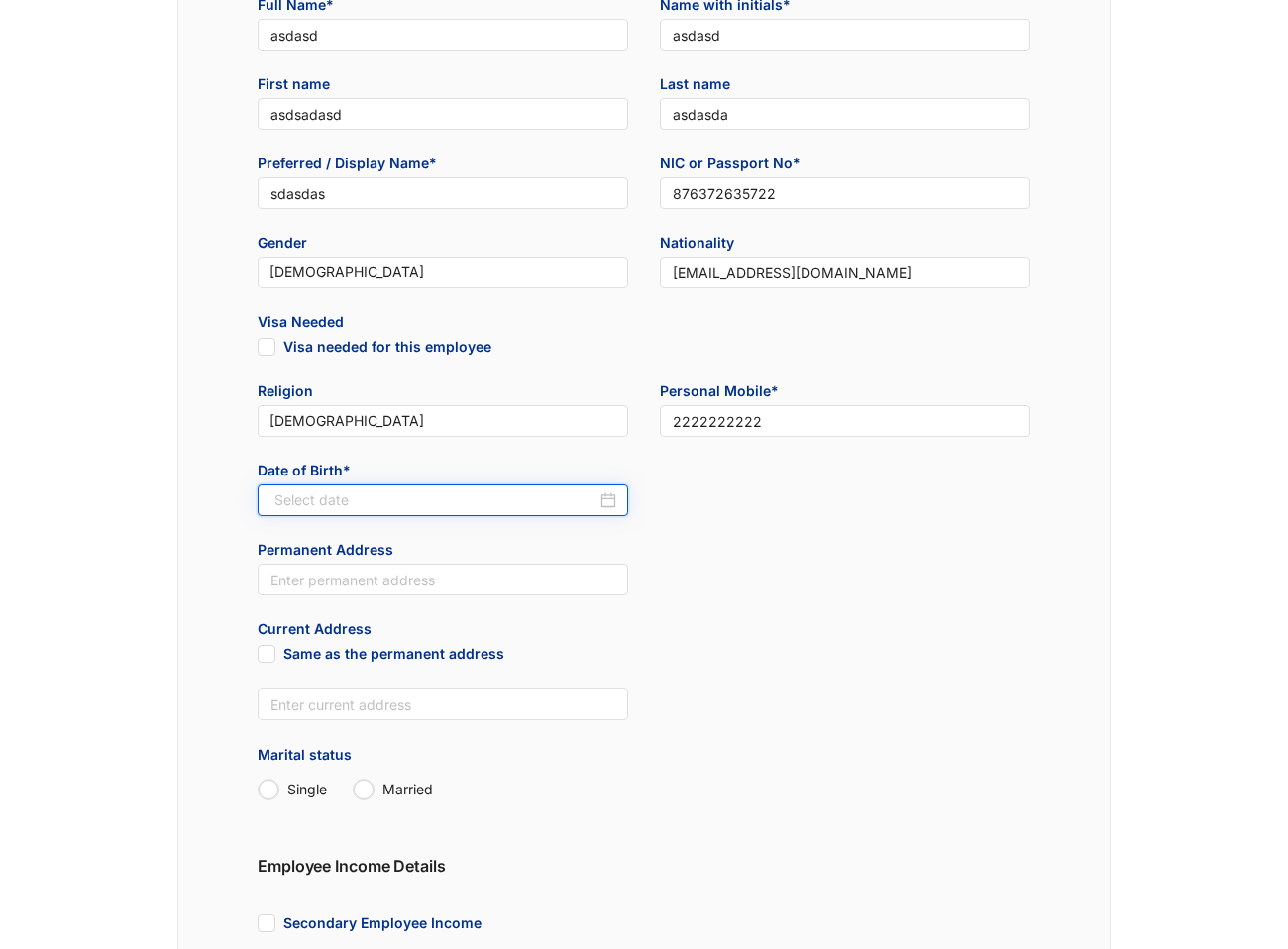 click at bounding box center (435, 500) 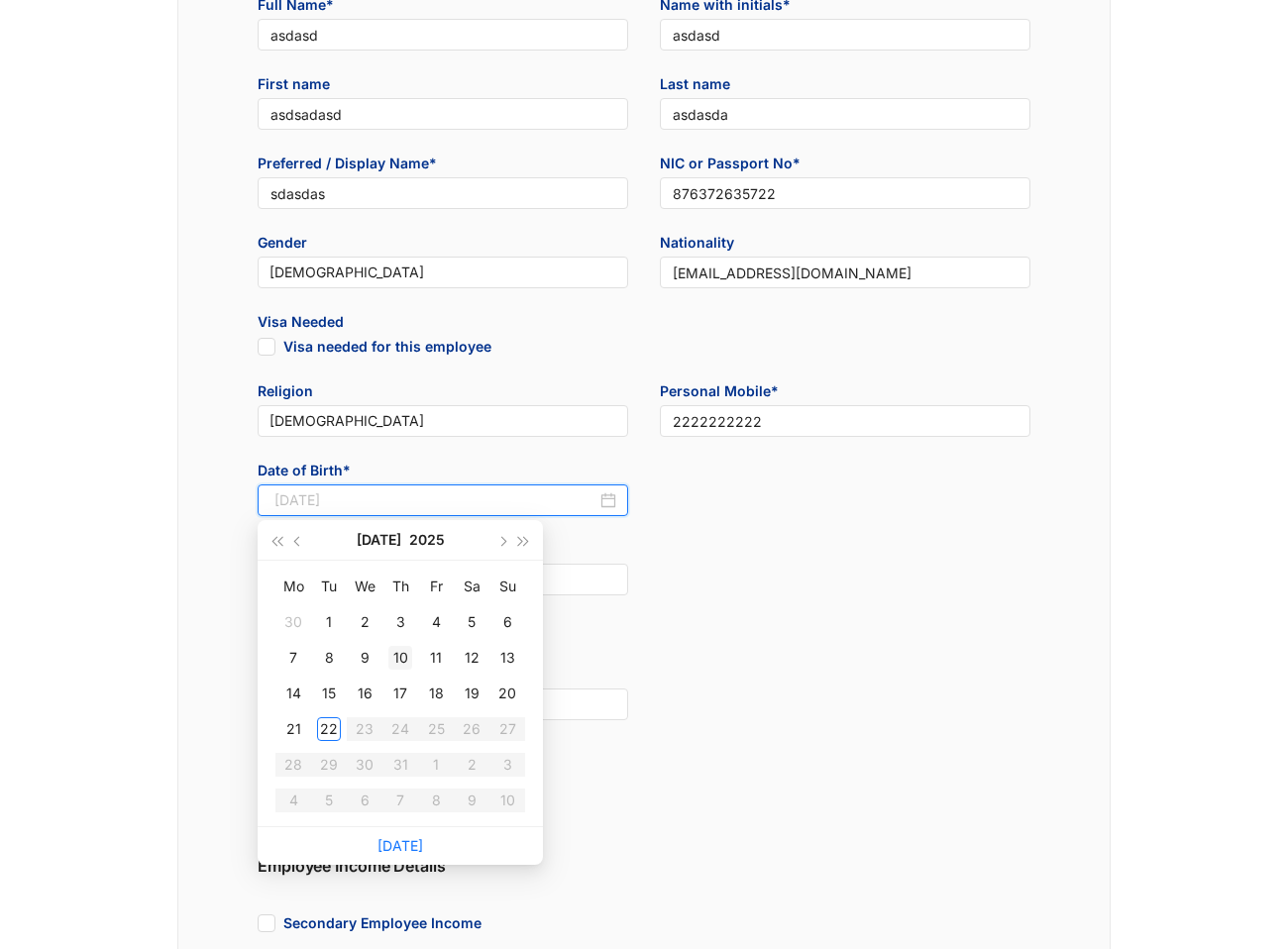 type on "2025-07-10" 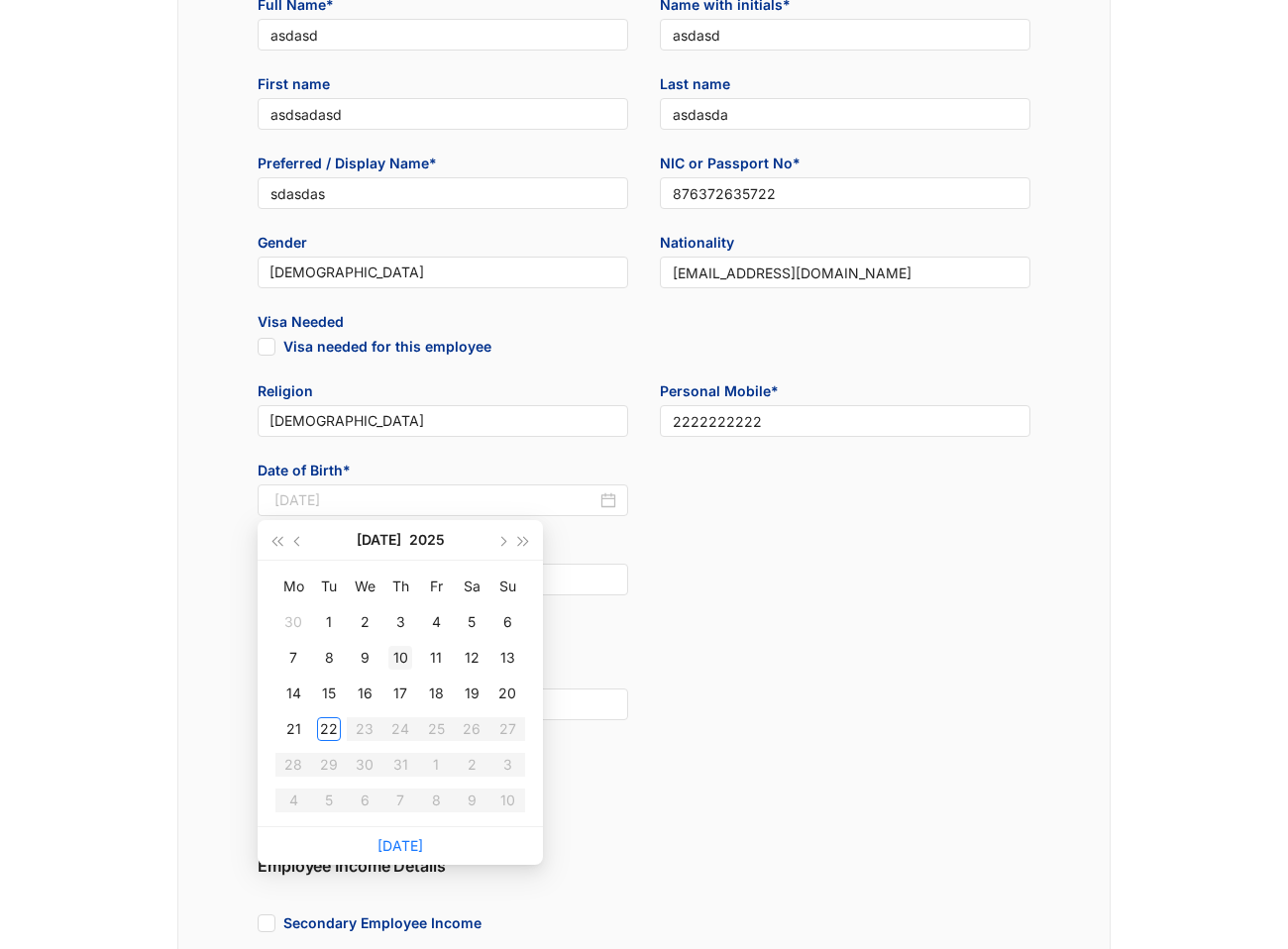 click on "10" at bounding box center (400, 658) 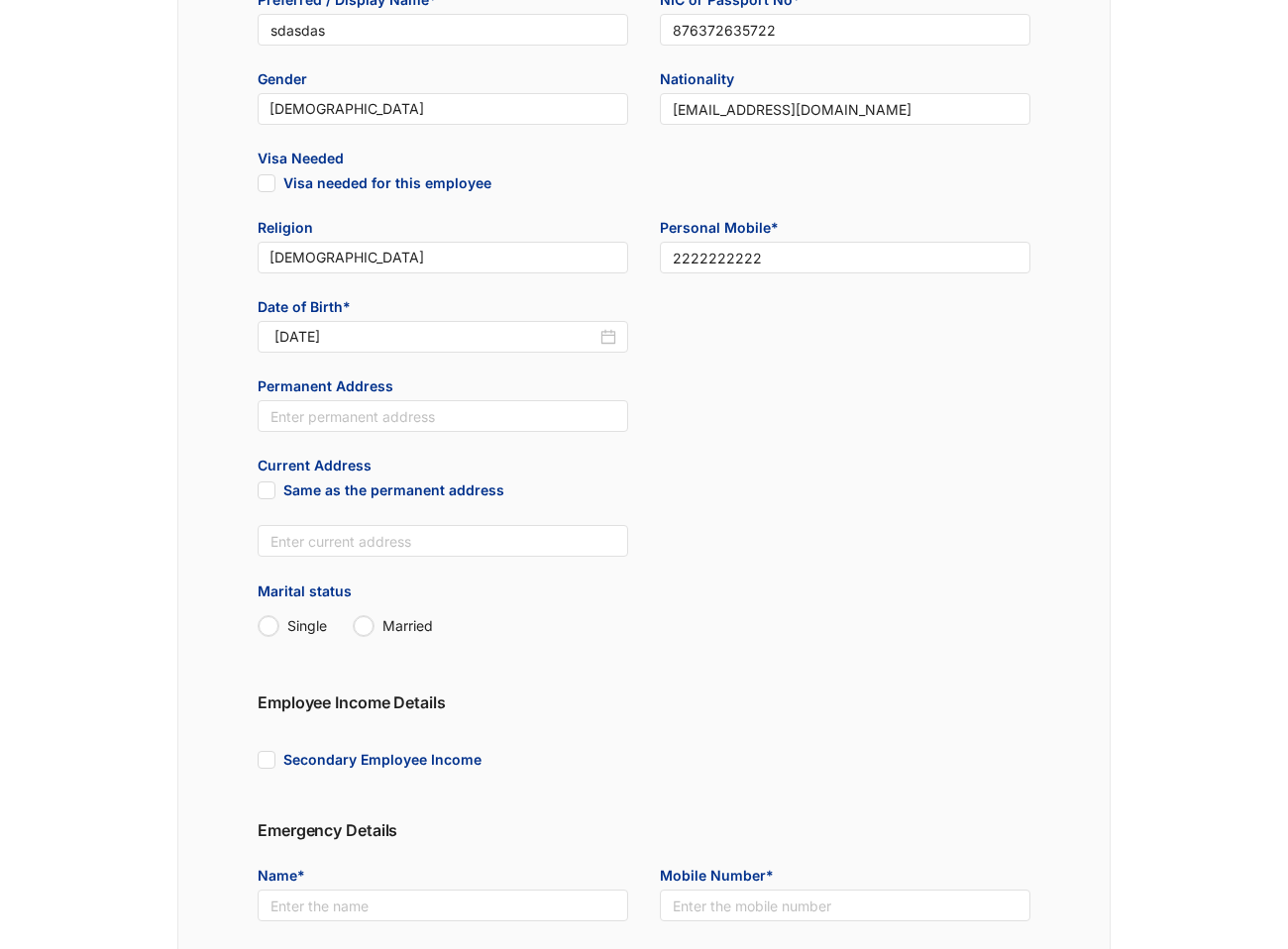 scroll, scrollTop: 409, scrollLeft: 0, axis: vertical 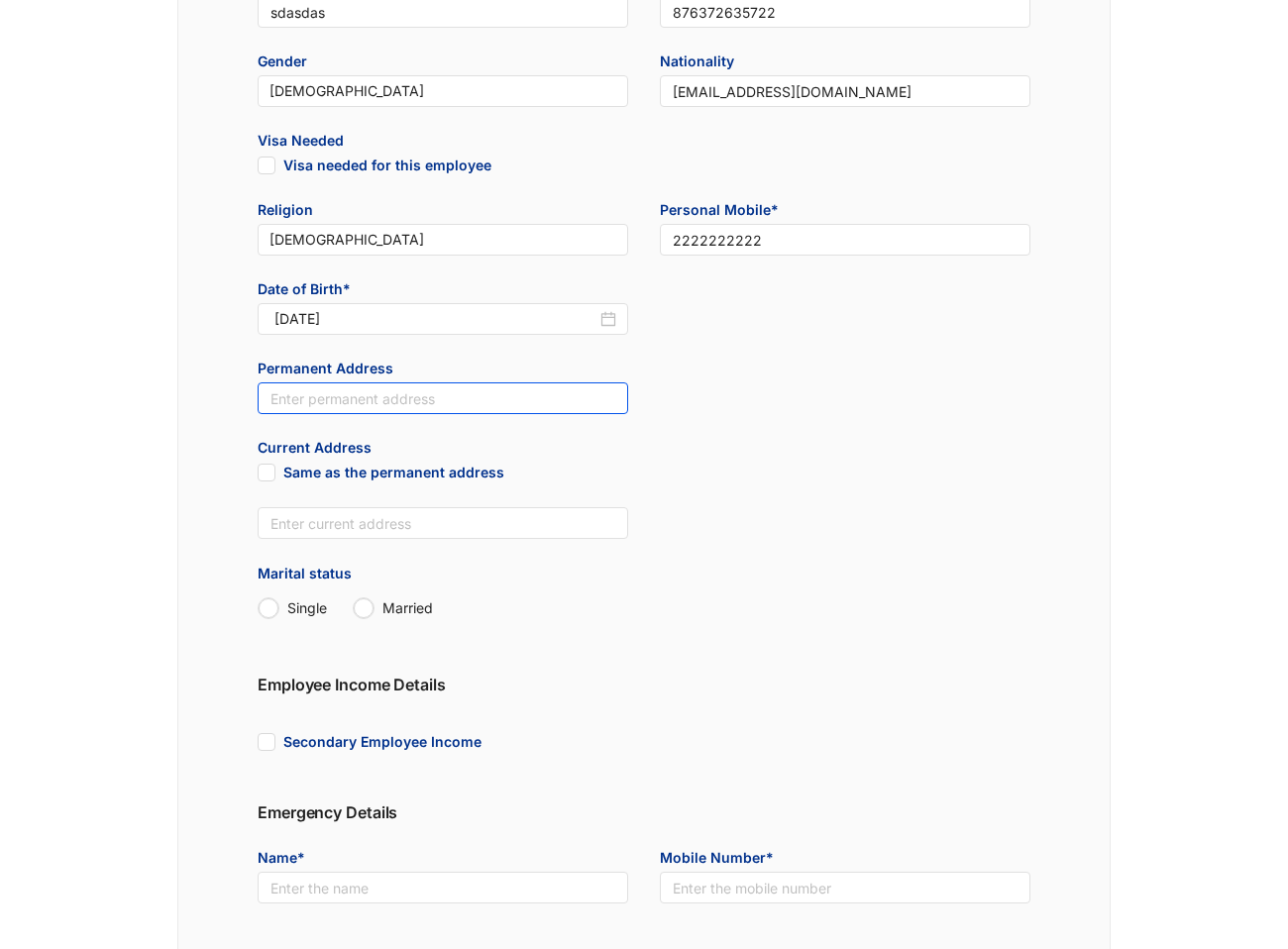 click at bounding box center (443, 398) 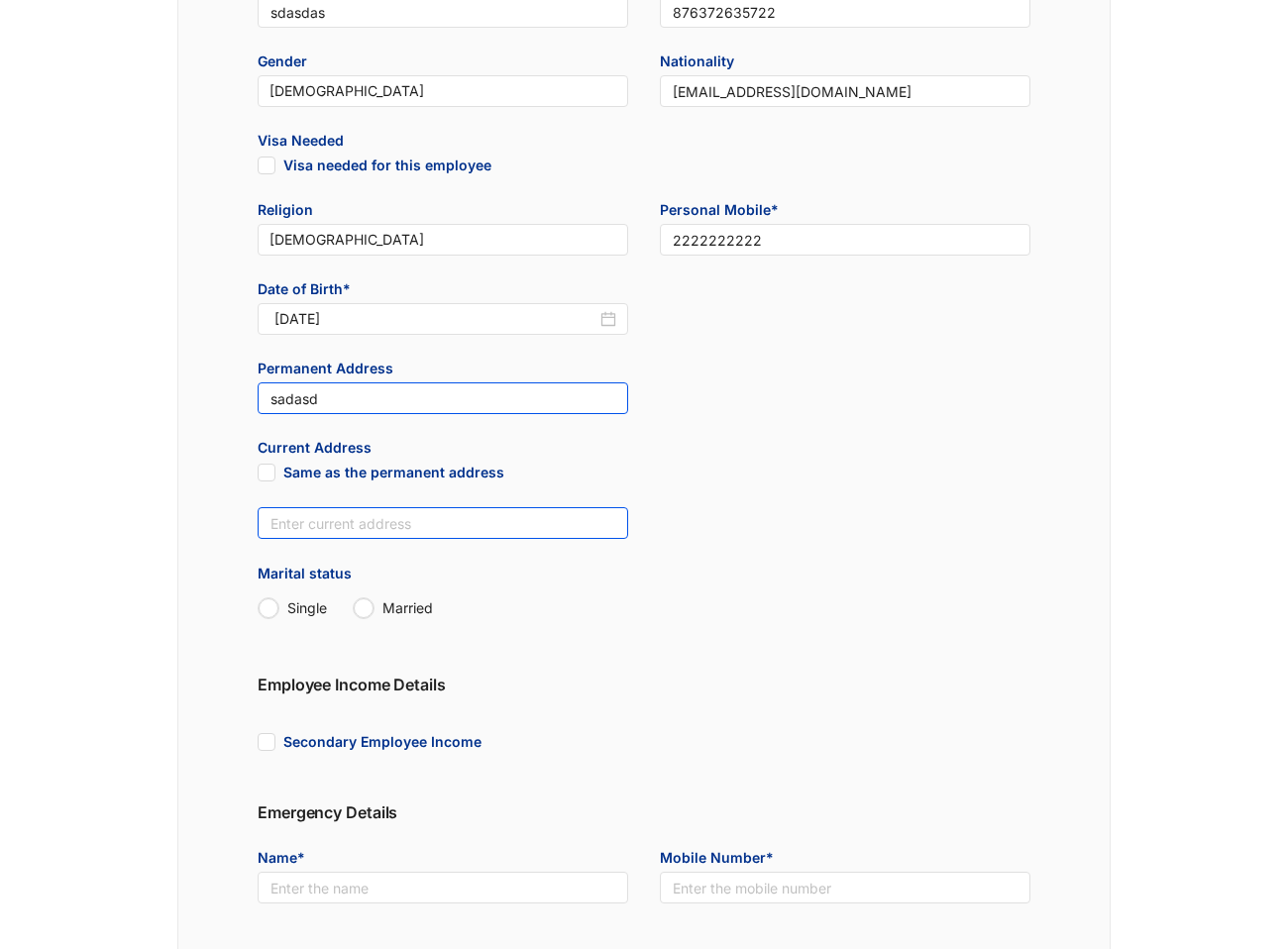 type on "sadasd" 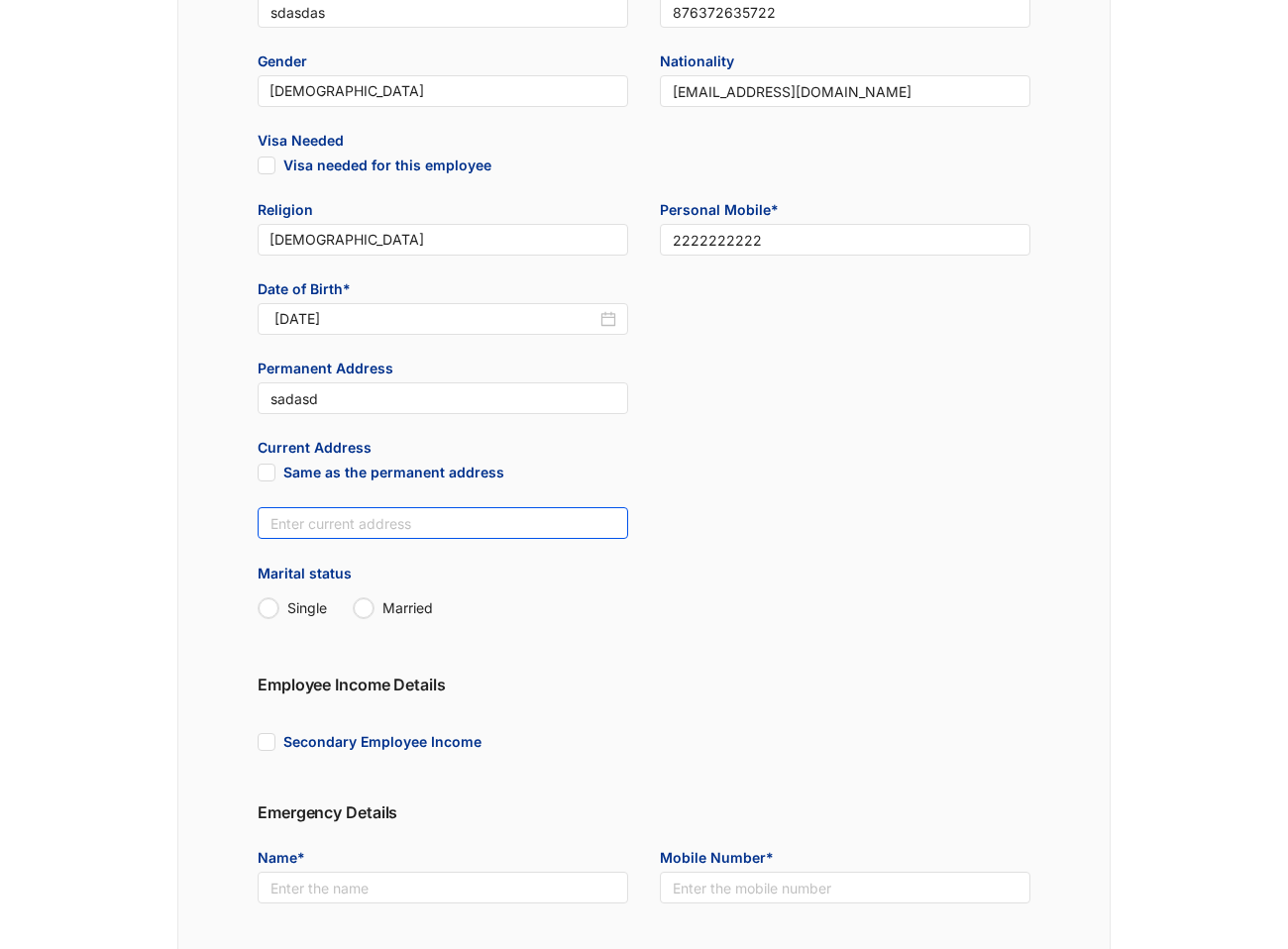 click at bounding box center (443, 523) 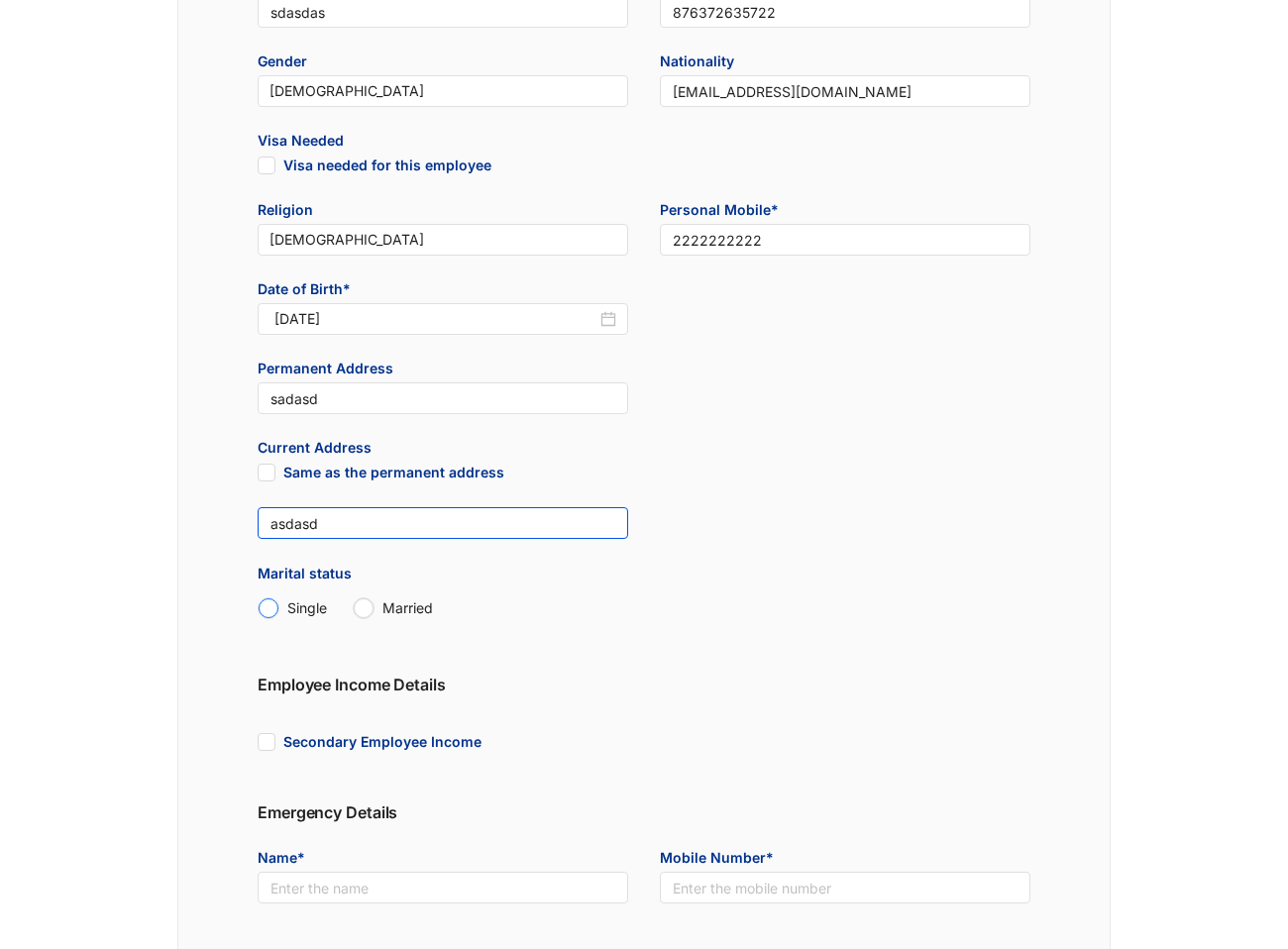 type on "asdasd" 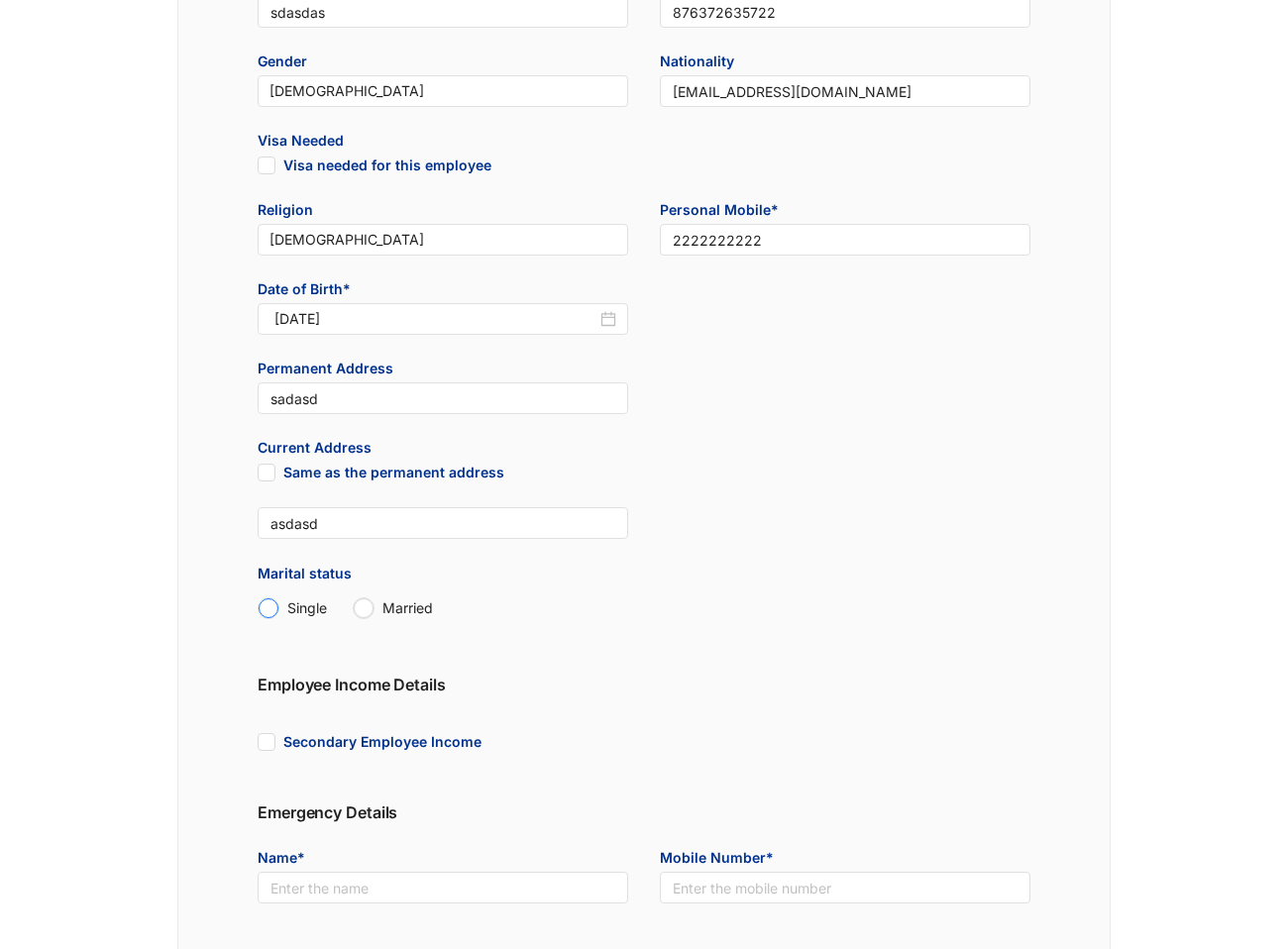 click on "Single" at bounding box center (268, 608) 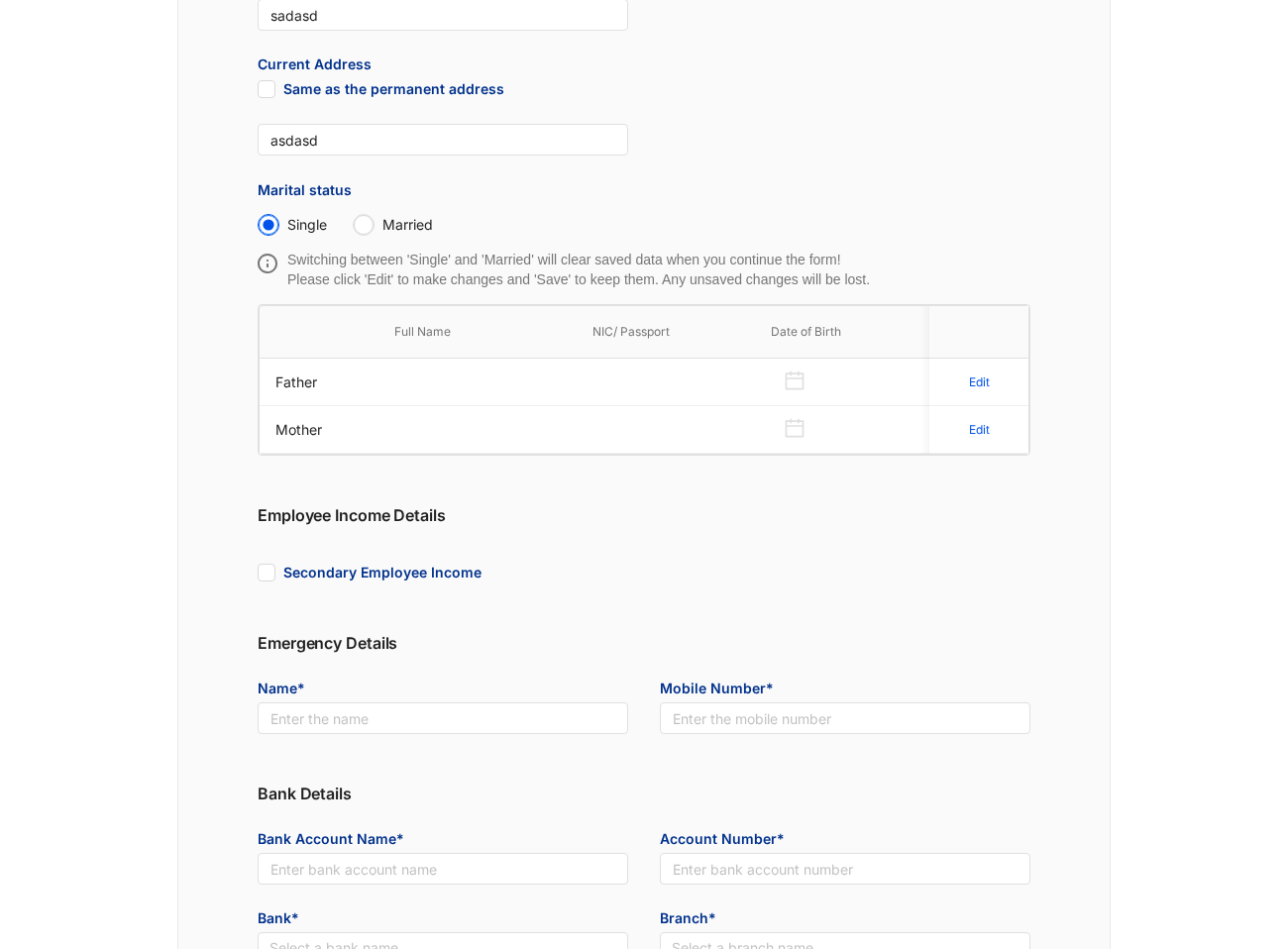 scroll, scrollTop: 803, scrollLeft: 0, axis: vertical 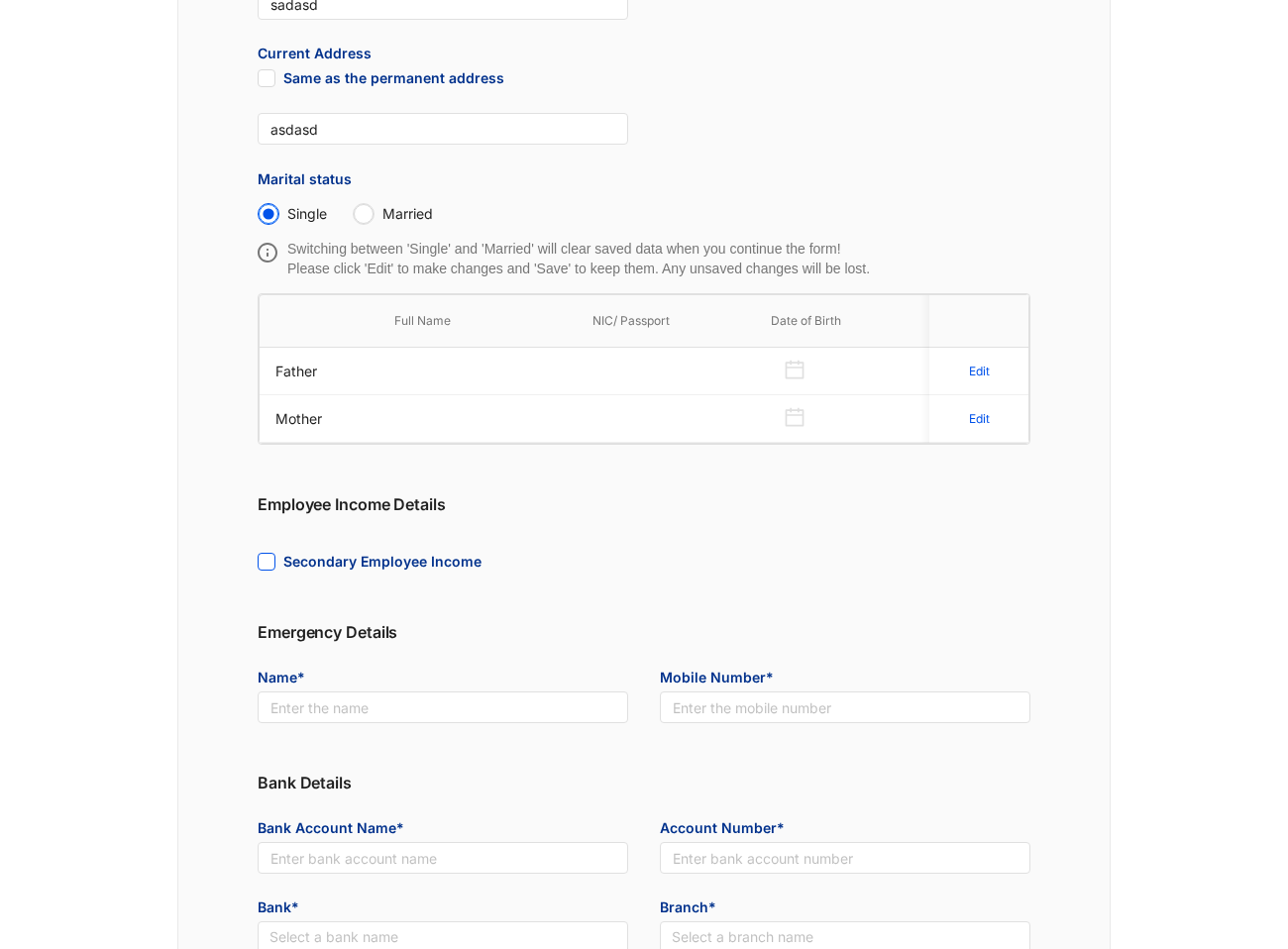 click on "Secondary Employee Income" at bounding box center (265, 560) 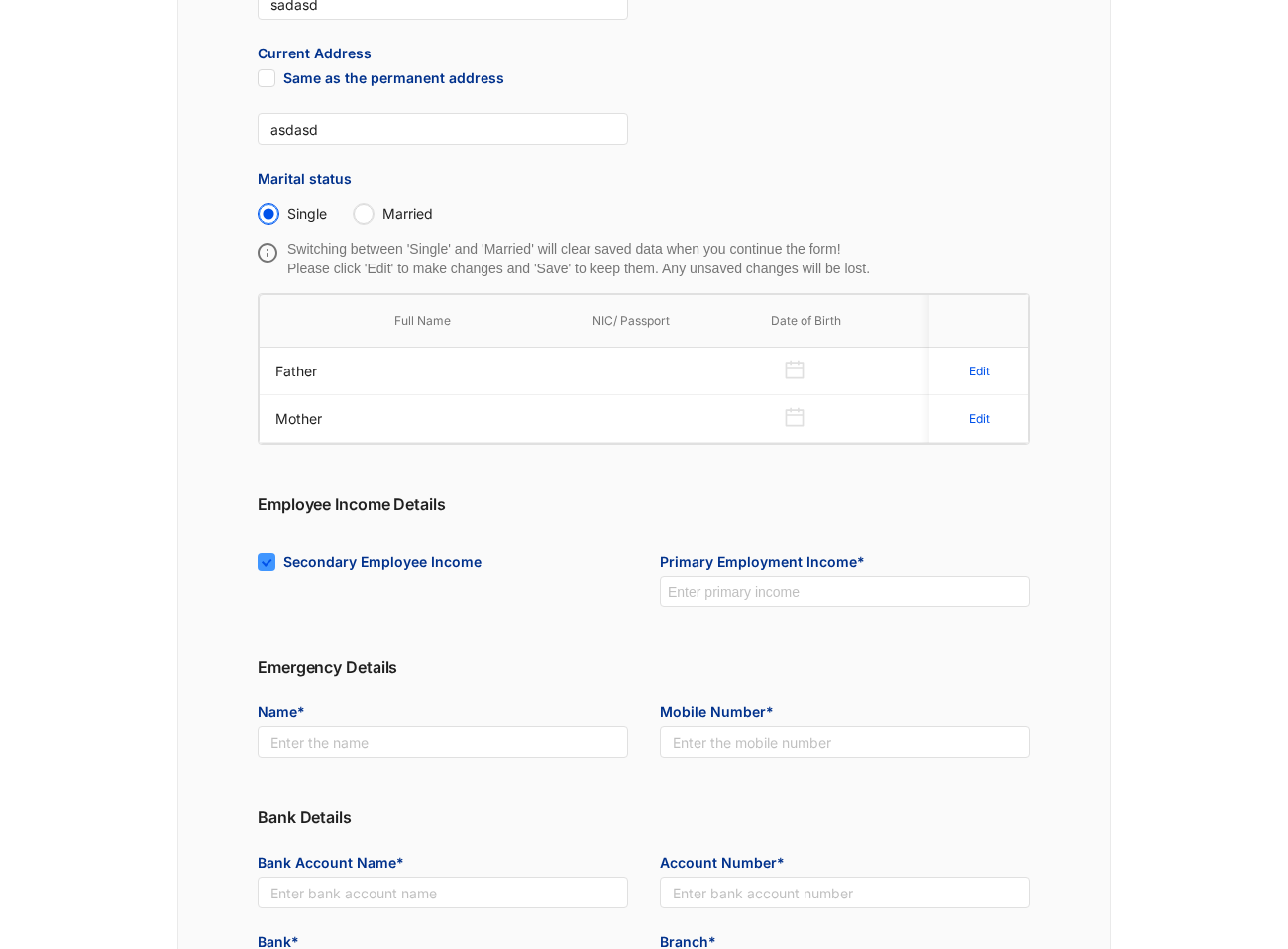 click on "Secondary Employee Income" at bounding box center [265, 560] 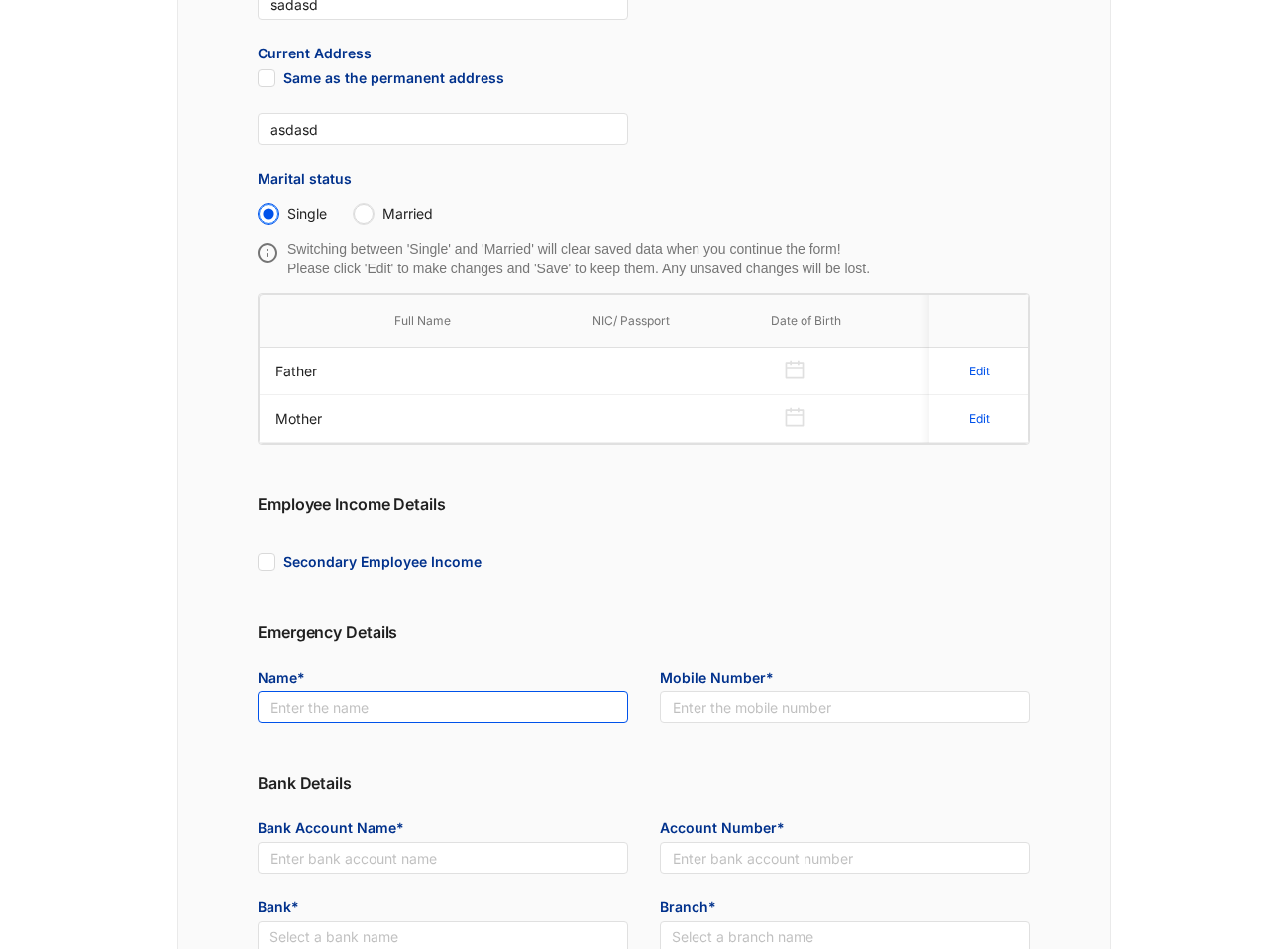 click at bounding box center [443, 707] 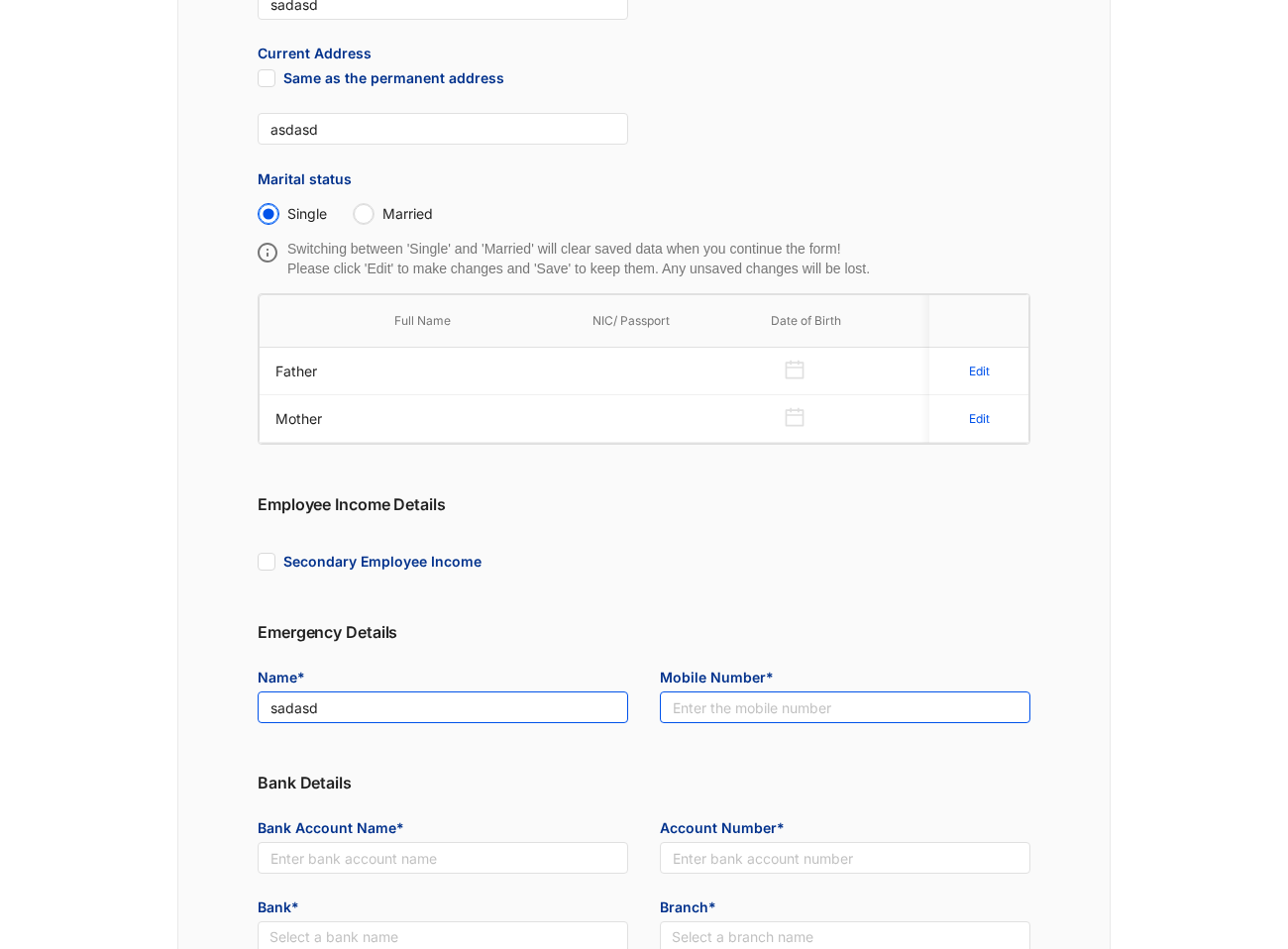 type on "sadasd" 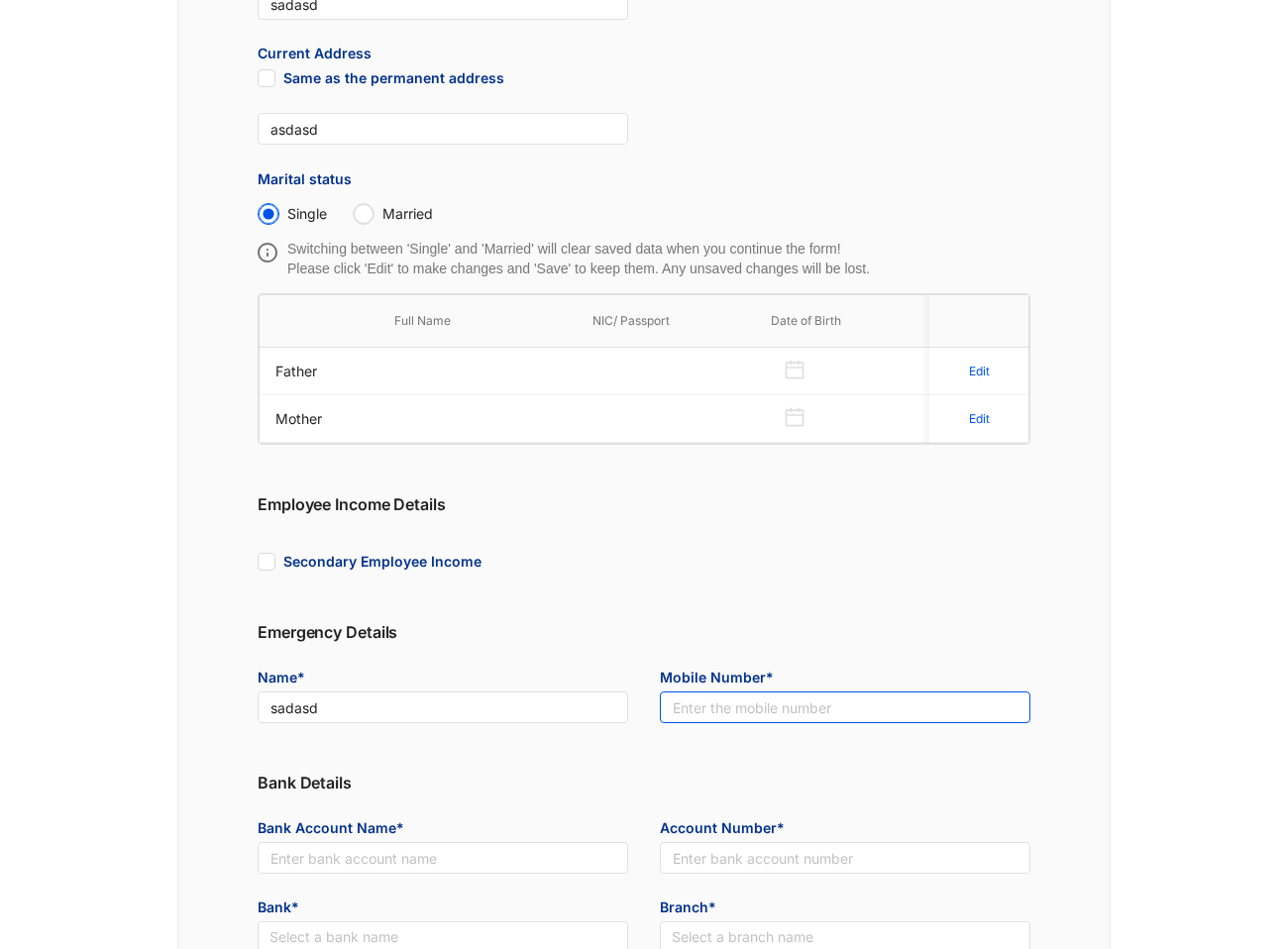 click at bounding box center (845, 707) 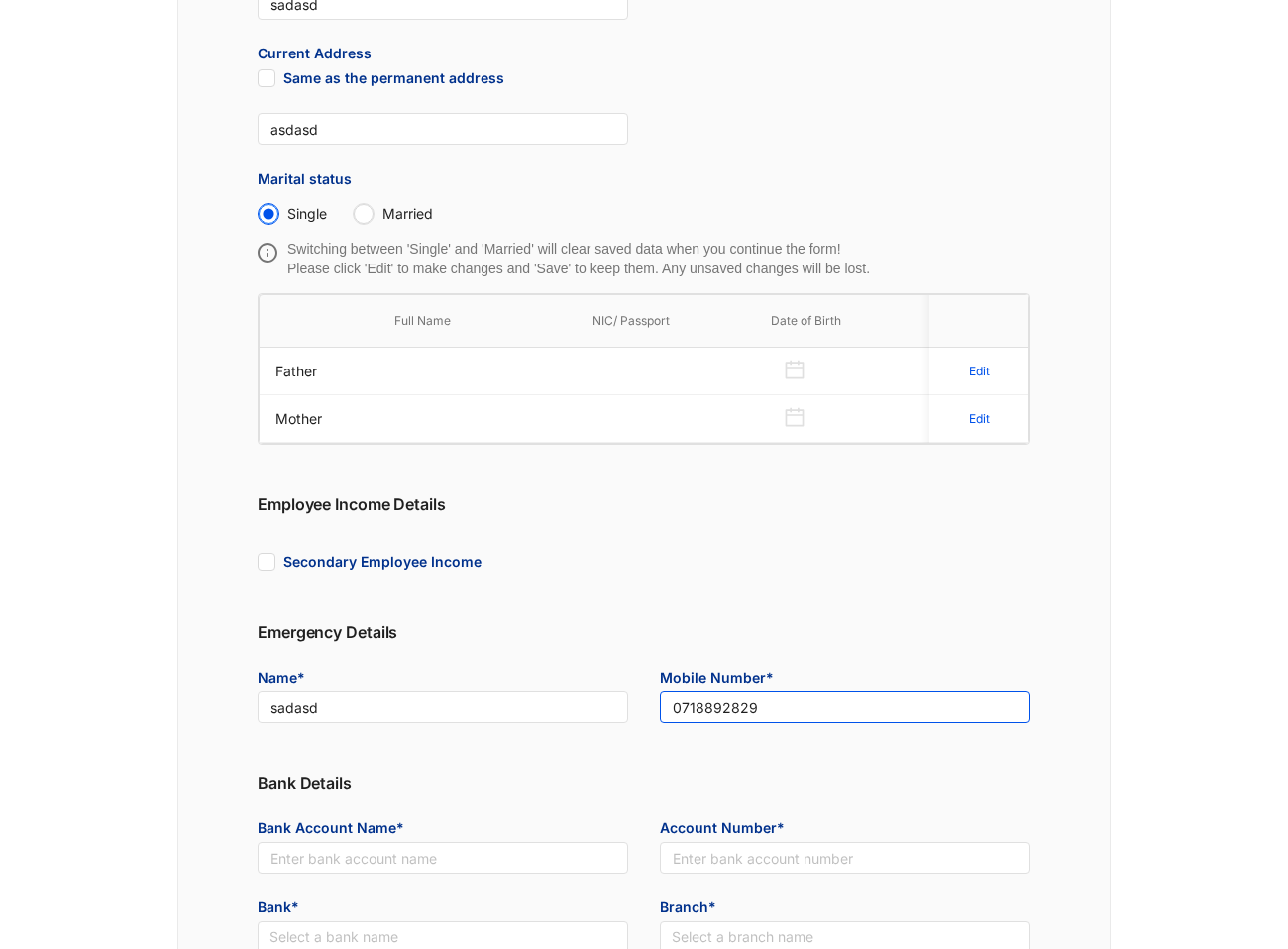 scroll, scrollTop: 991, scrollLeft: 0, axis: vertical 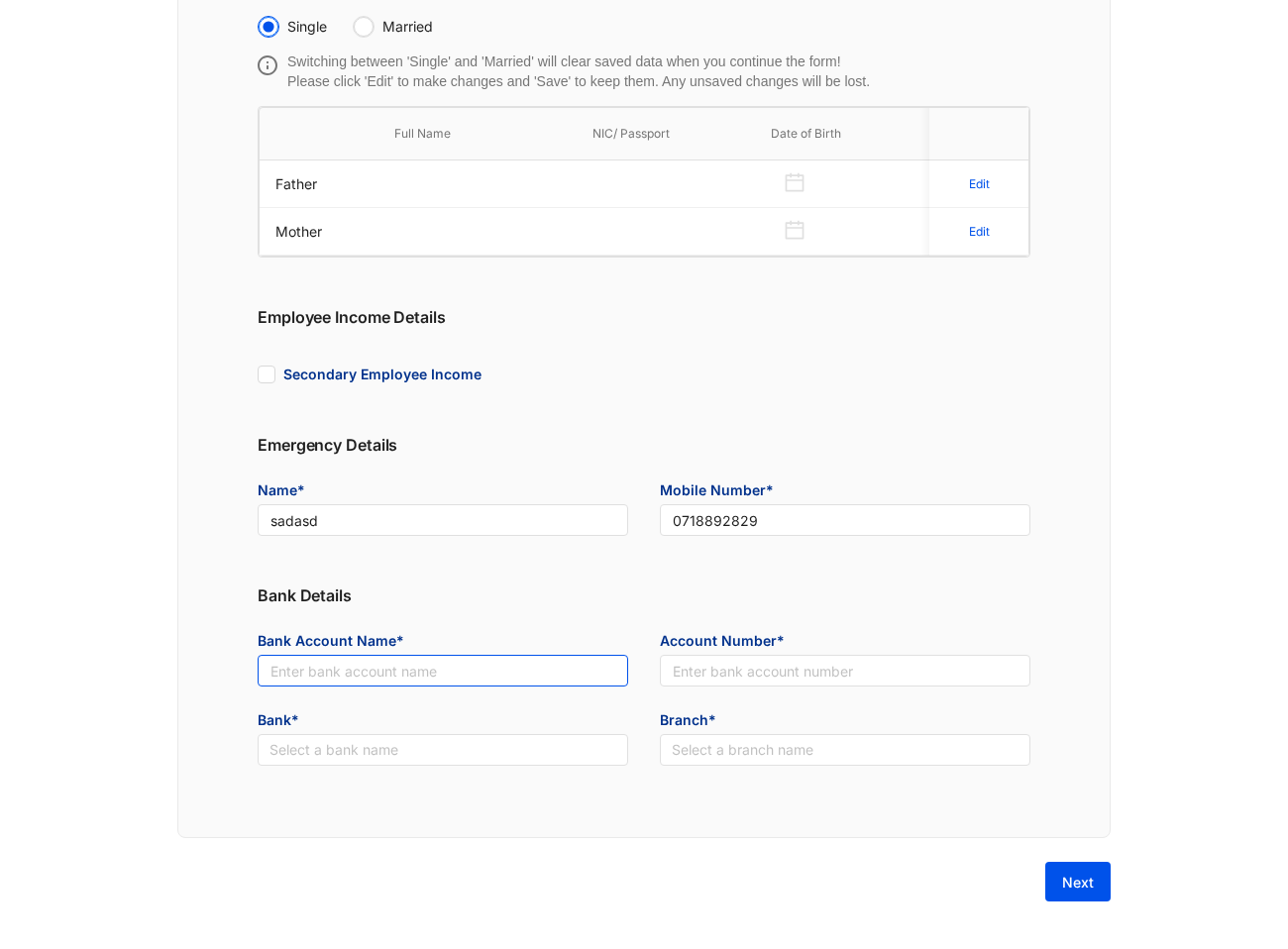 click at bounding box center [443, 671] 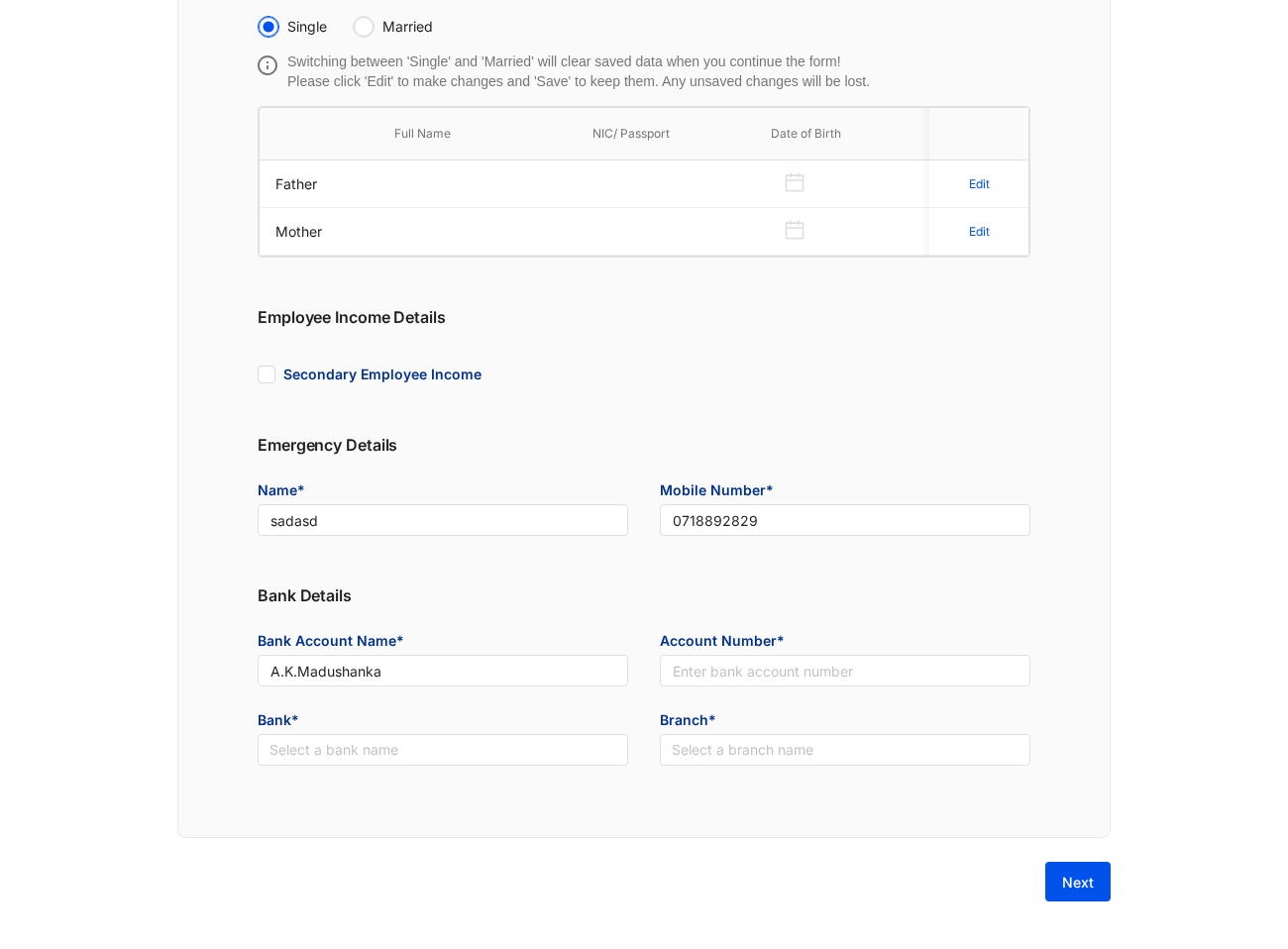 click on "Account Number*" at bounding box center (845, 643) 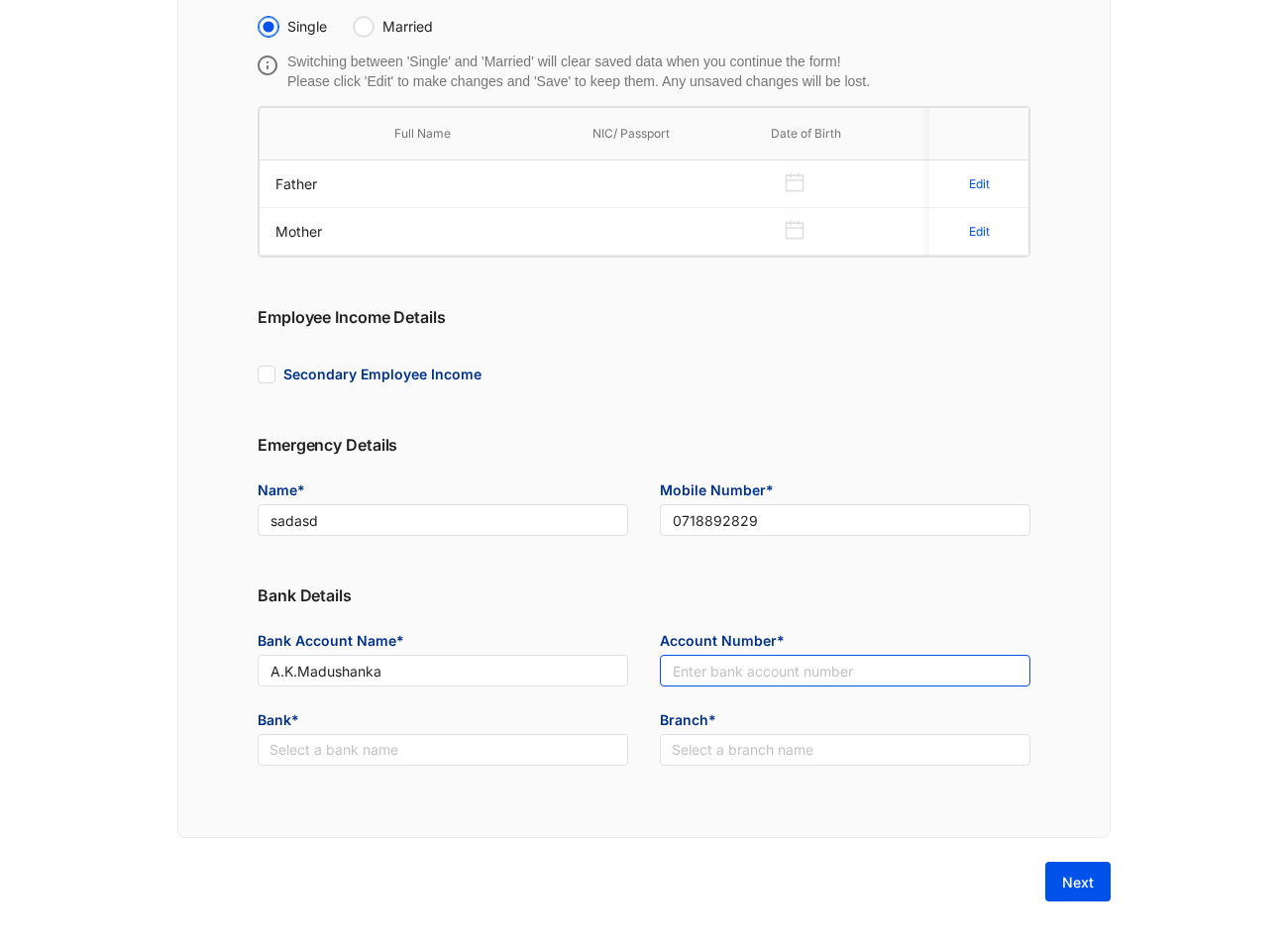 click at bounding box center (845, 671) 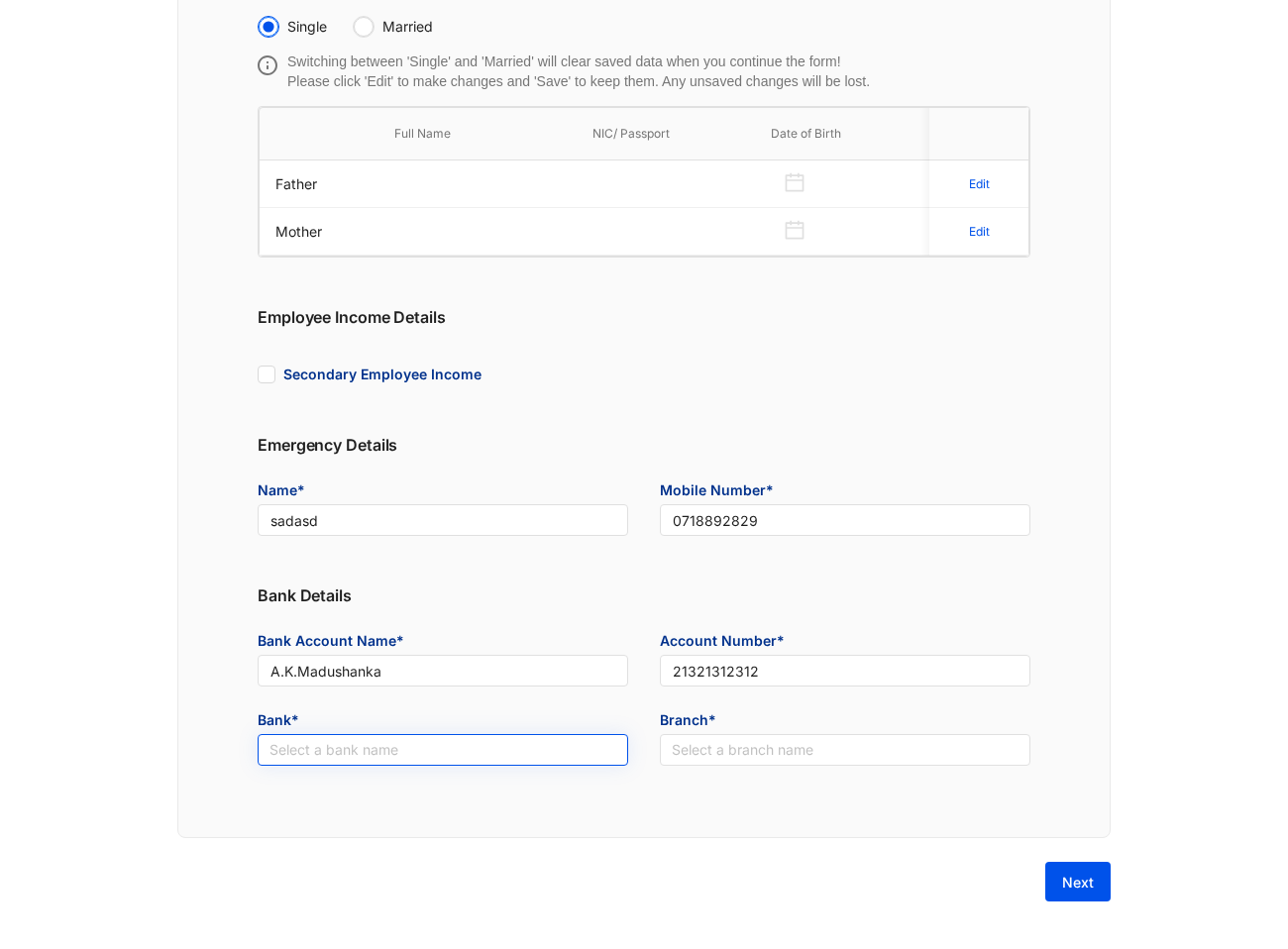 click at bounding box center (443, 750) 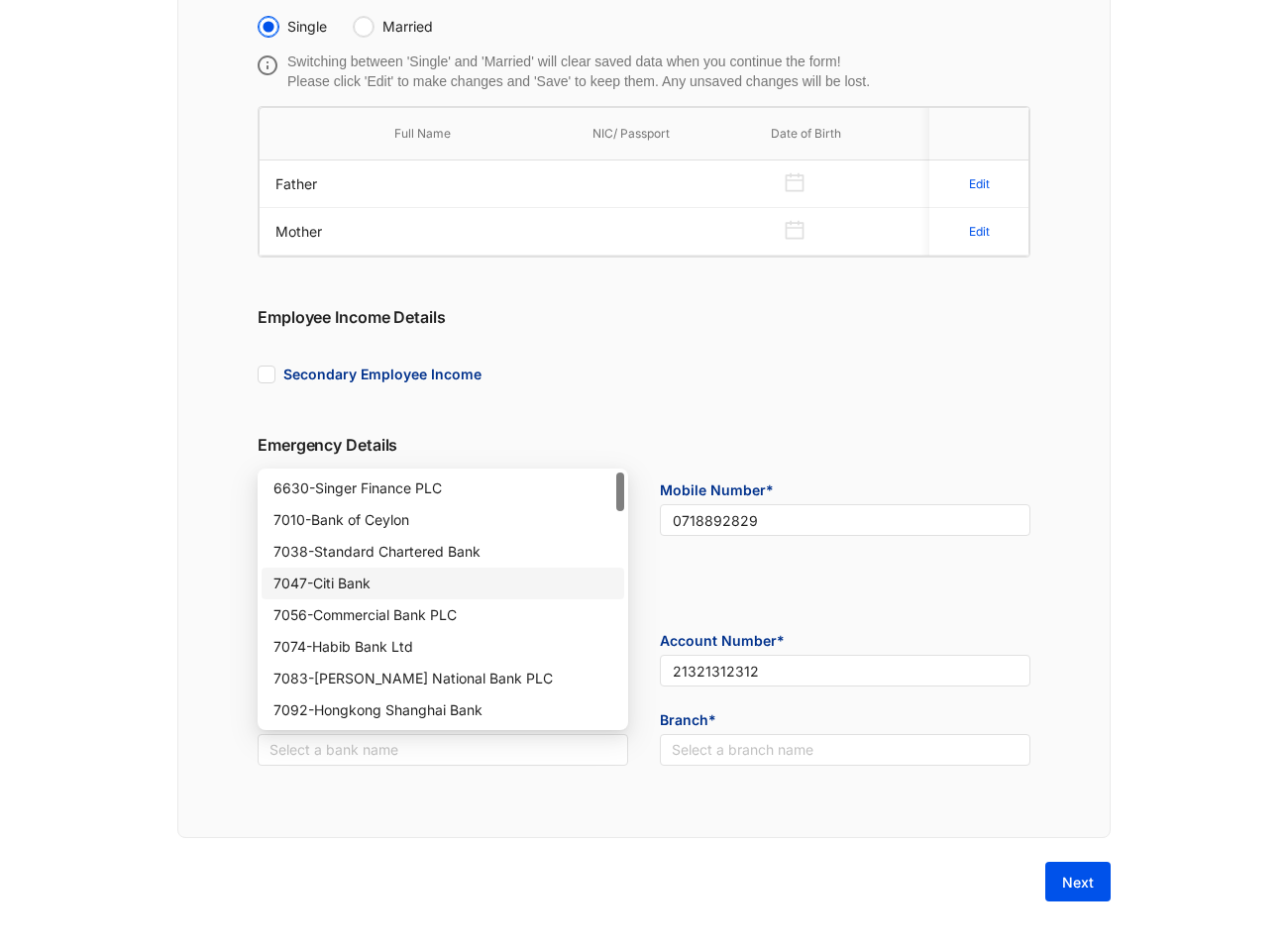 click on "7047  -  Citi Bank" at bounding box center (443, 583) 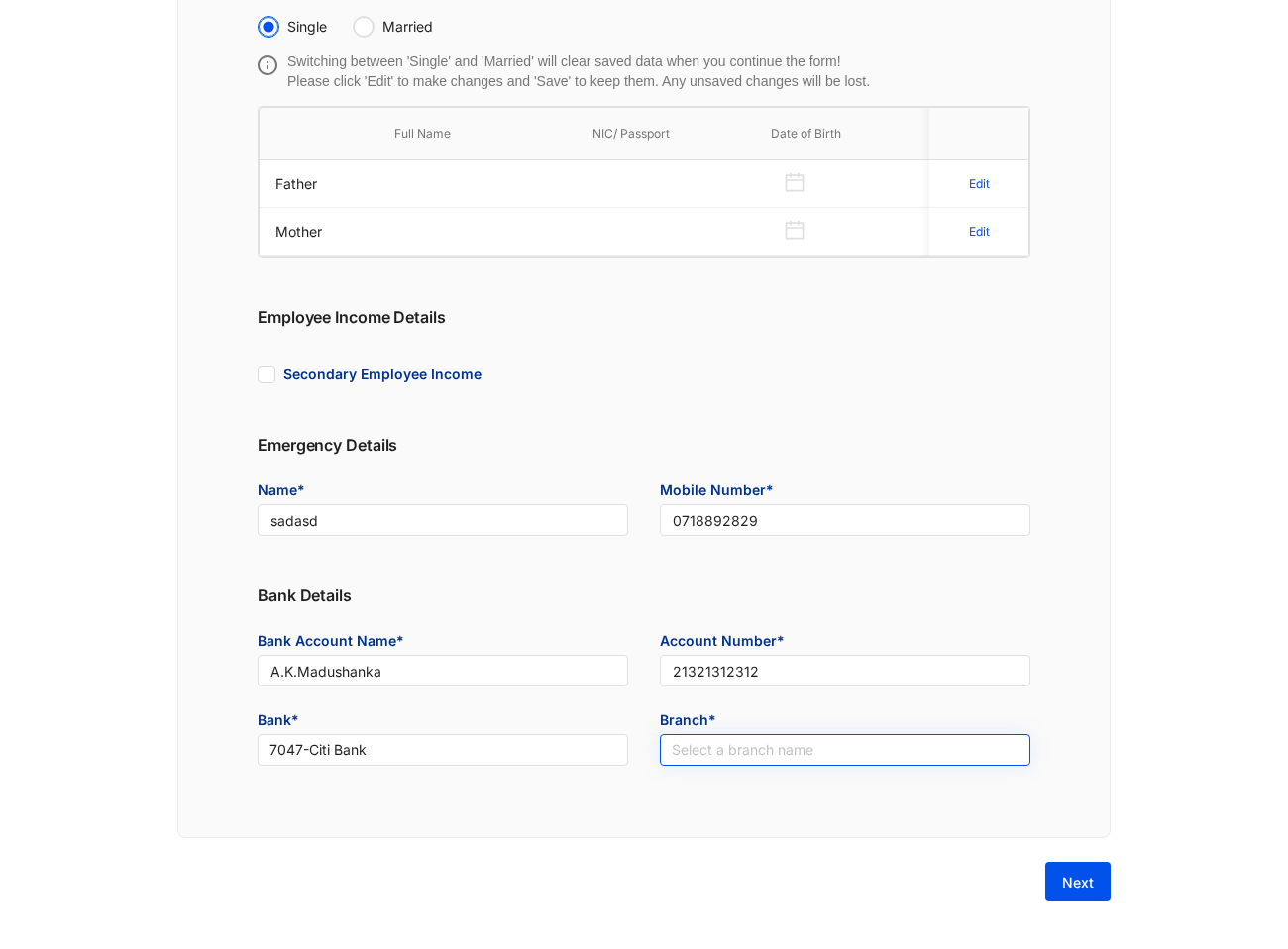 click at bounding box center [845, 750] 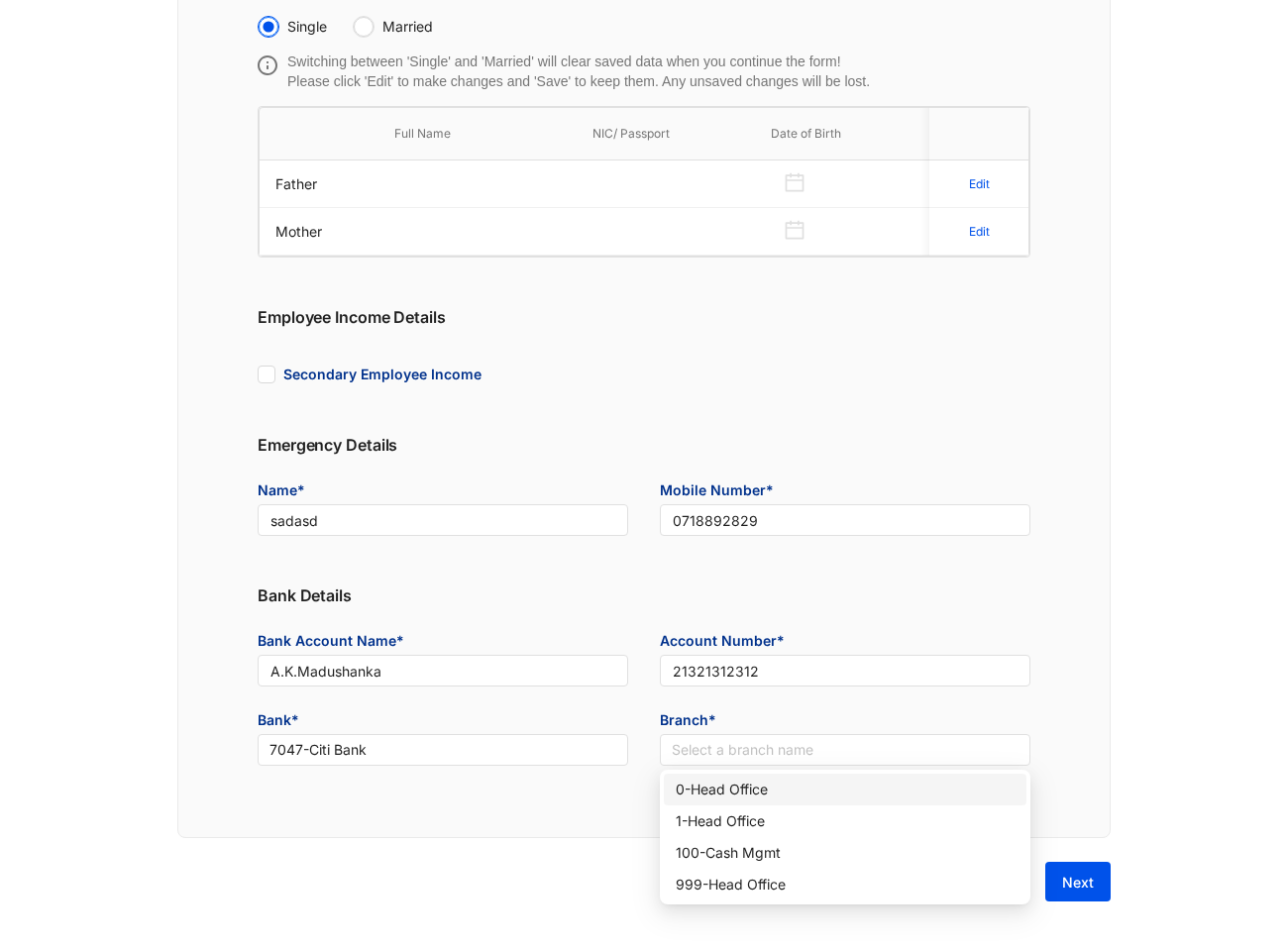 click on "1  -  Head Office" at bounding box center (845, 821) 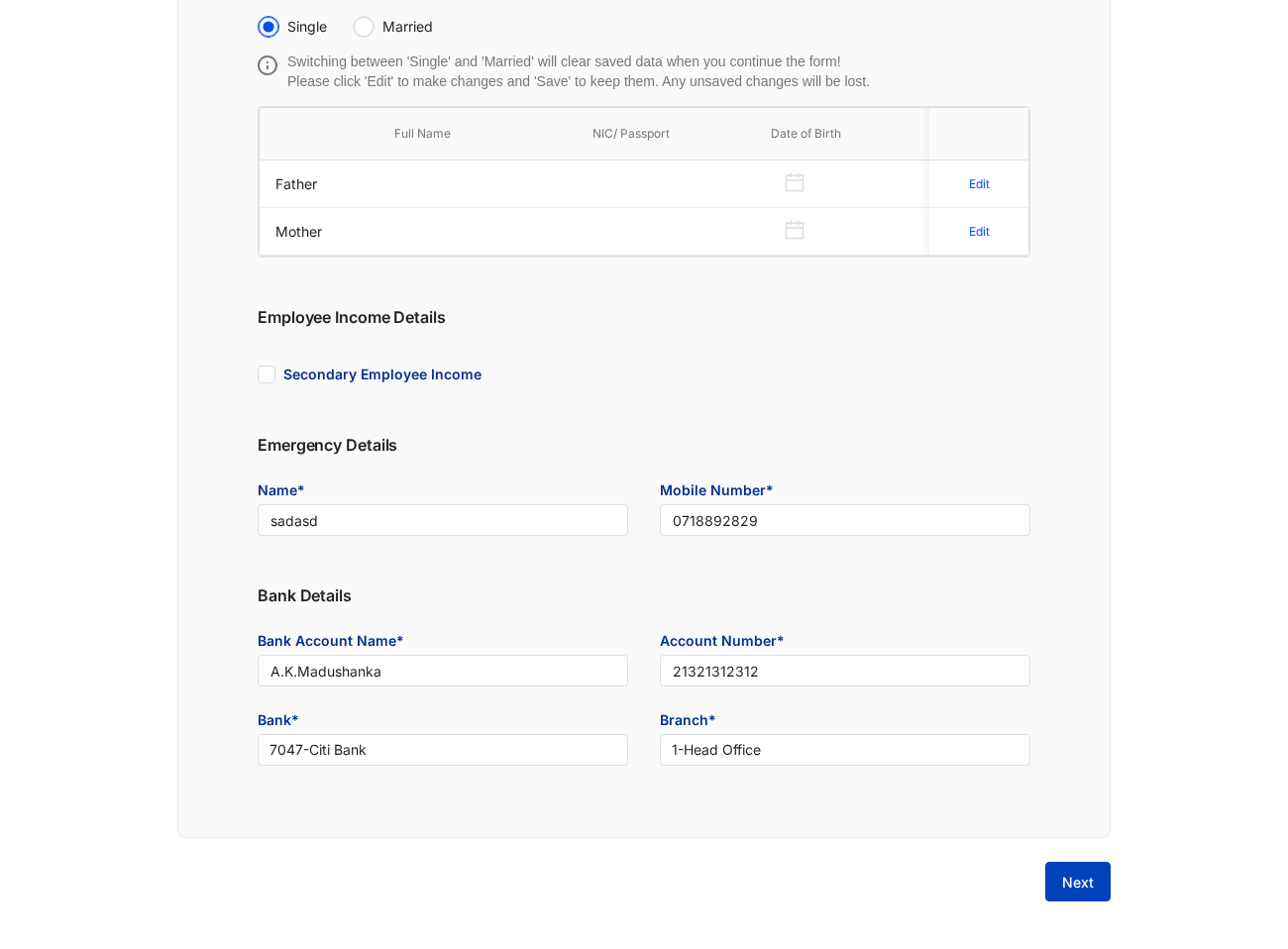 click on "Next" at bounding box center (1078, 883) 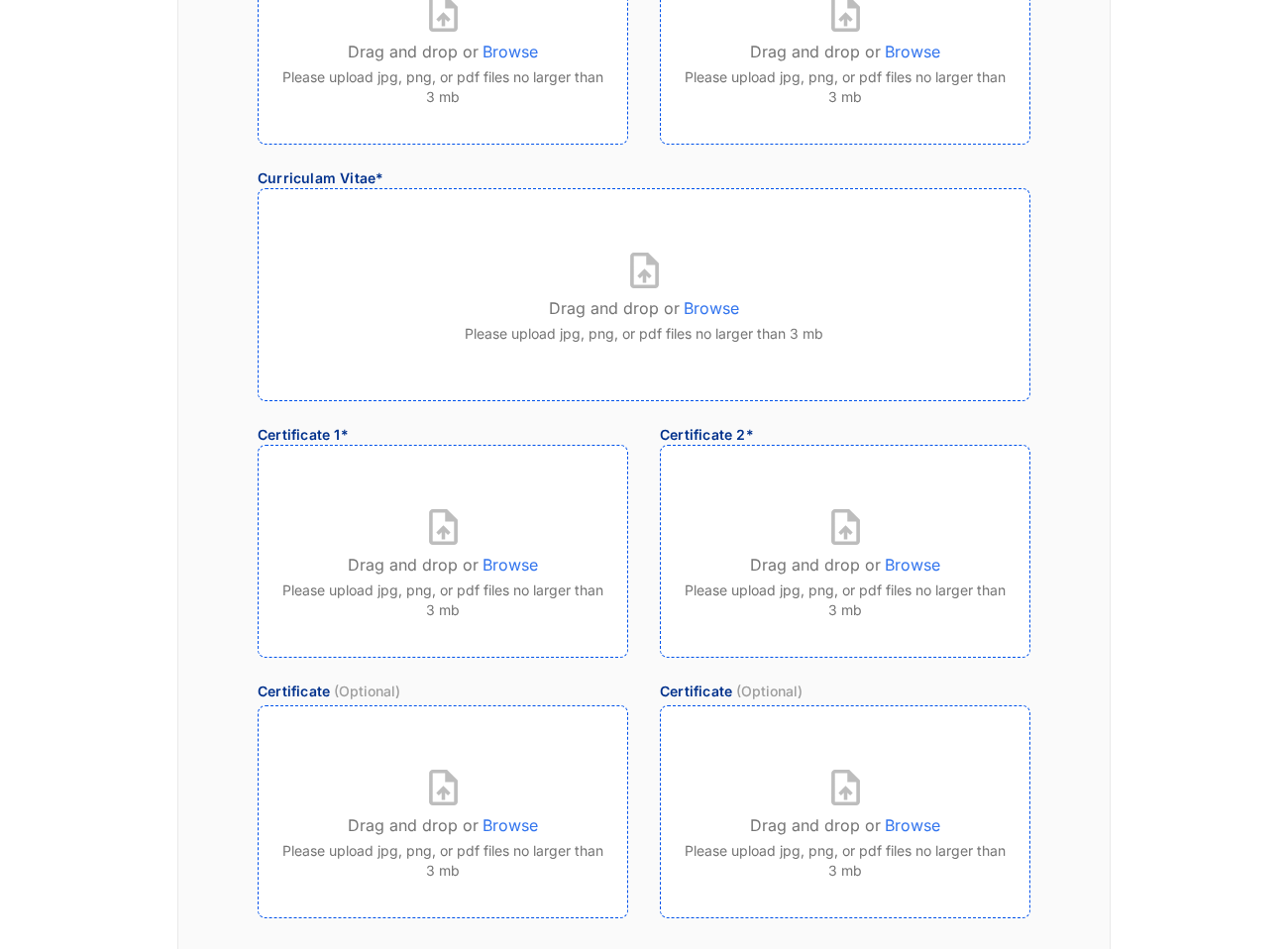 scroll, scrollTop: 12, scrollLeft: 0, axis: vertical 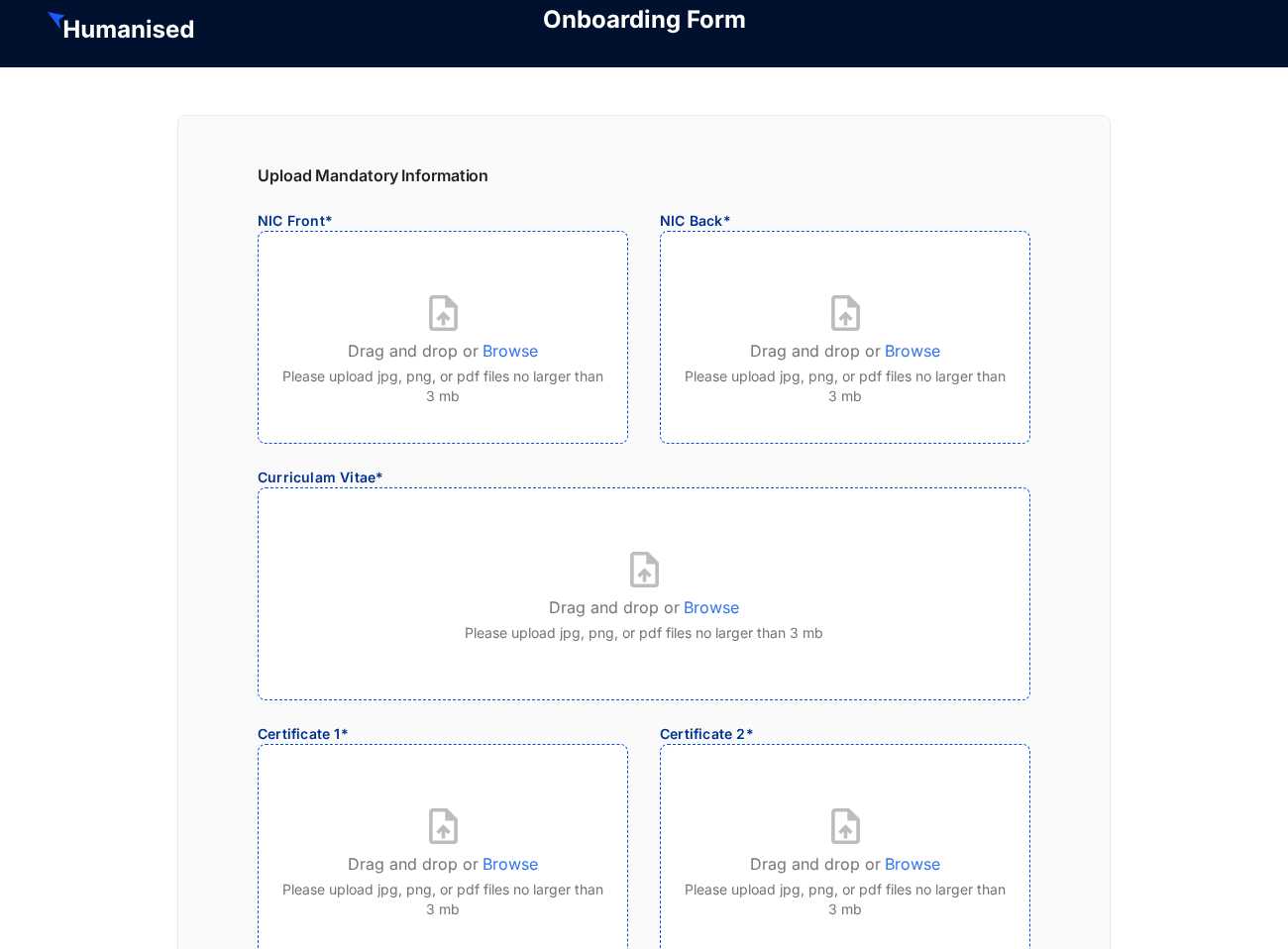 click on "Browse" at bounding box center [510, 347] 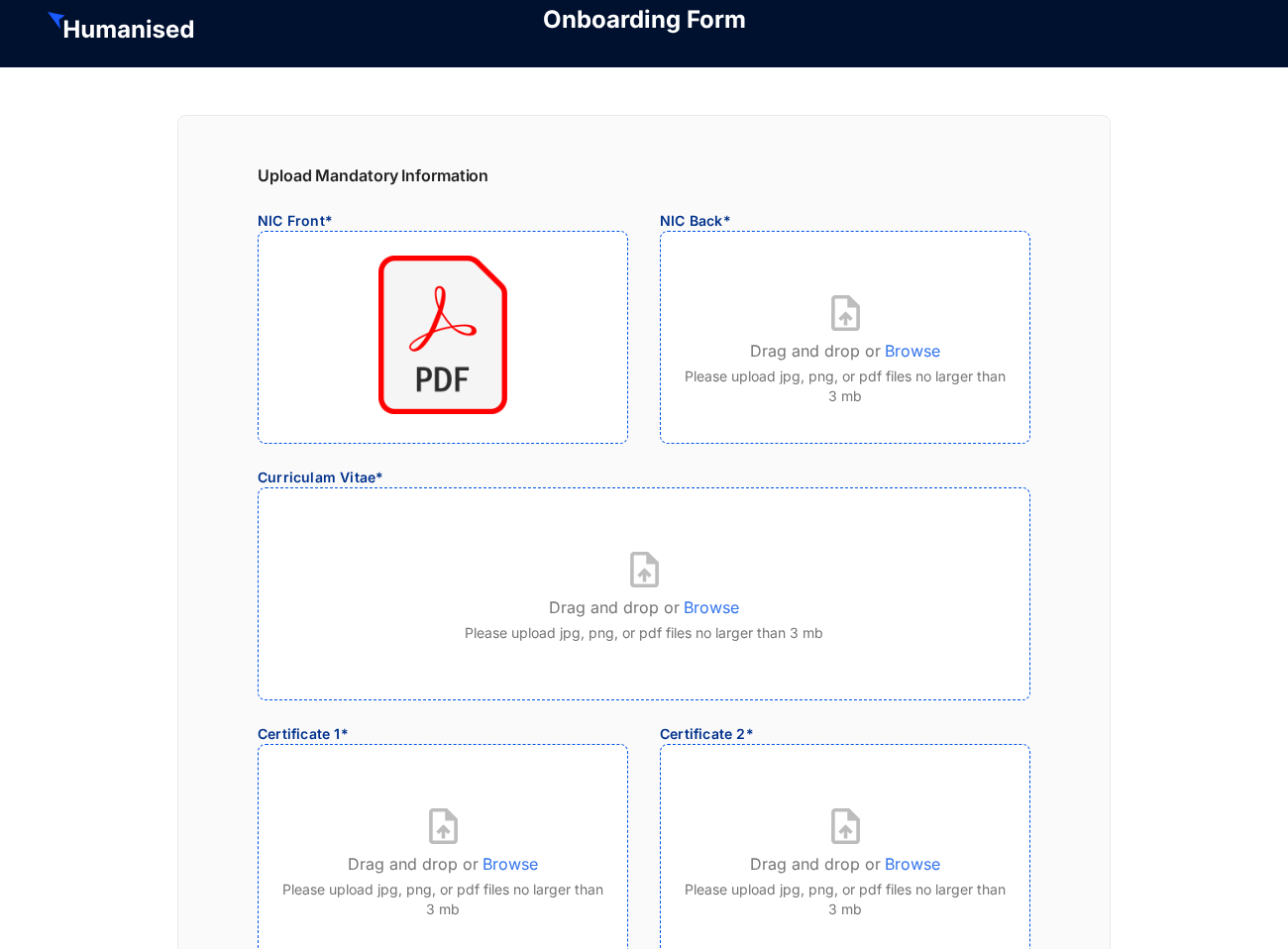 click on "Browse" at bounding box center (912, 347) 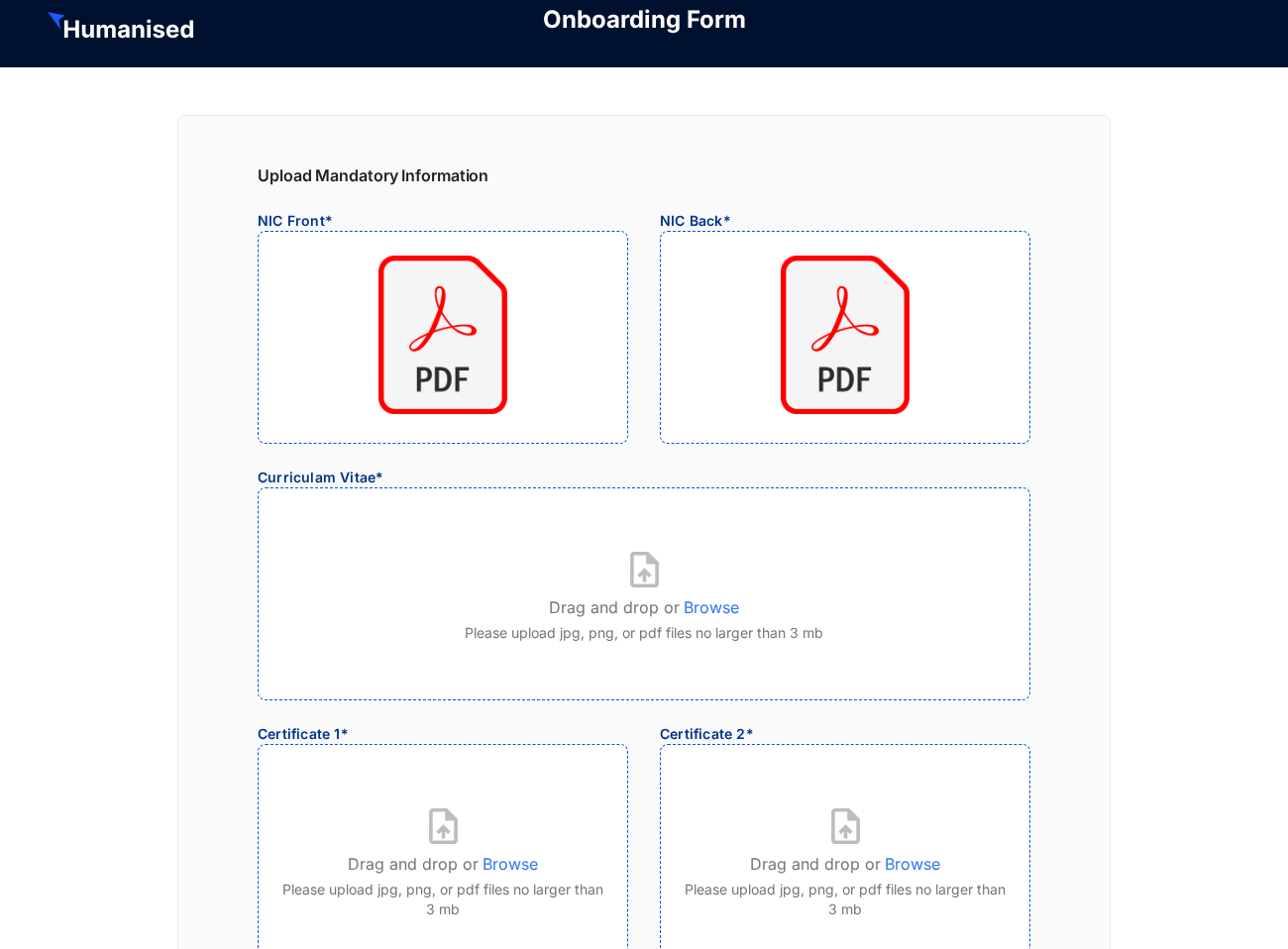 click on "Drag and drop or   Browse" at bounding box center (644, 603) 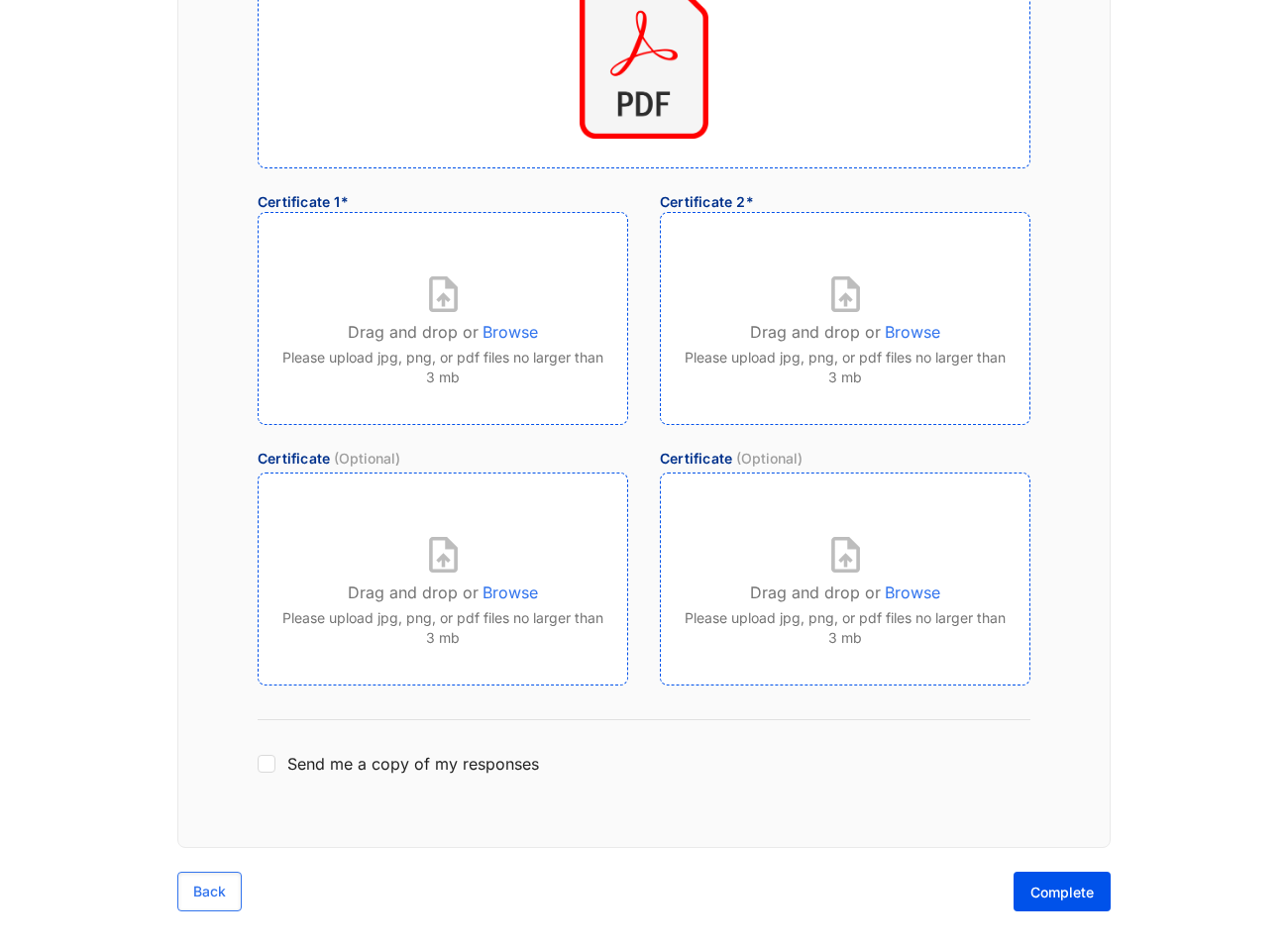 scroll, scrollTop: 554, scrollLeft: 0, axis: vertical 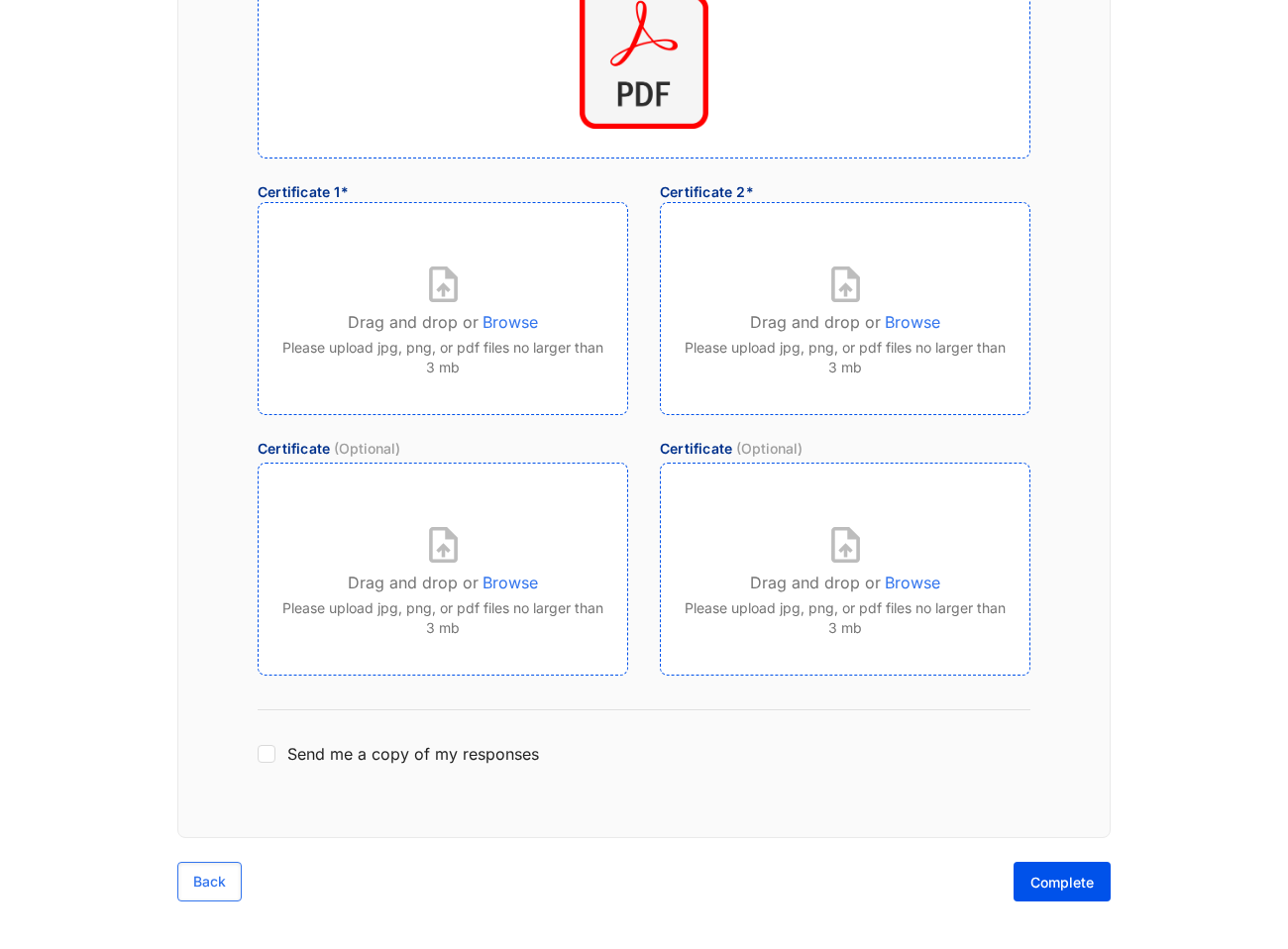 click on "Browse" at bounding box center (510, 318) 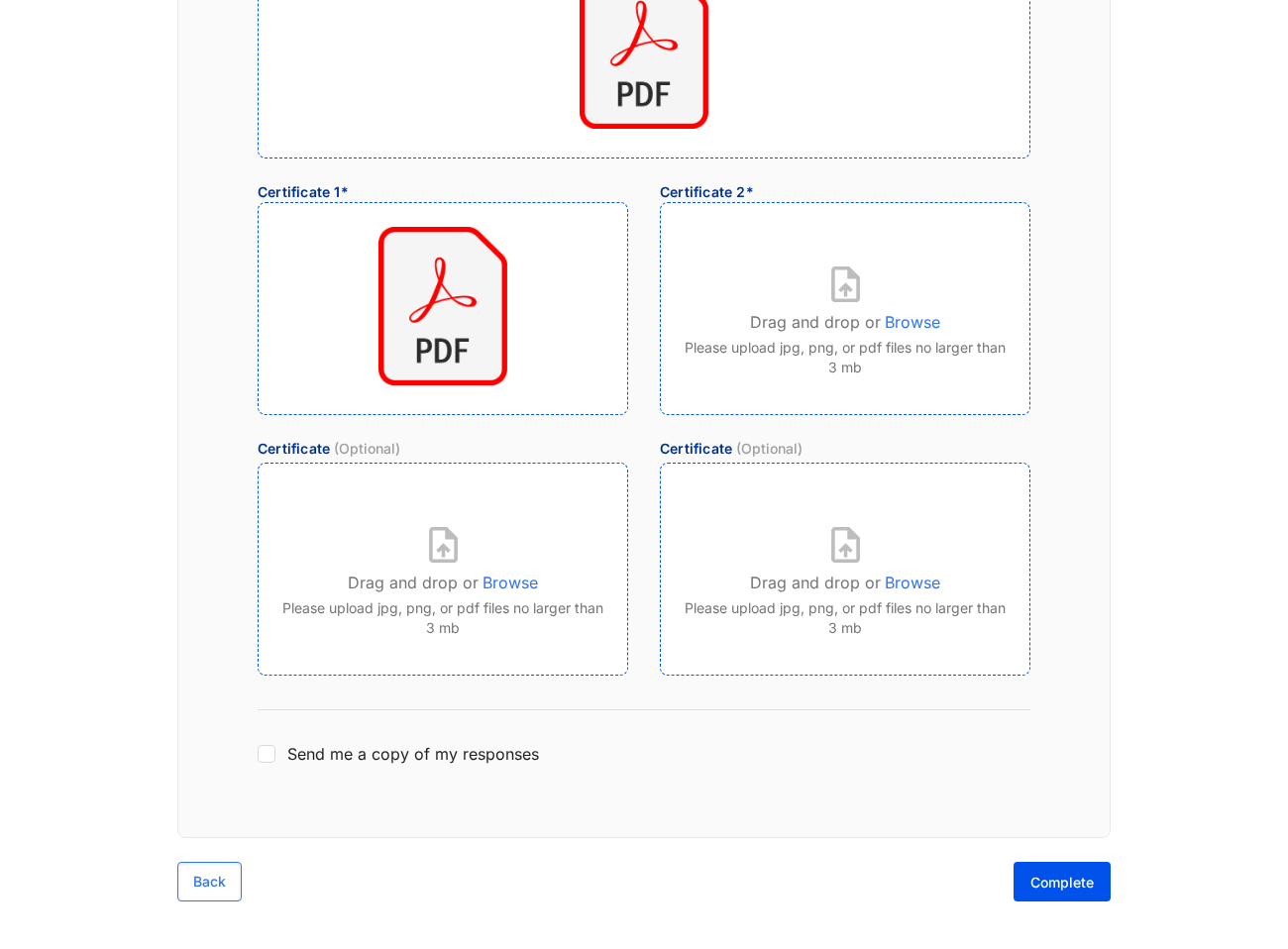 click on "Browse" at bounding box center (912, 318) 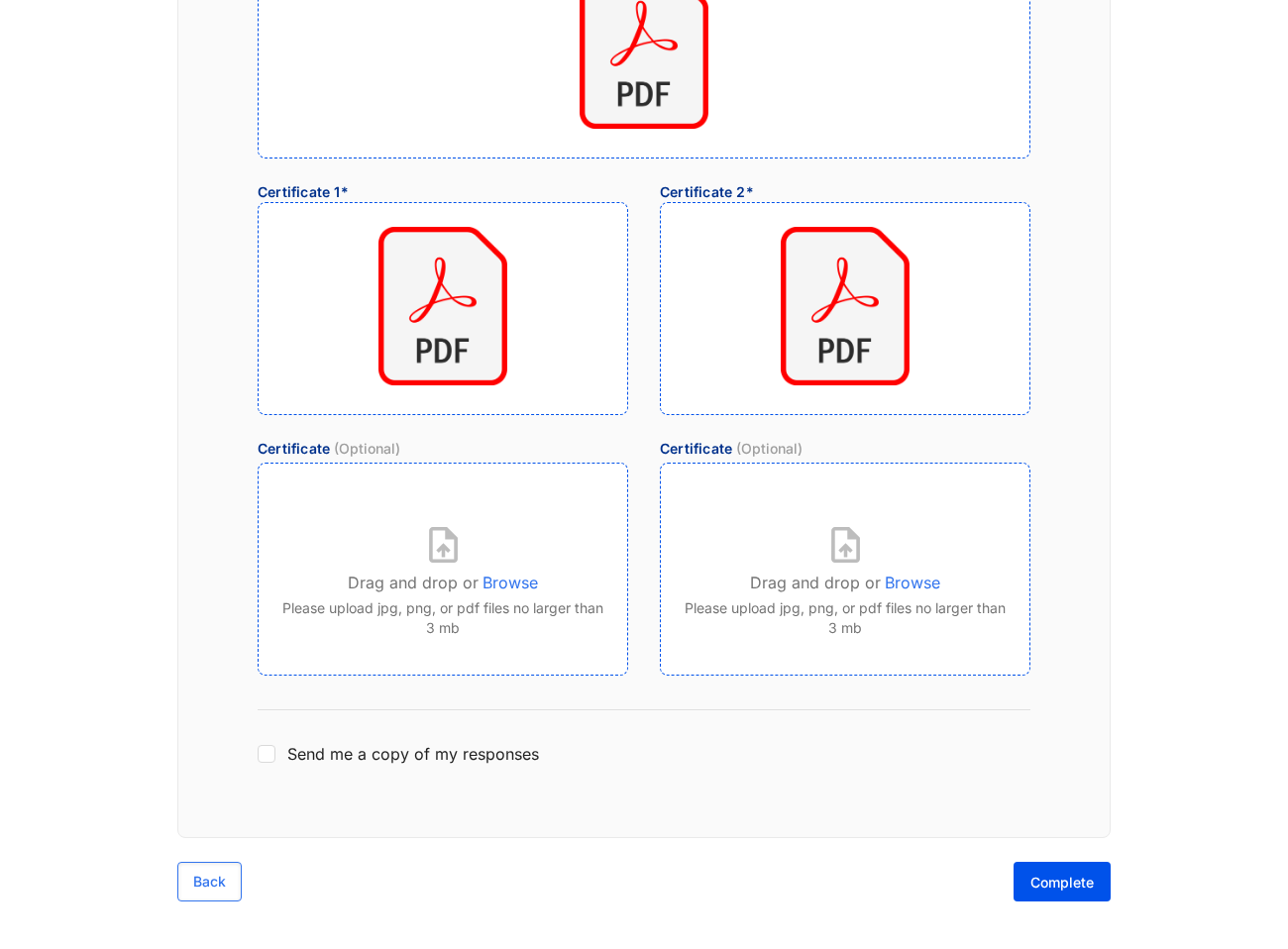 click on "Browse" at bounding box center [510, 579] 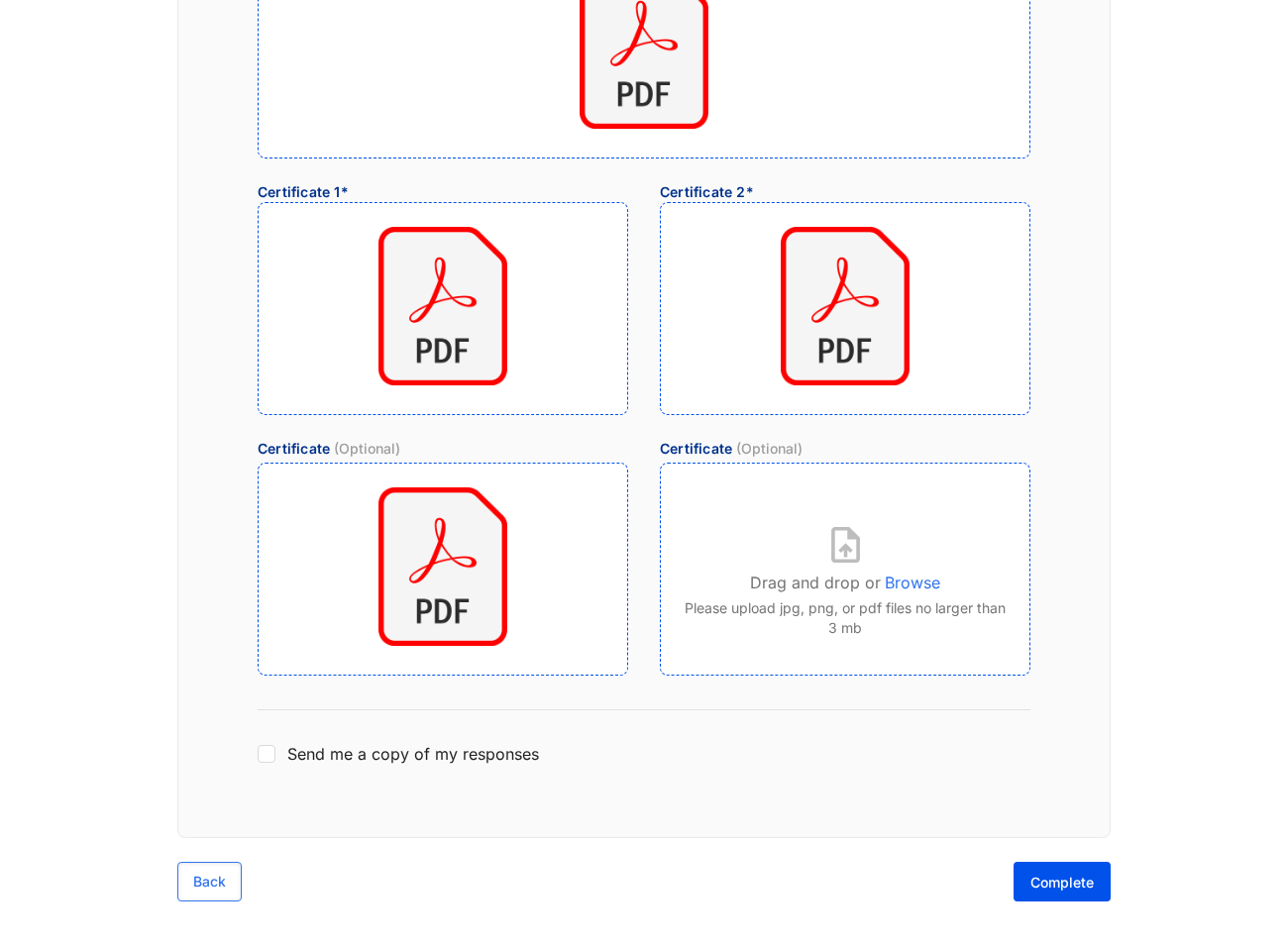 click on "Browse" at bounding box center (912, 579) 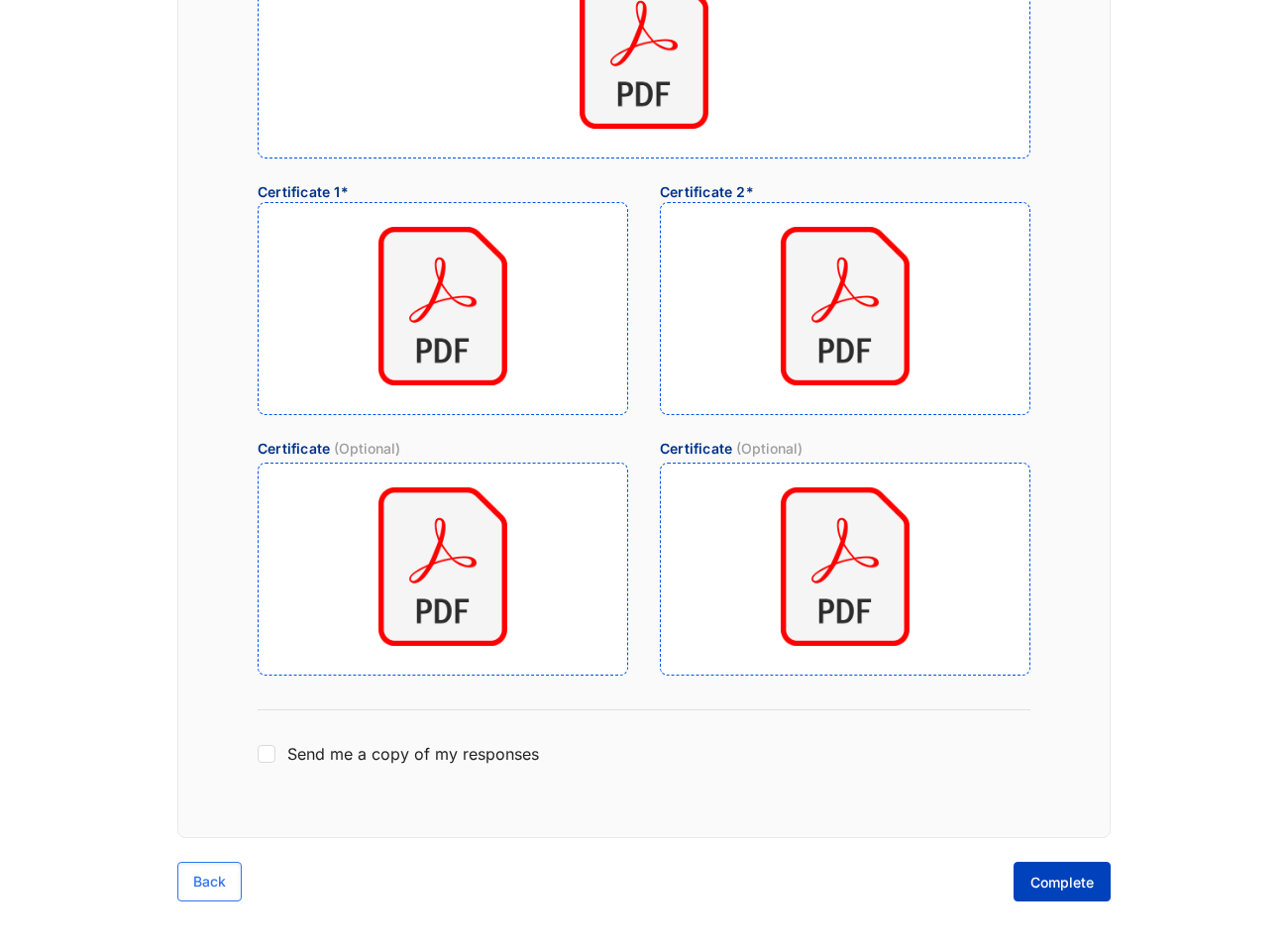 click on "Complete" at bounding box center [1062, 883] 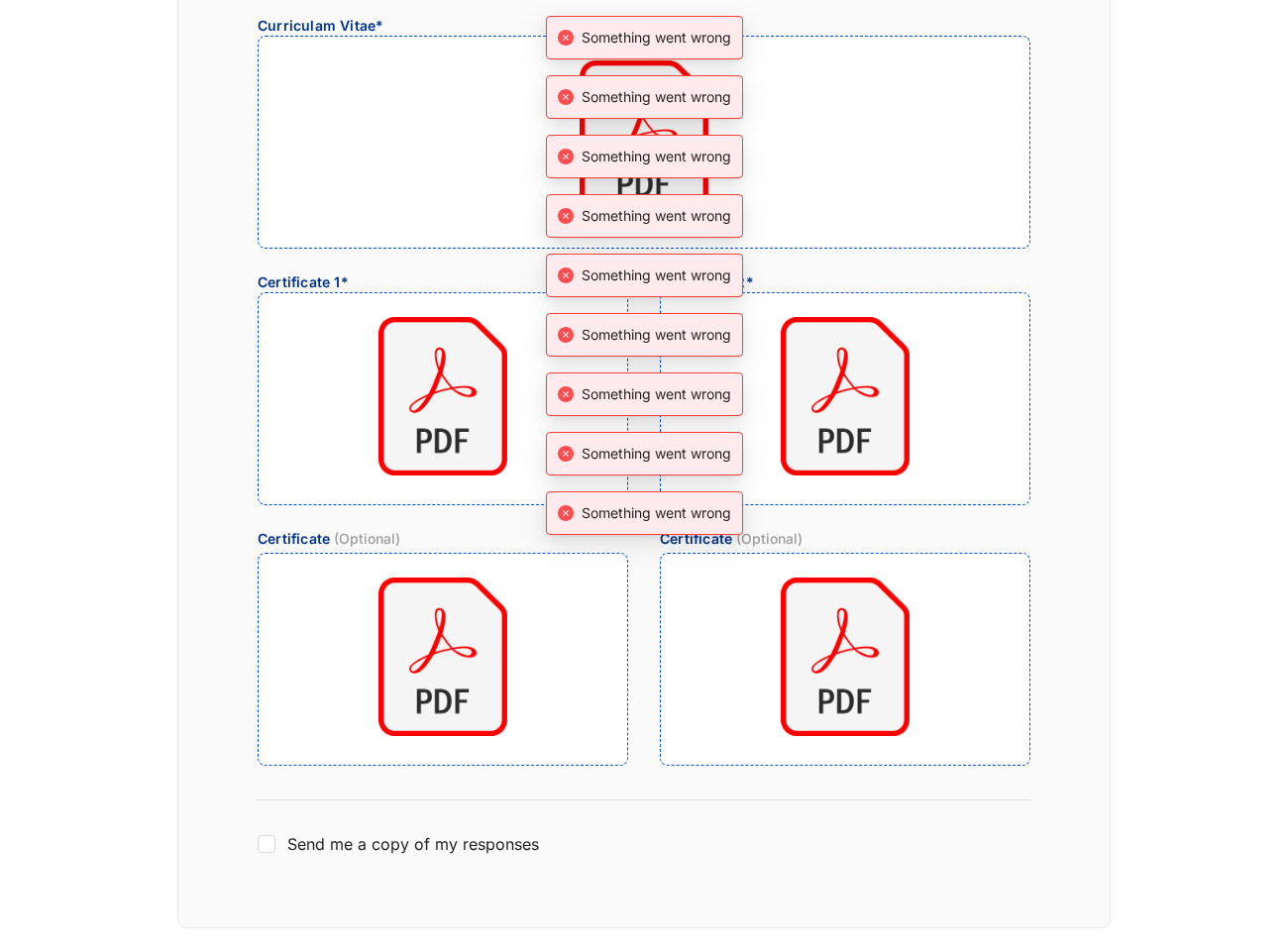 scroll, scrollTop: 445, scrollLeft: 0, axis: vertical 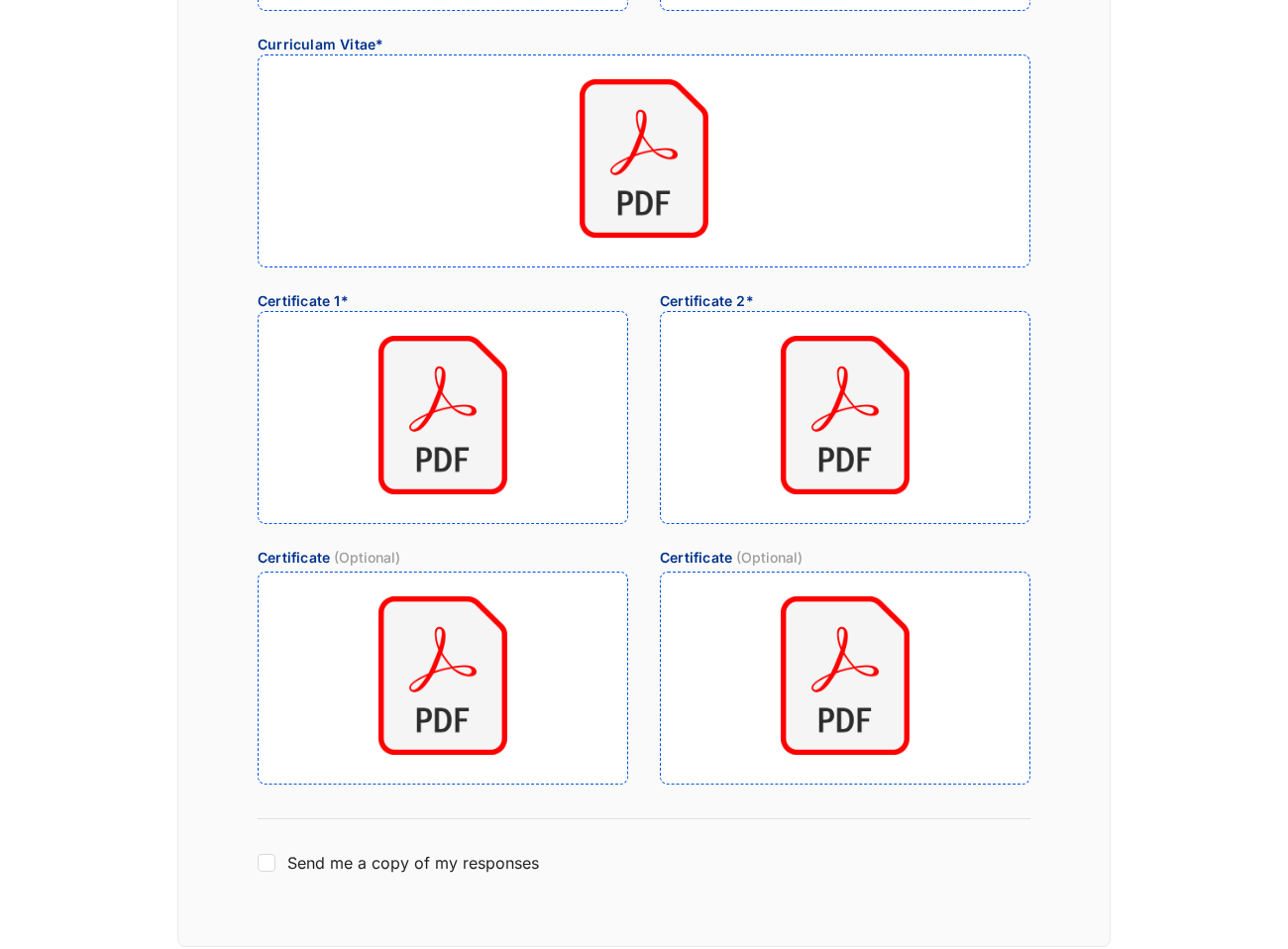 click on "Upload Mandatory Information NIC Front* NIC Back* Curriculam Vitae* Certificate 1* Certificate 2* Certificate (Optional) Certificate (Optional) Send me a copy of my responses Back Complete" at bounding box center (644, 322) 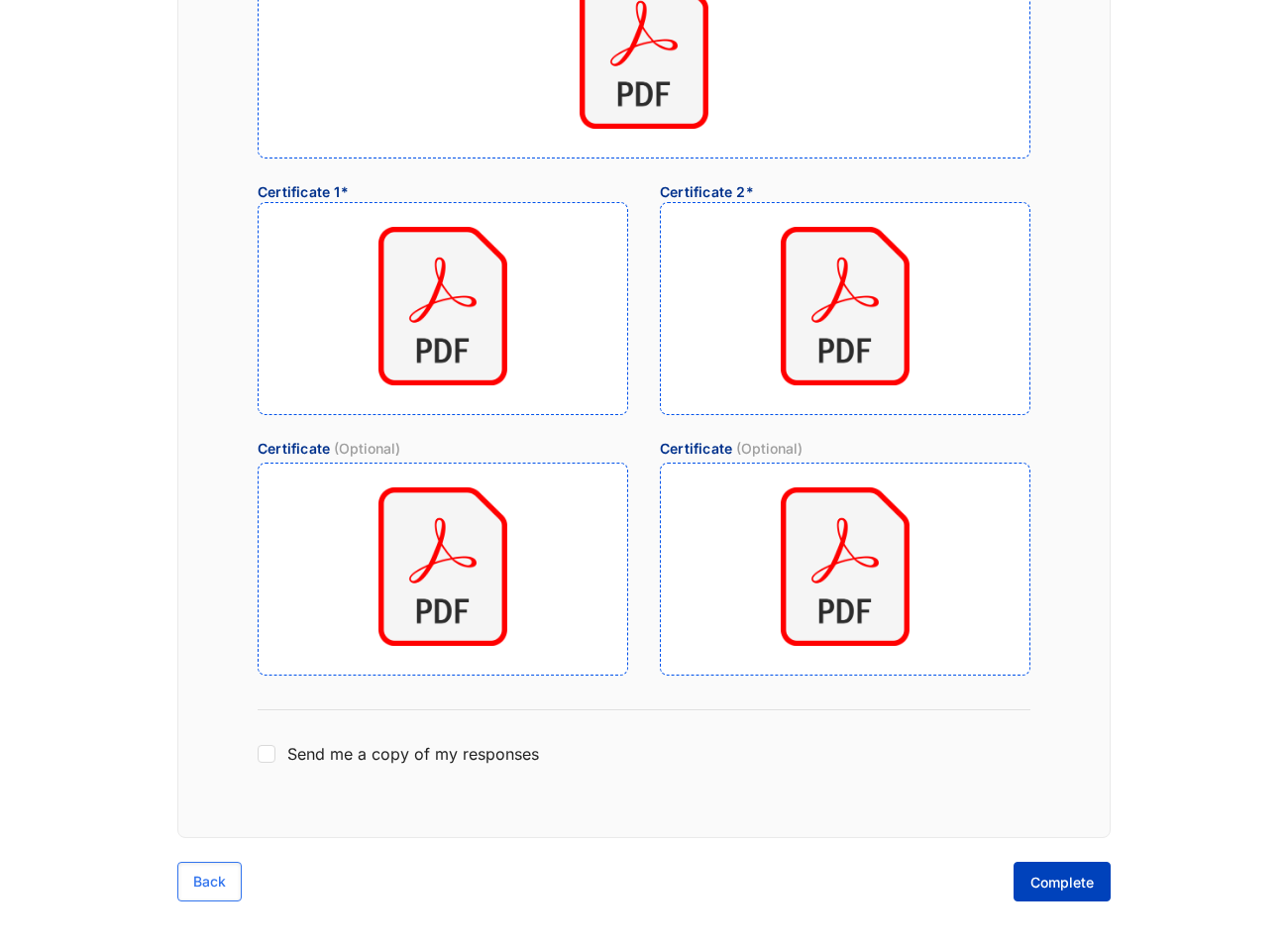 click on "Complete" at bounding box center [1062, 882] 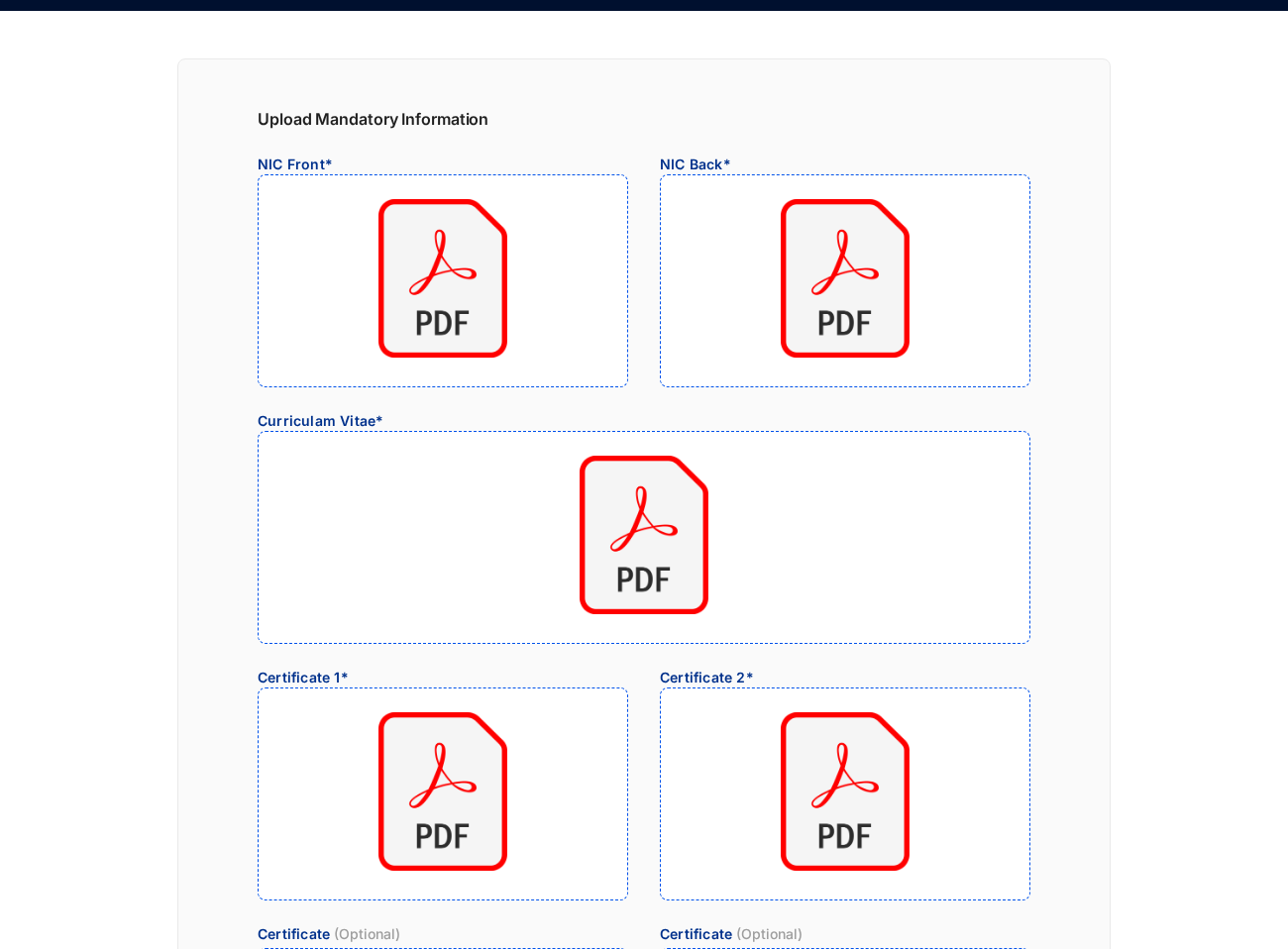 scroll, scrollTop: 0, scrollLeft: 0, axis: both 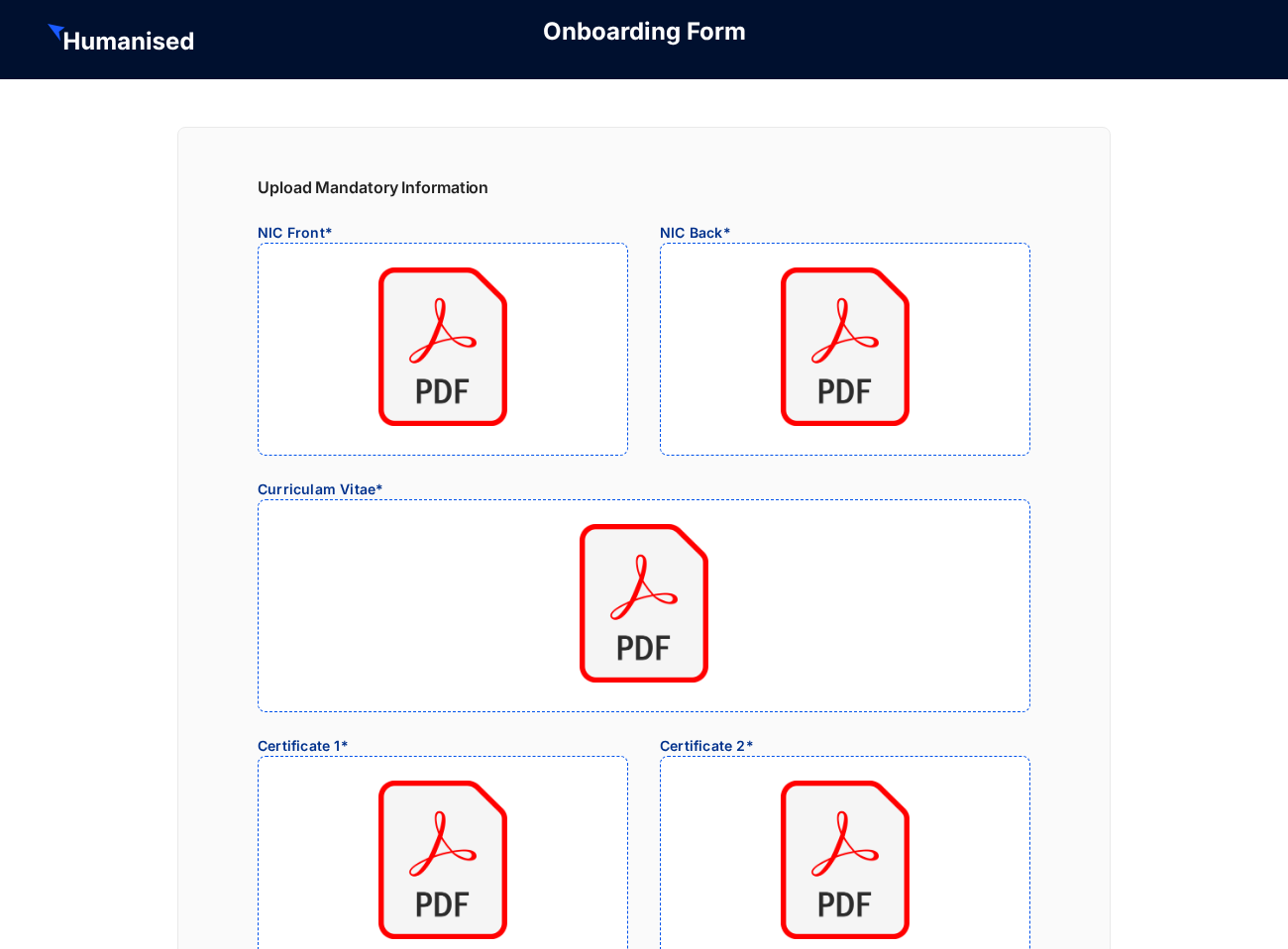 click on "Upload Mandatory Information" at bounding box center [644, 187] 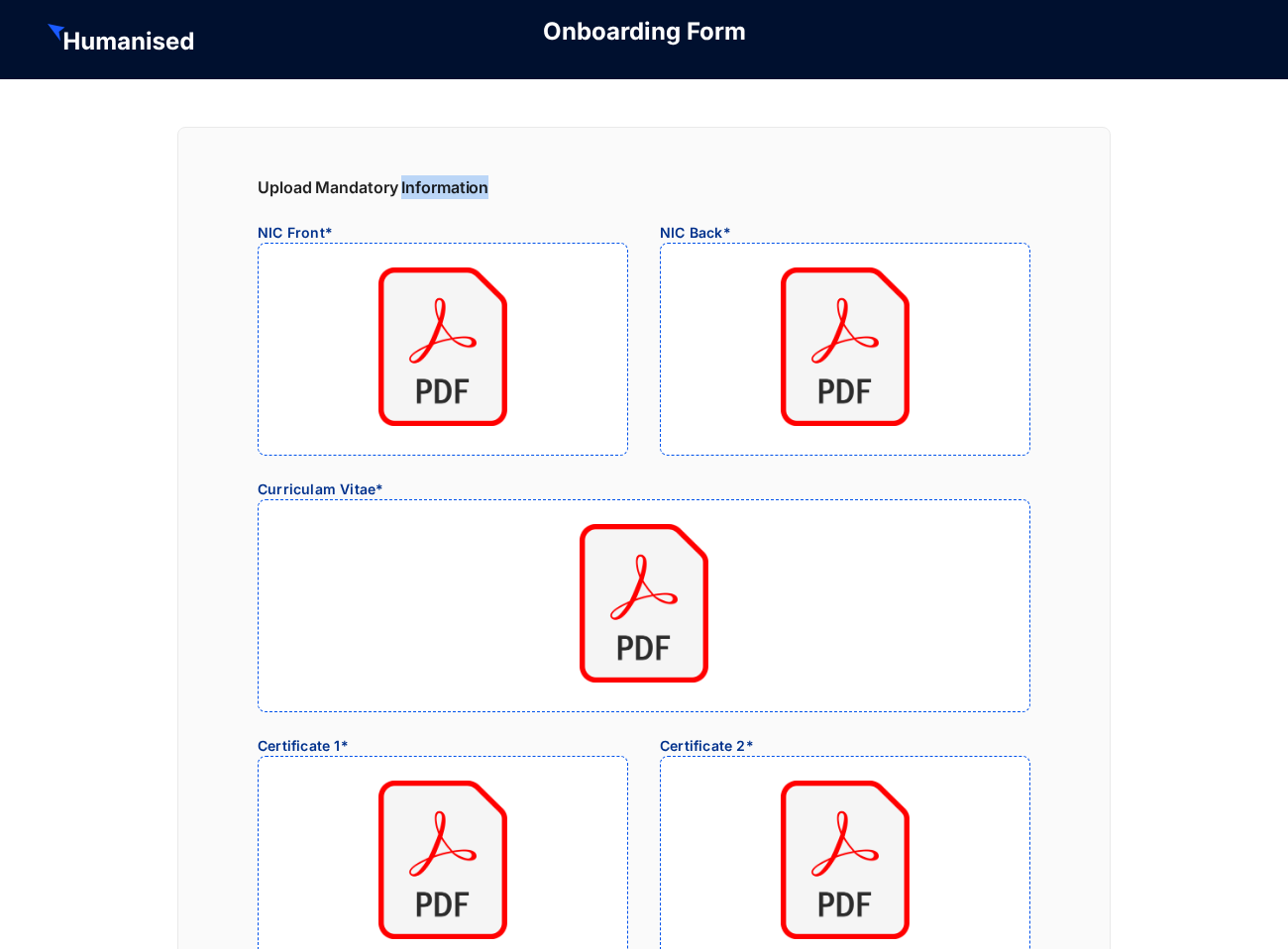 click on "Upload Mandatory Information" at bounding box center [644, 187] 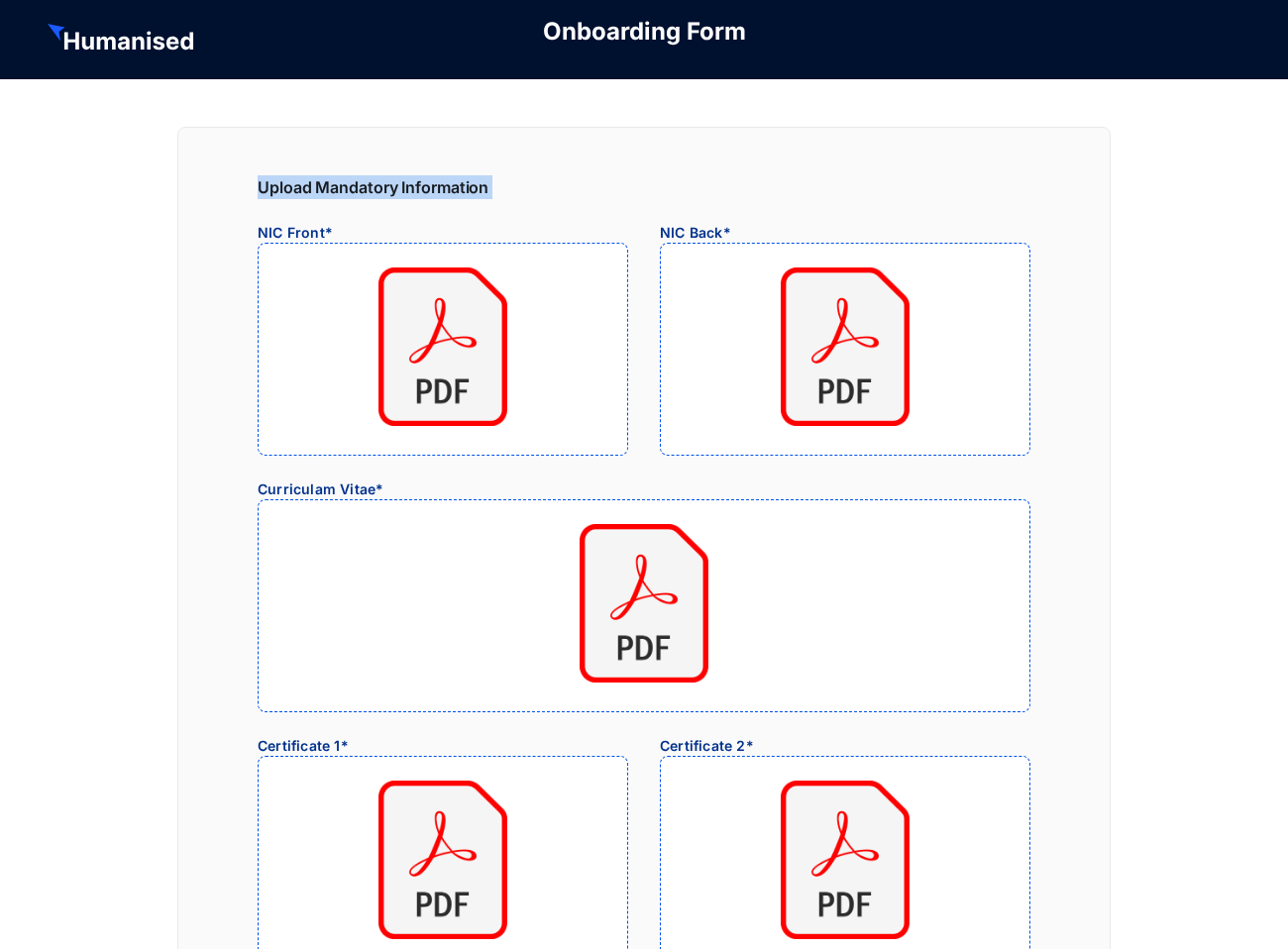 click on "Upload Mandatory Information" at bounding box center (644, 187) 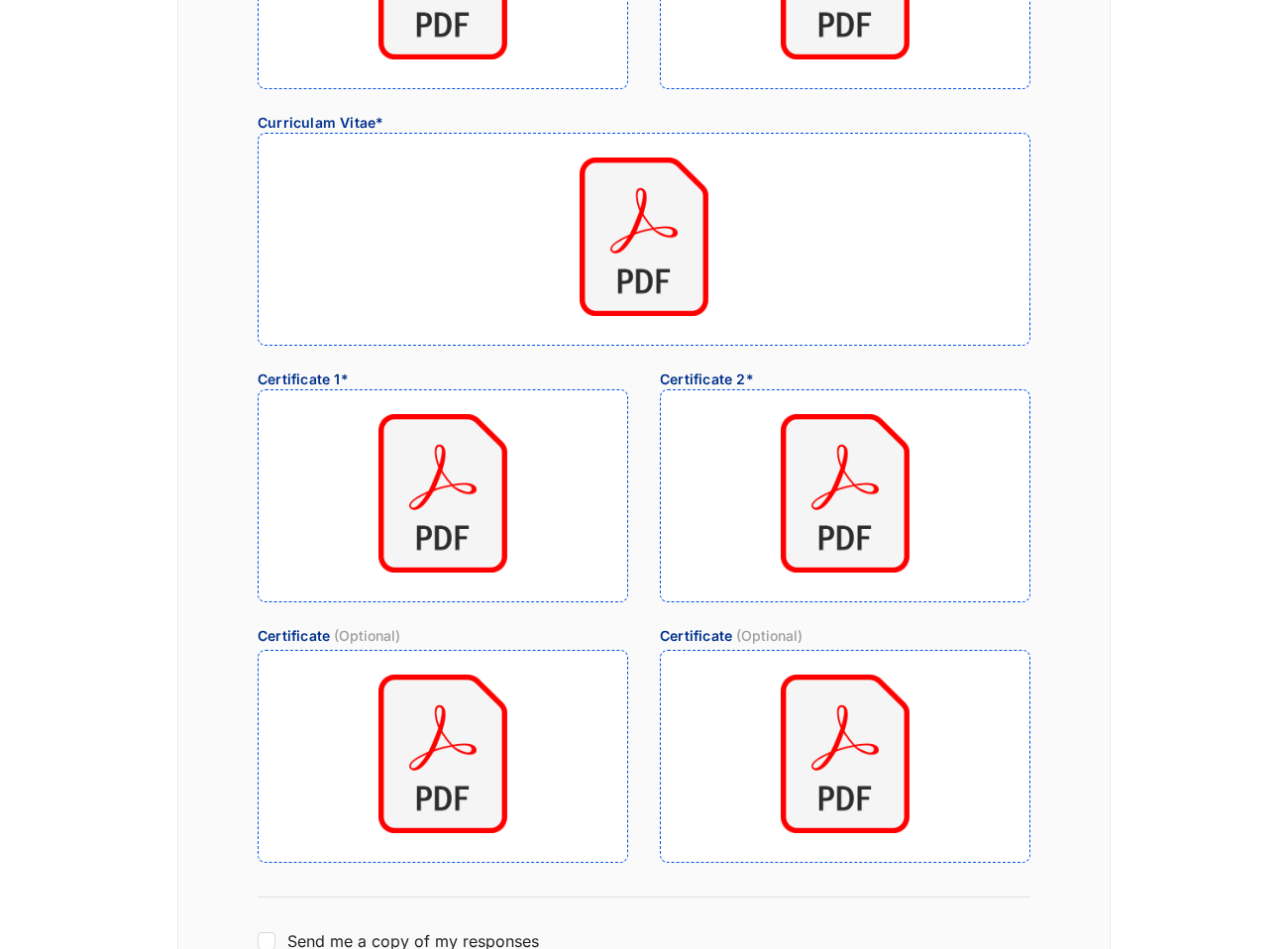 scroll, scrollTop: 554, scrollLeft: 0, axis: vertical 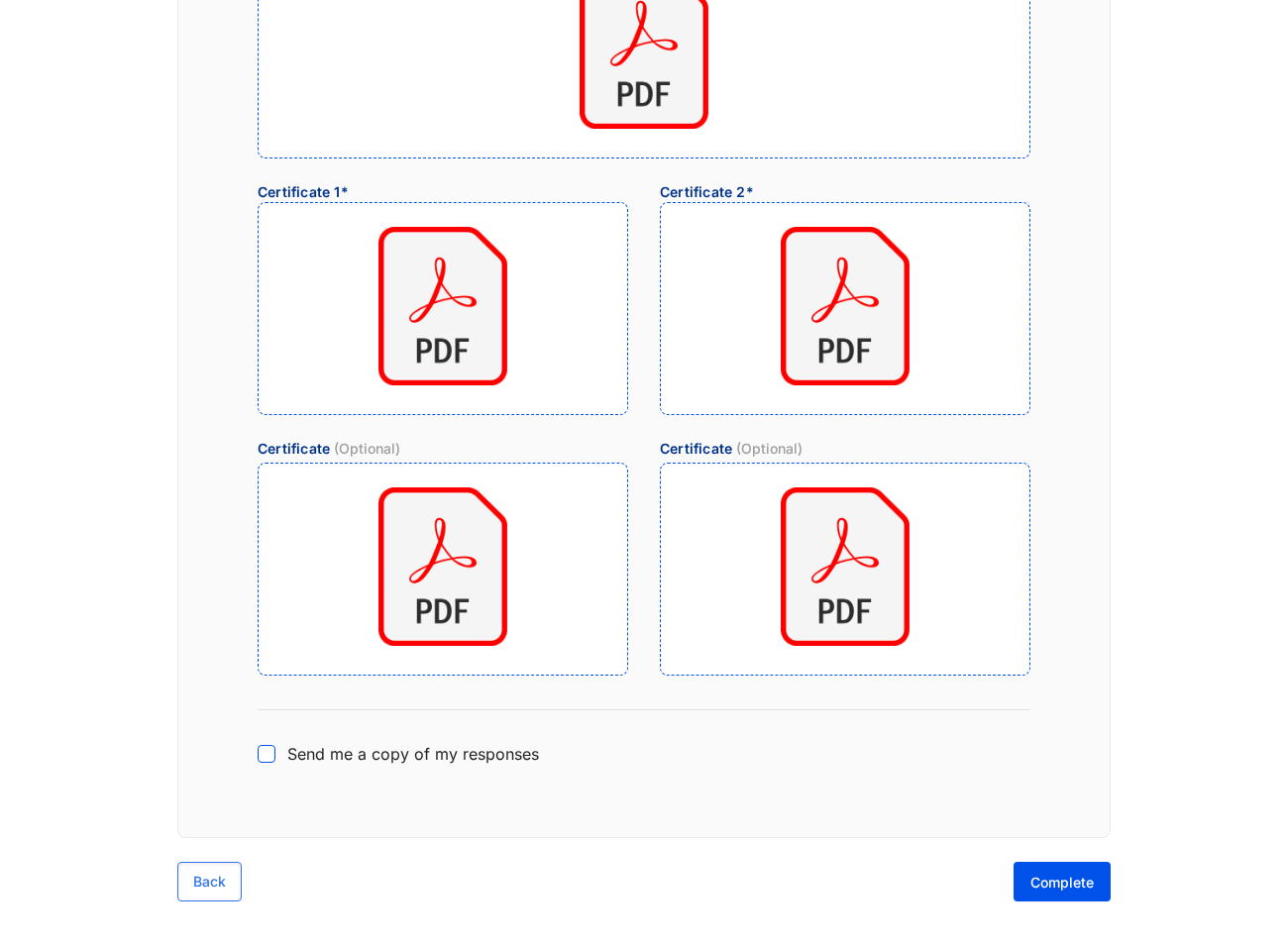 click at bounding box center [265, 752] 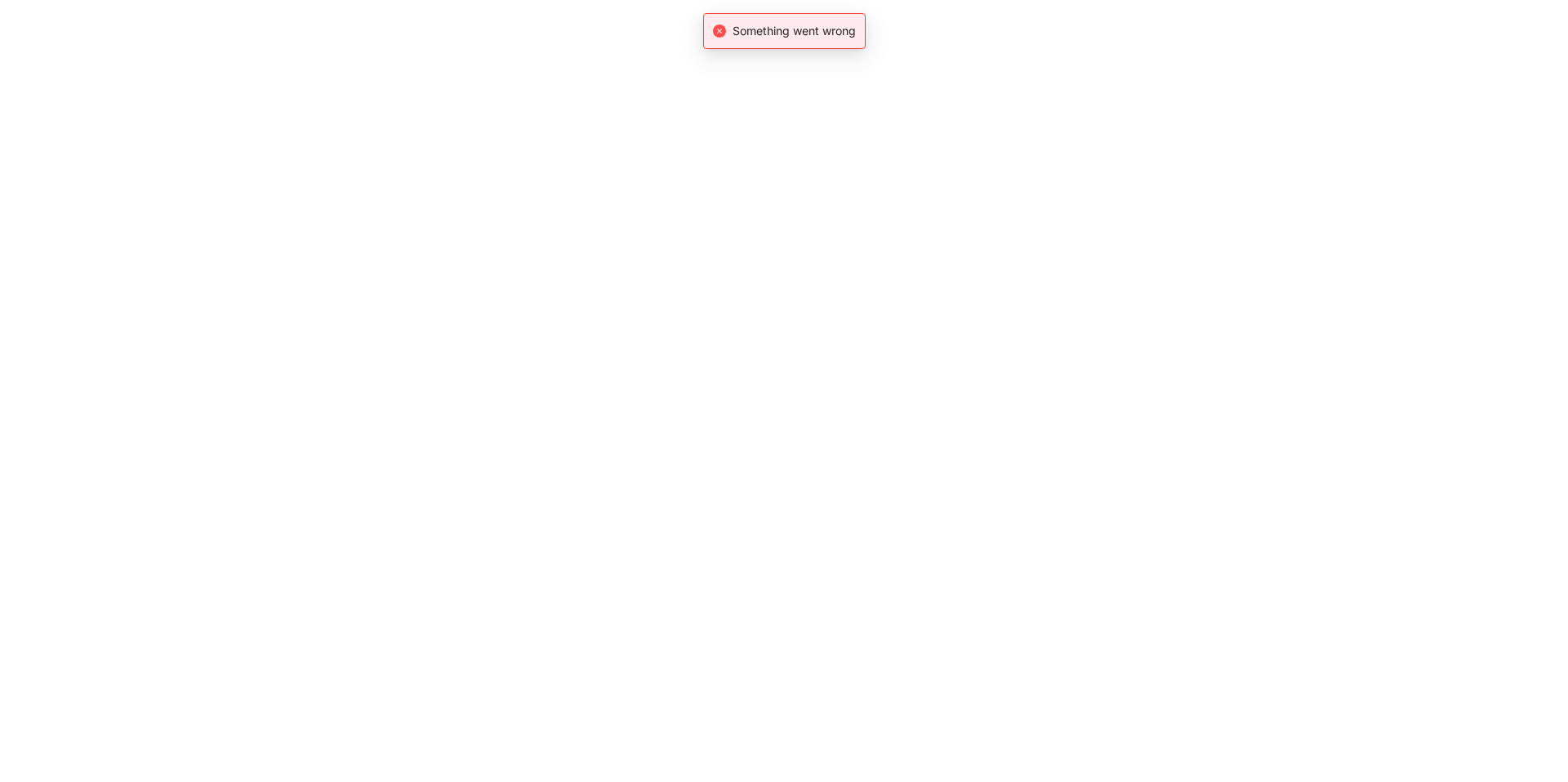 scroll, scrollTop: 0, scrollLeft: 0, axis: both 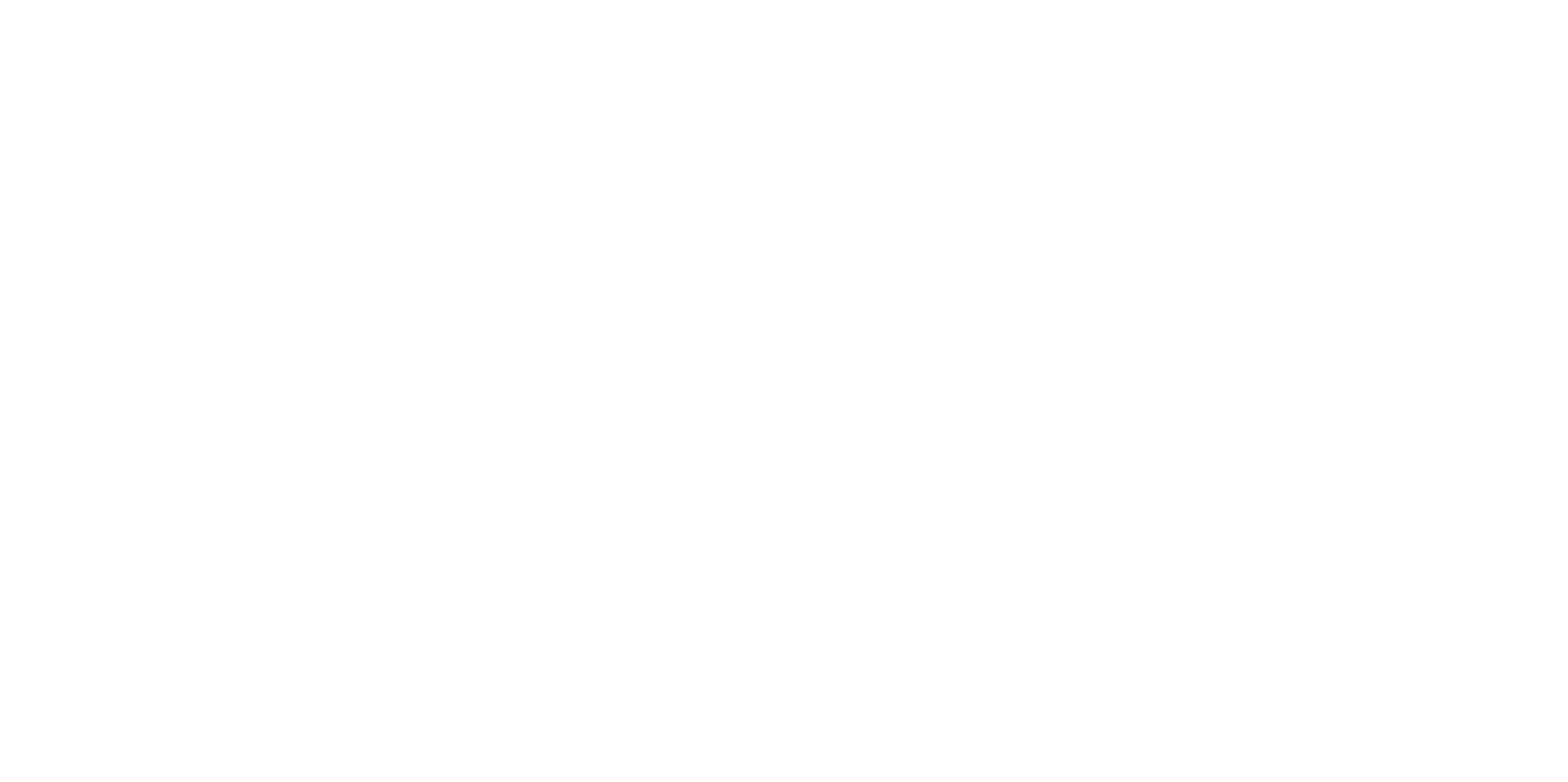 click at bounding box center [784, 391] 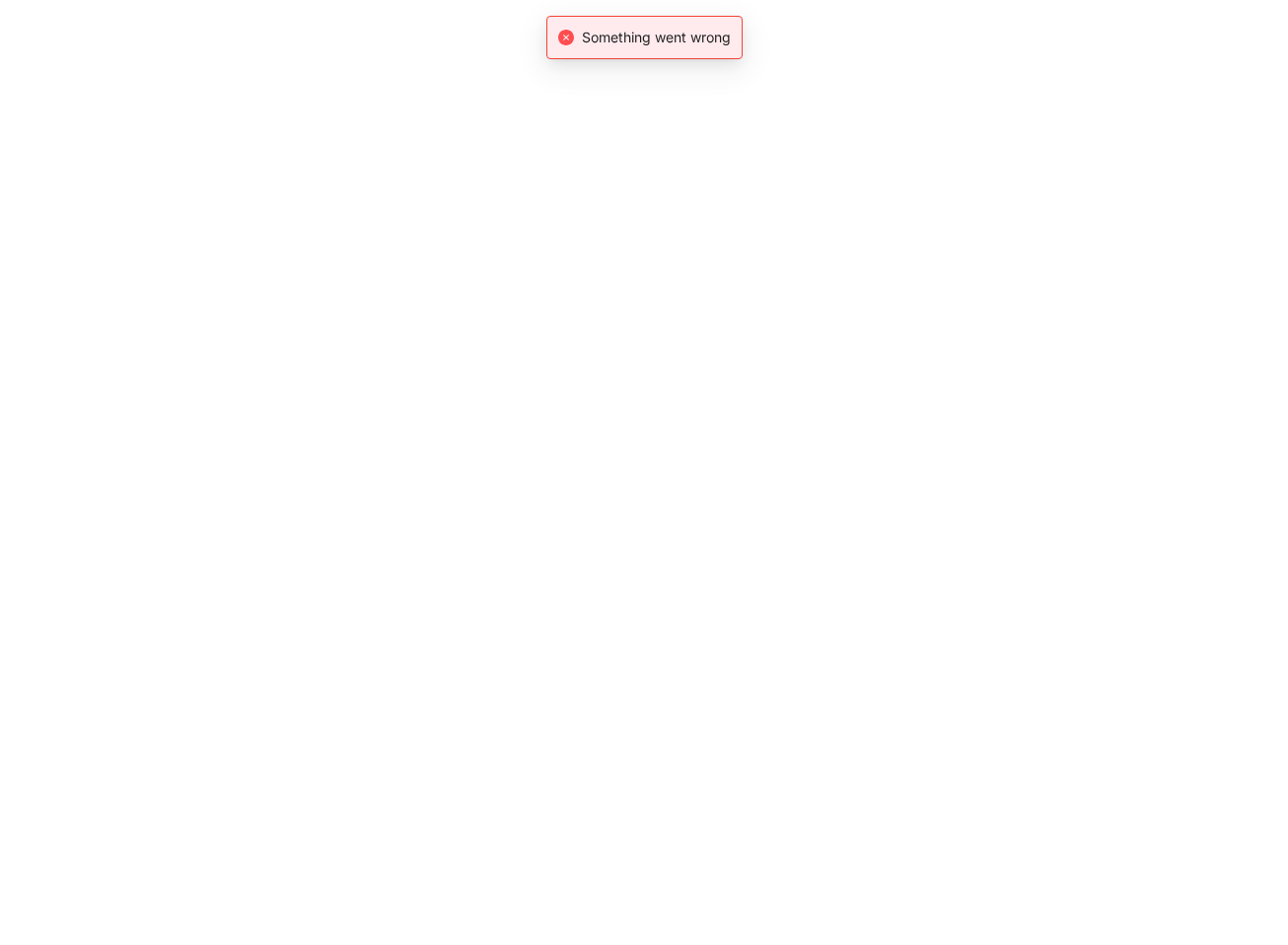 scroll, scrollTop: 0, scrollLeft: 0, axis: both 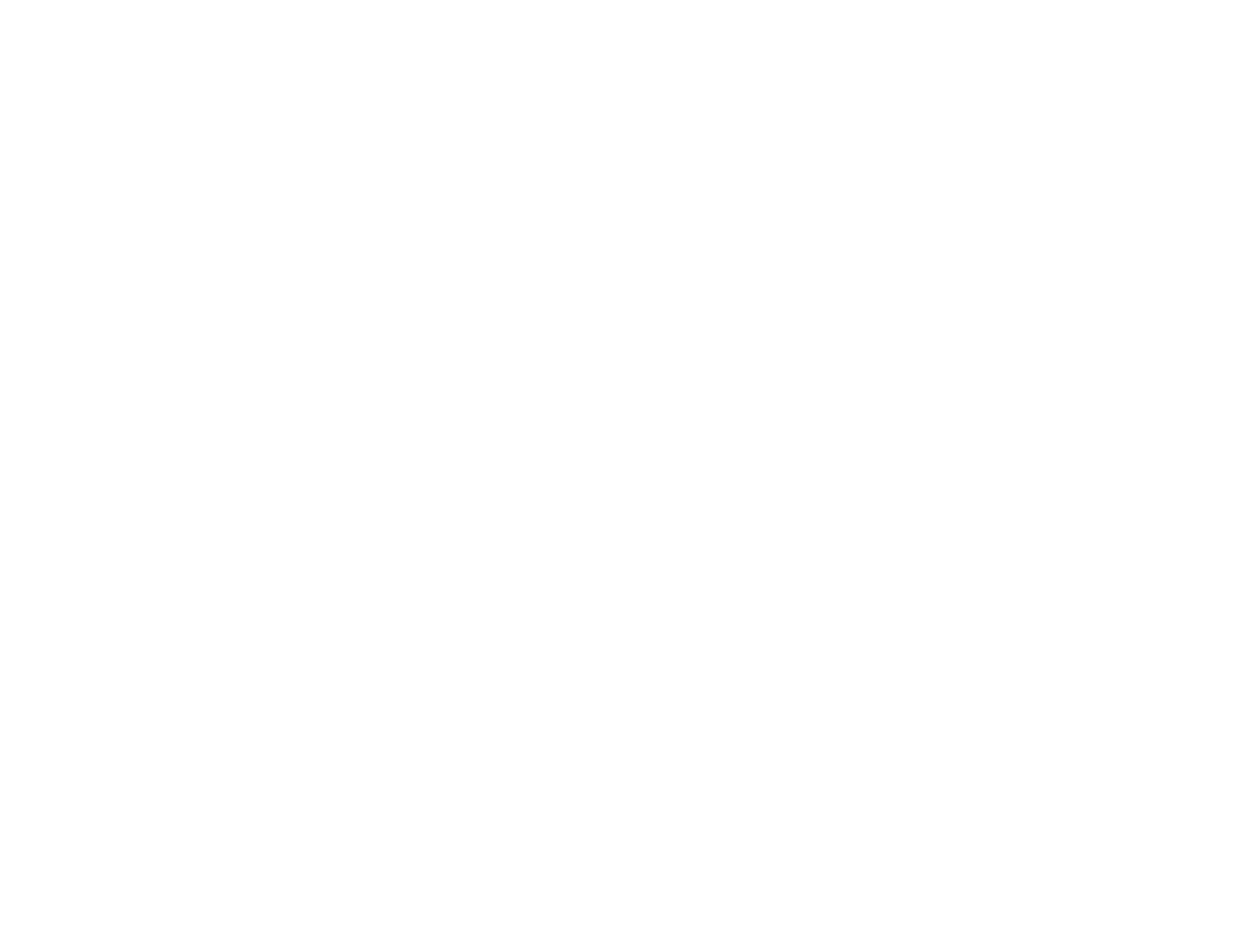 click at bounding box center (626, 476) 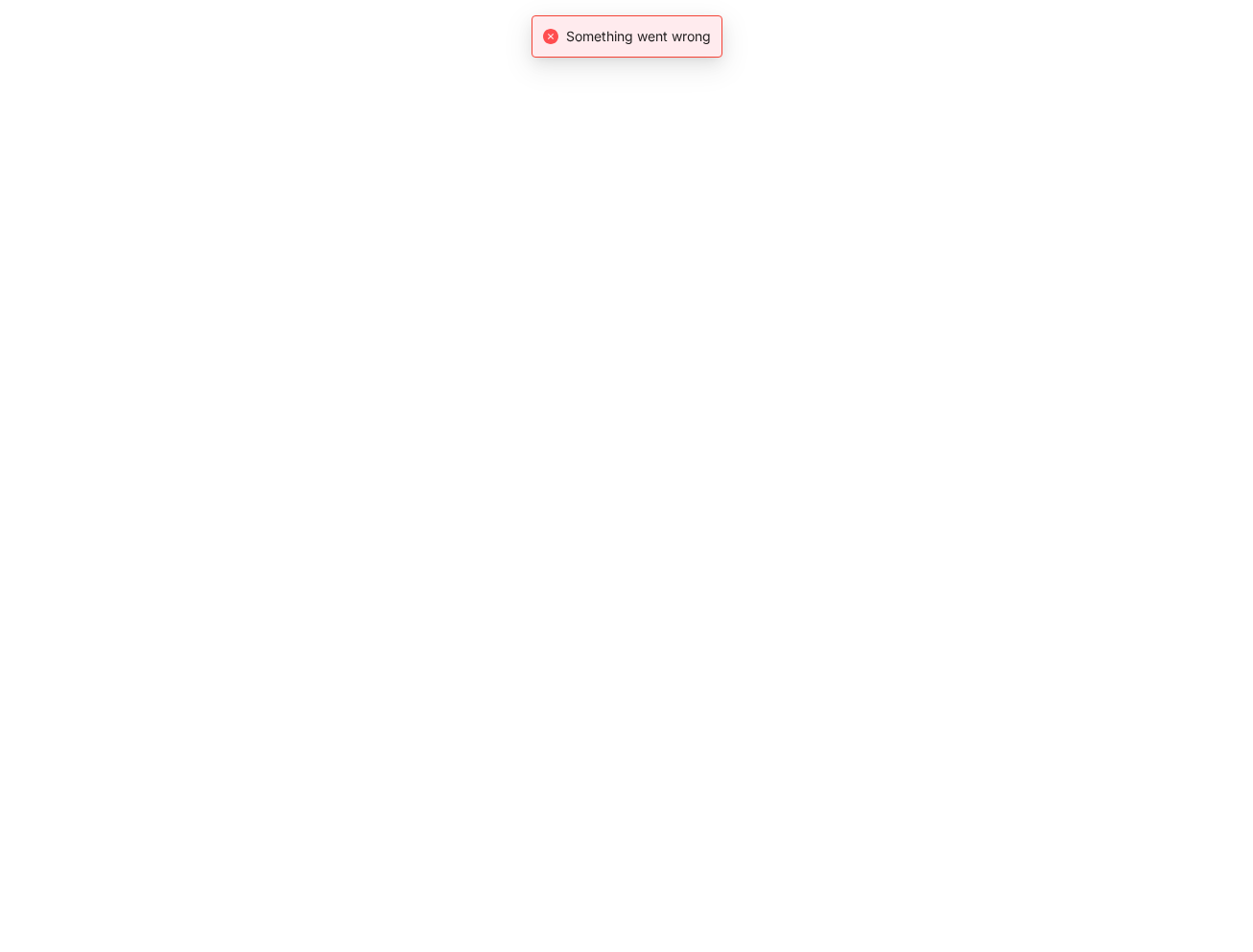 scroll, scrollTop: 0, scrollLeft: 0, axis: both 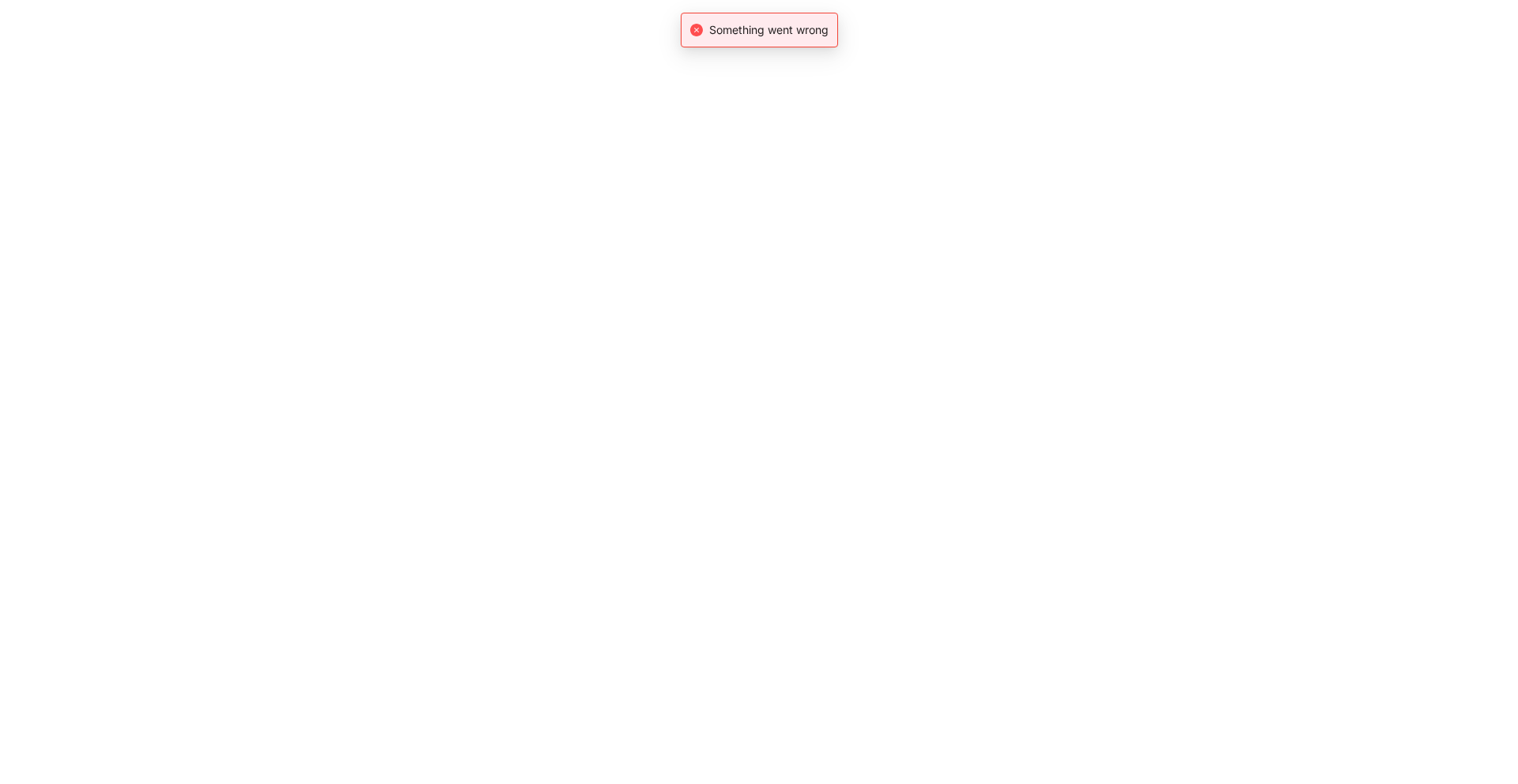 click on "Something went wrong" at bounding box center [759, 392] 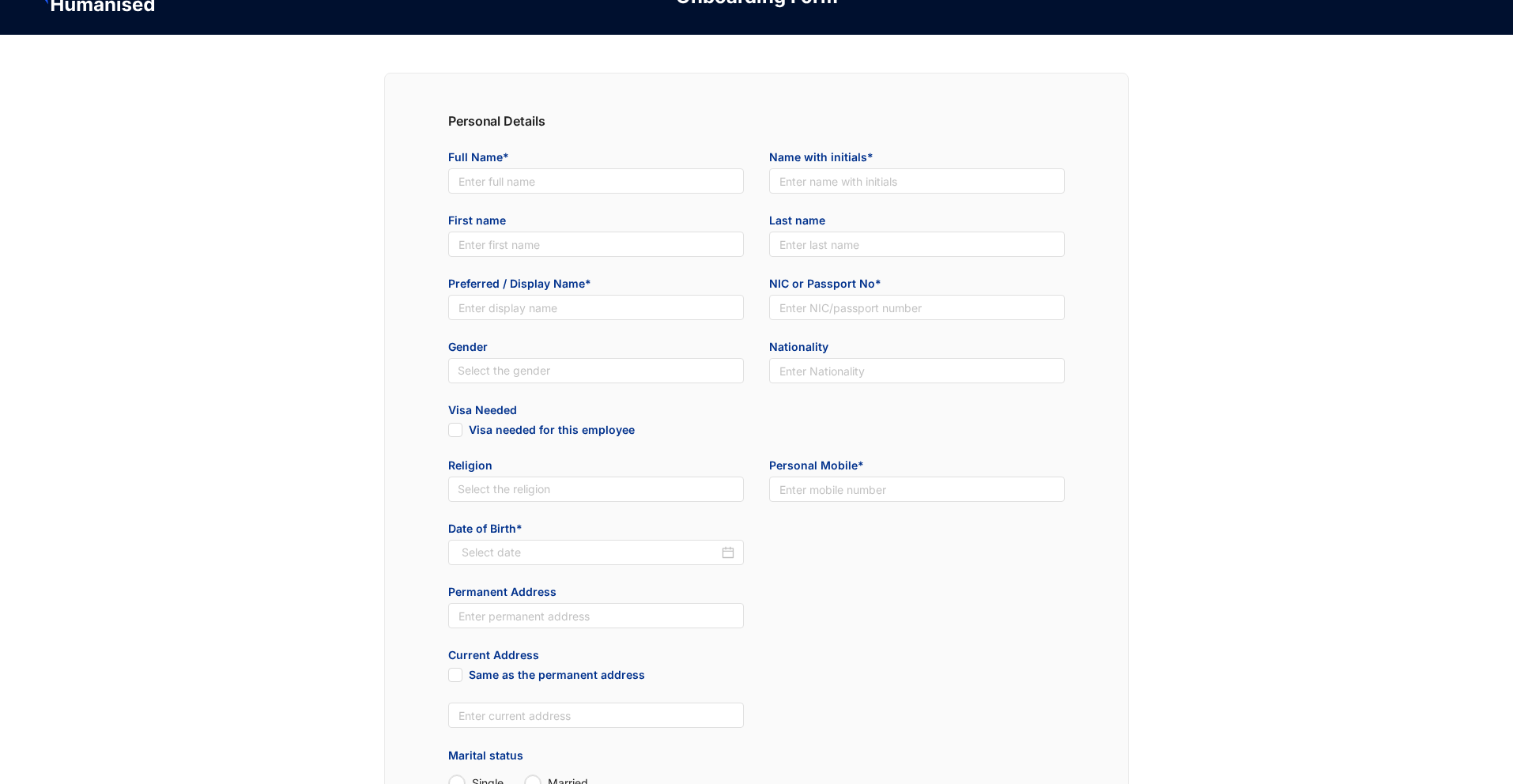 scroll, scrollTop: 0, scrollLeft: 0, axis: both 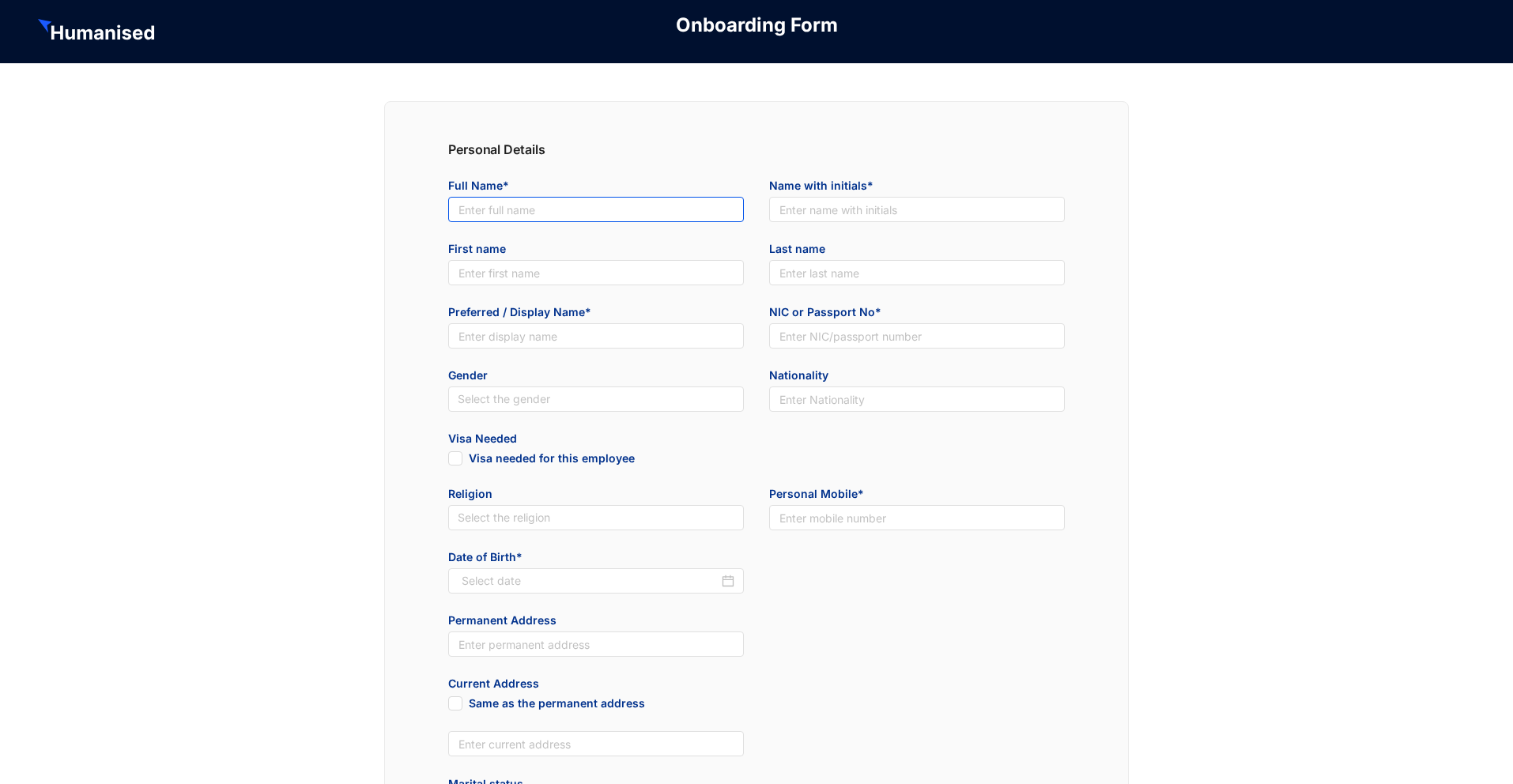 click at bounding box center [596, 209] 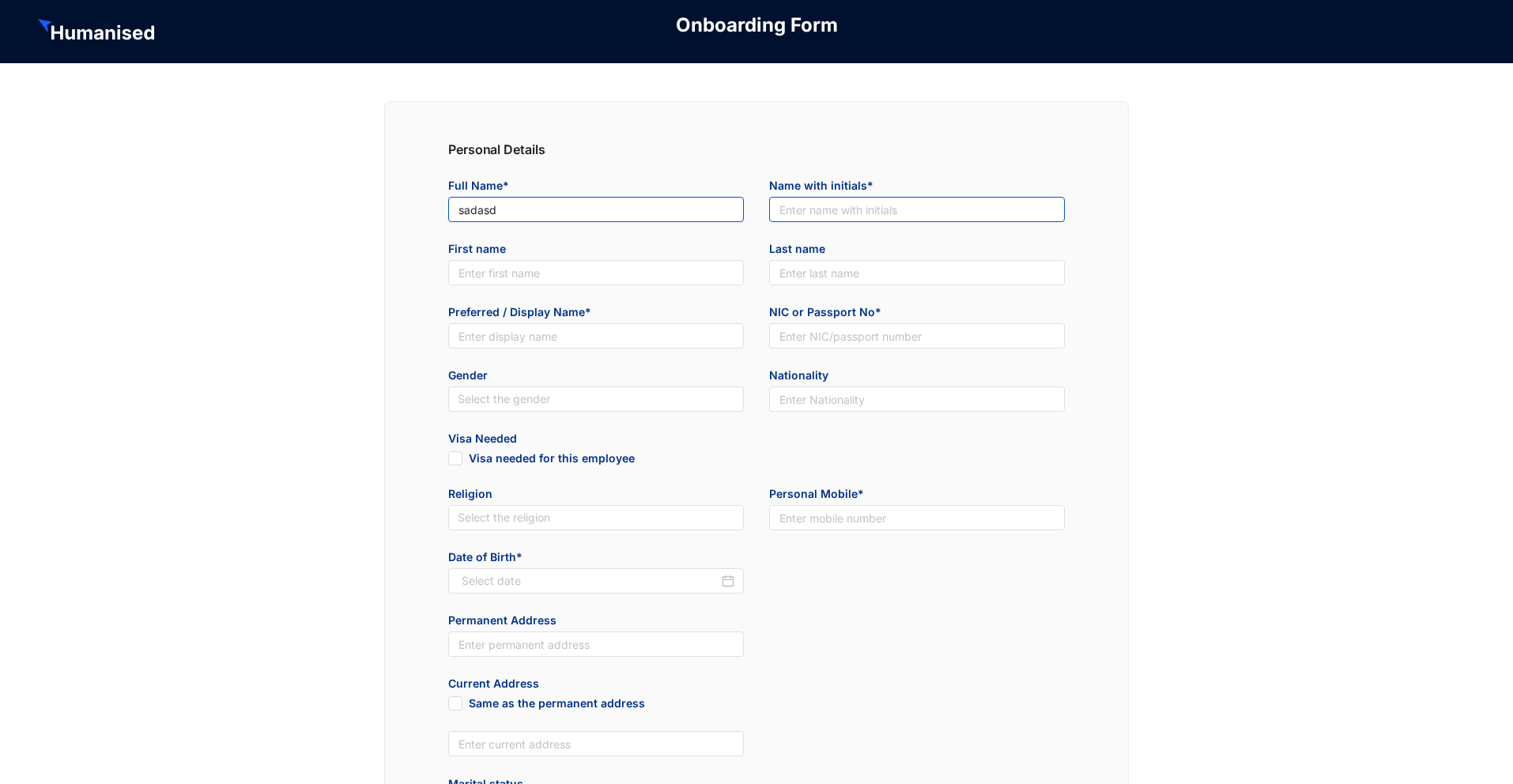 type on "sadasd" 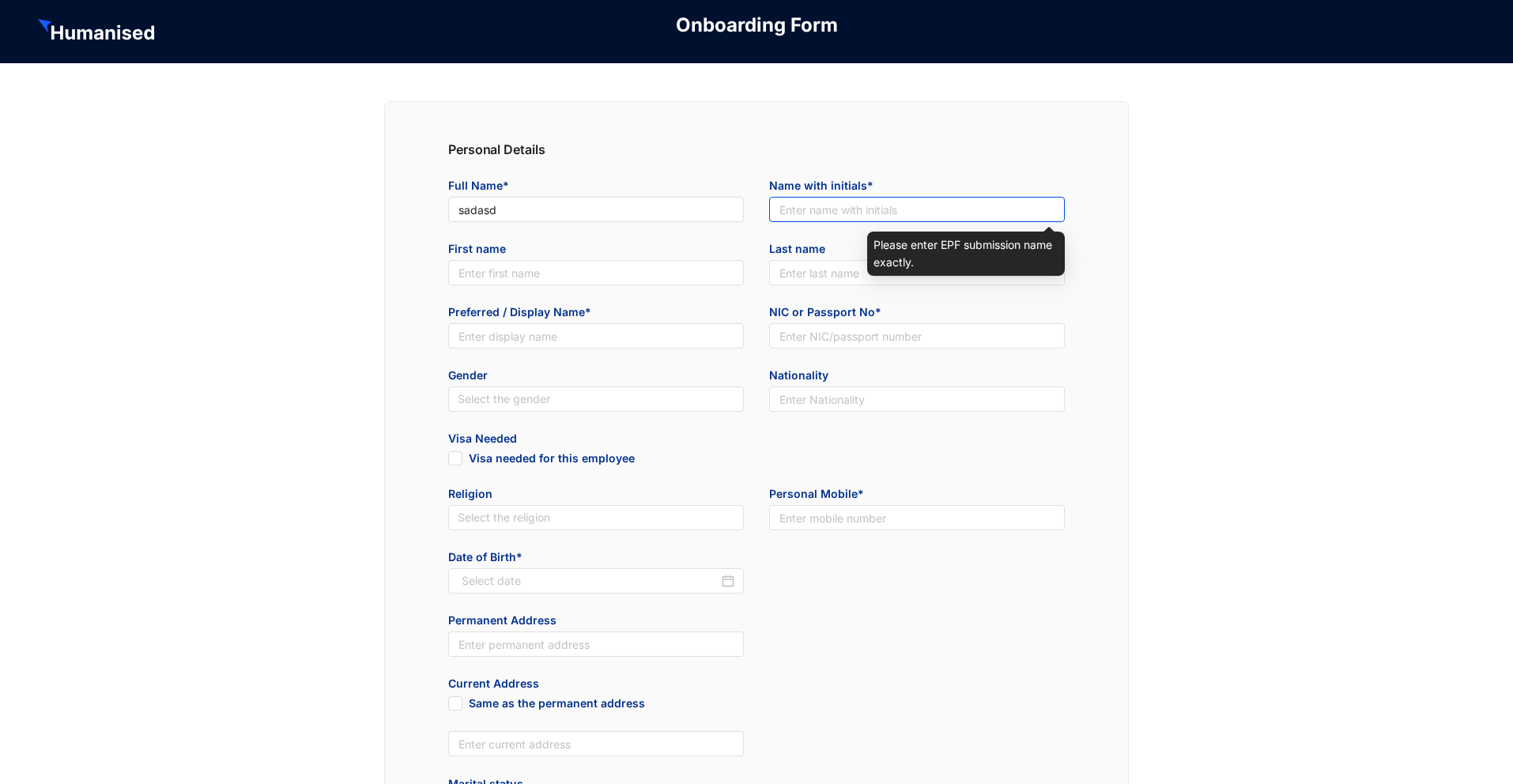 click at bounding box center (917, 209) 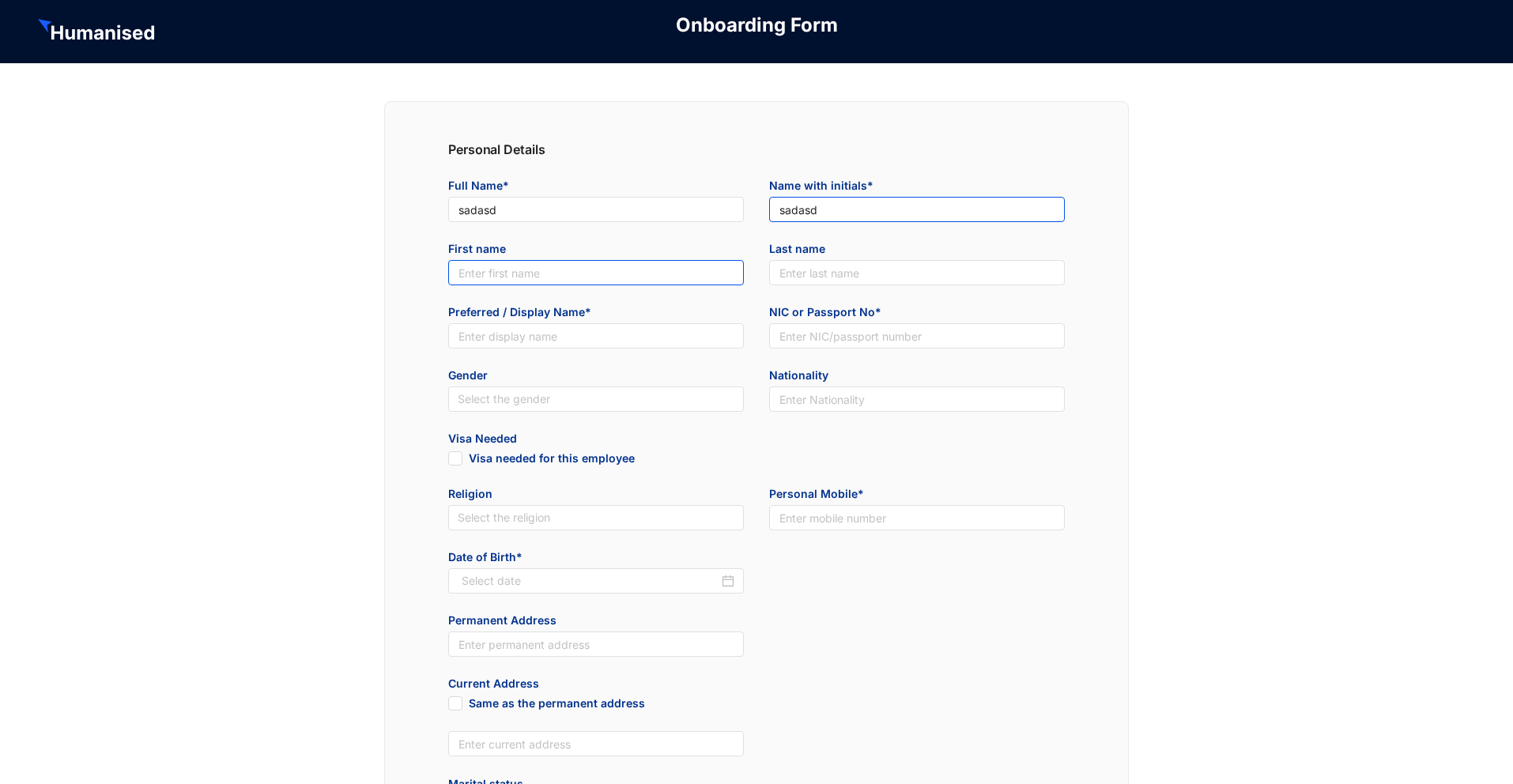 type on "sadasd" 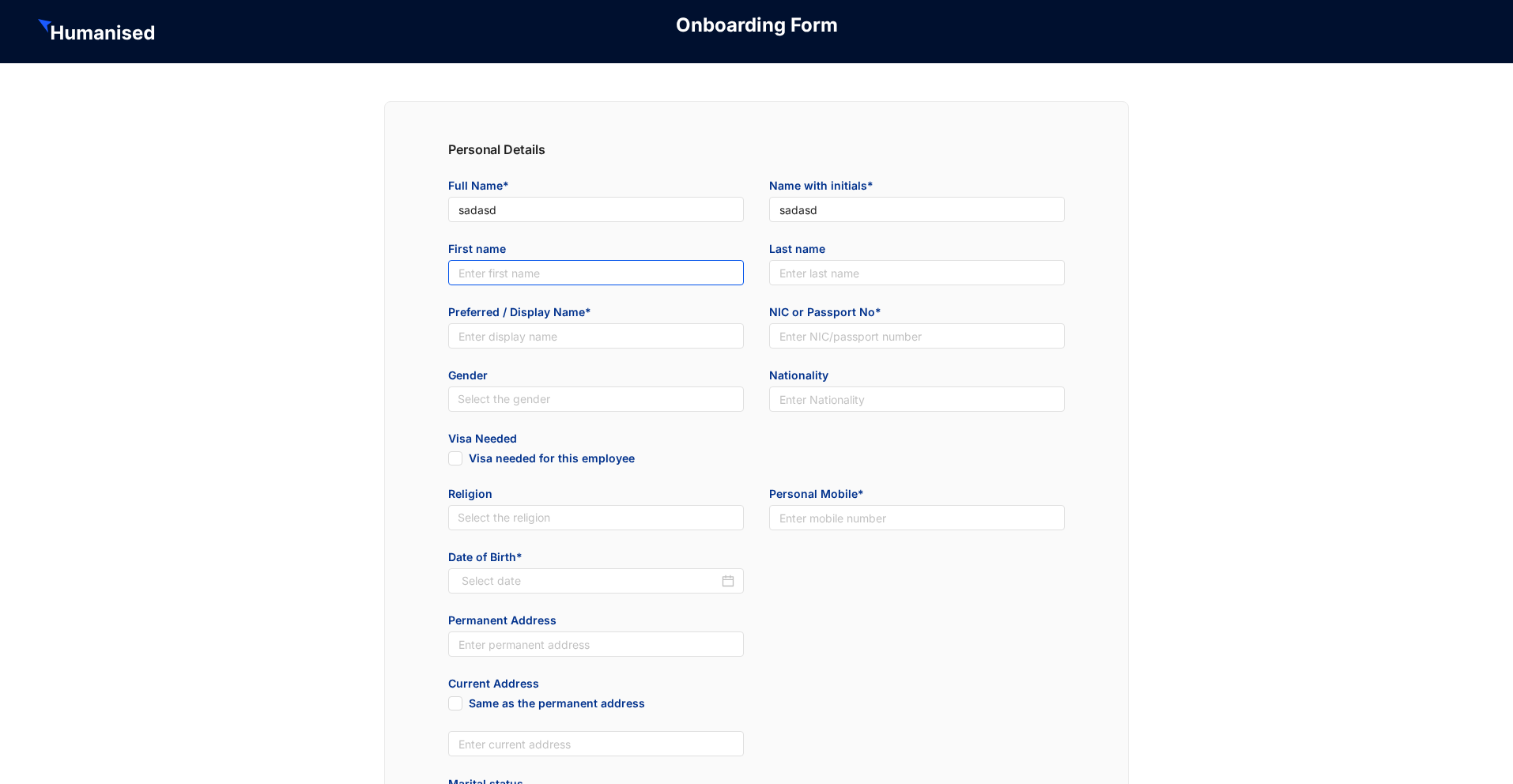 click at bounding box center [596, 273] 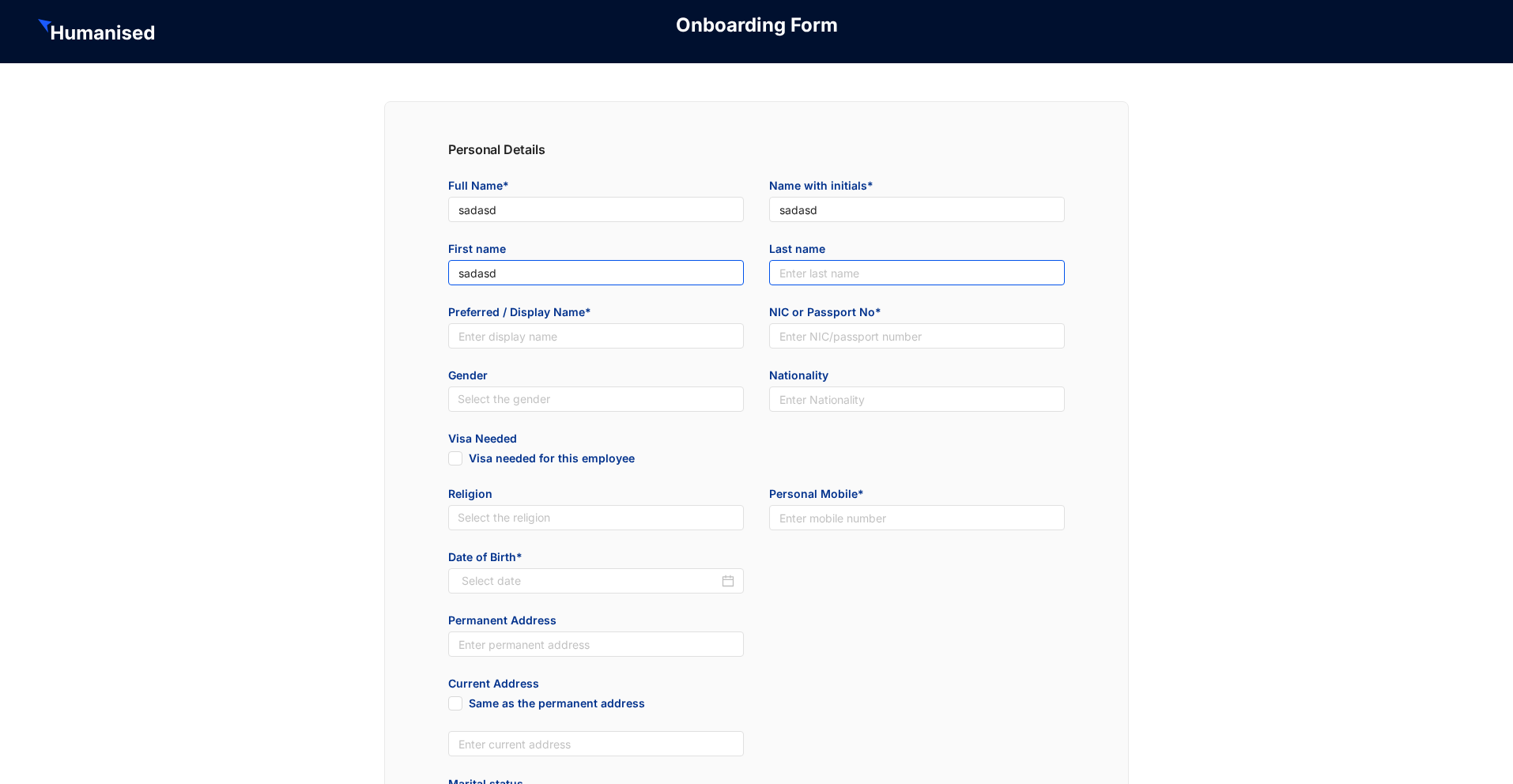 type on "sadasd" 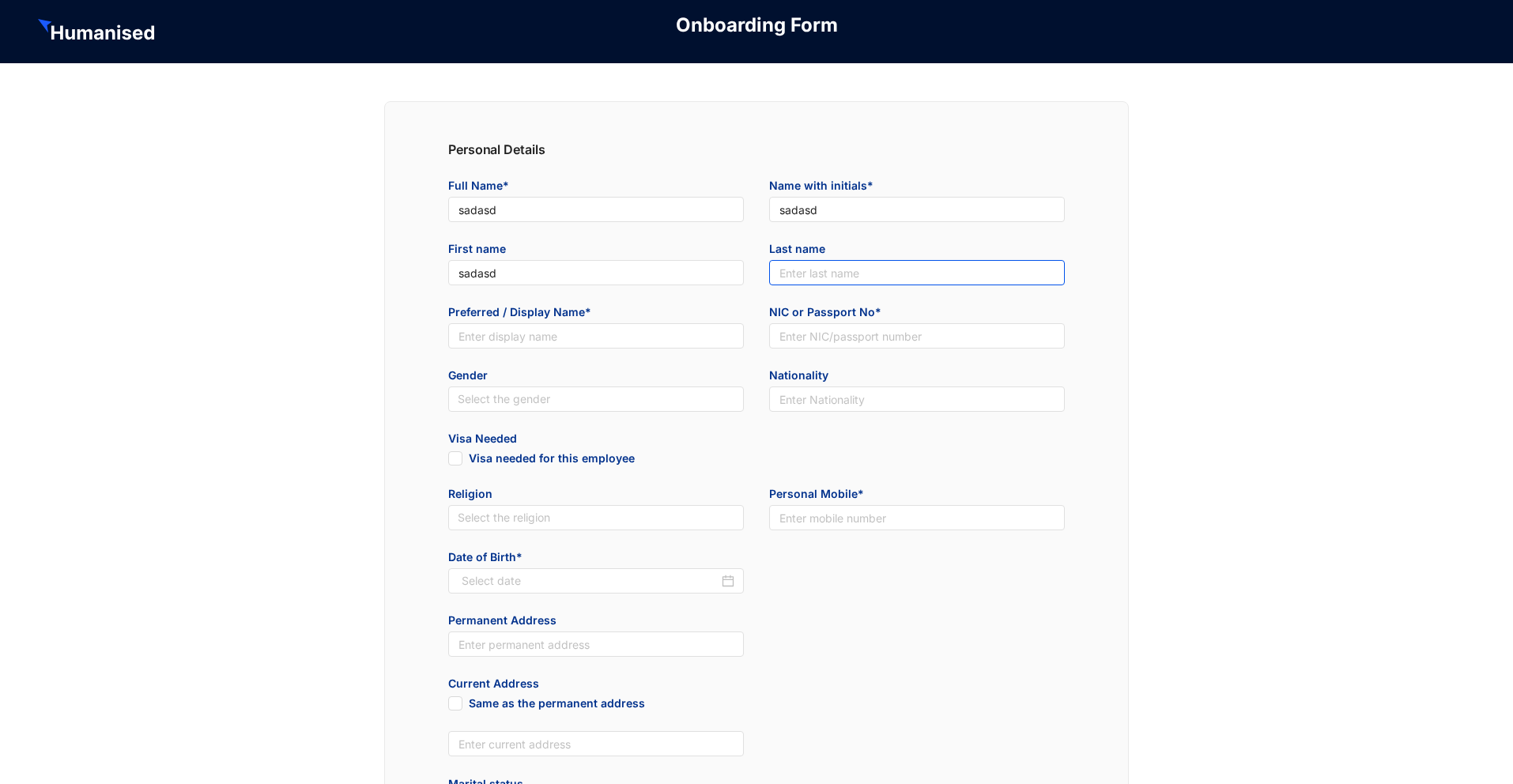 click at bounding box center [917, 273] 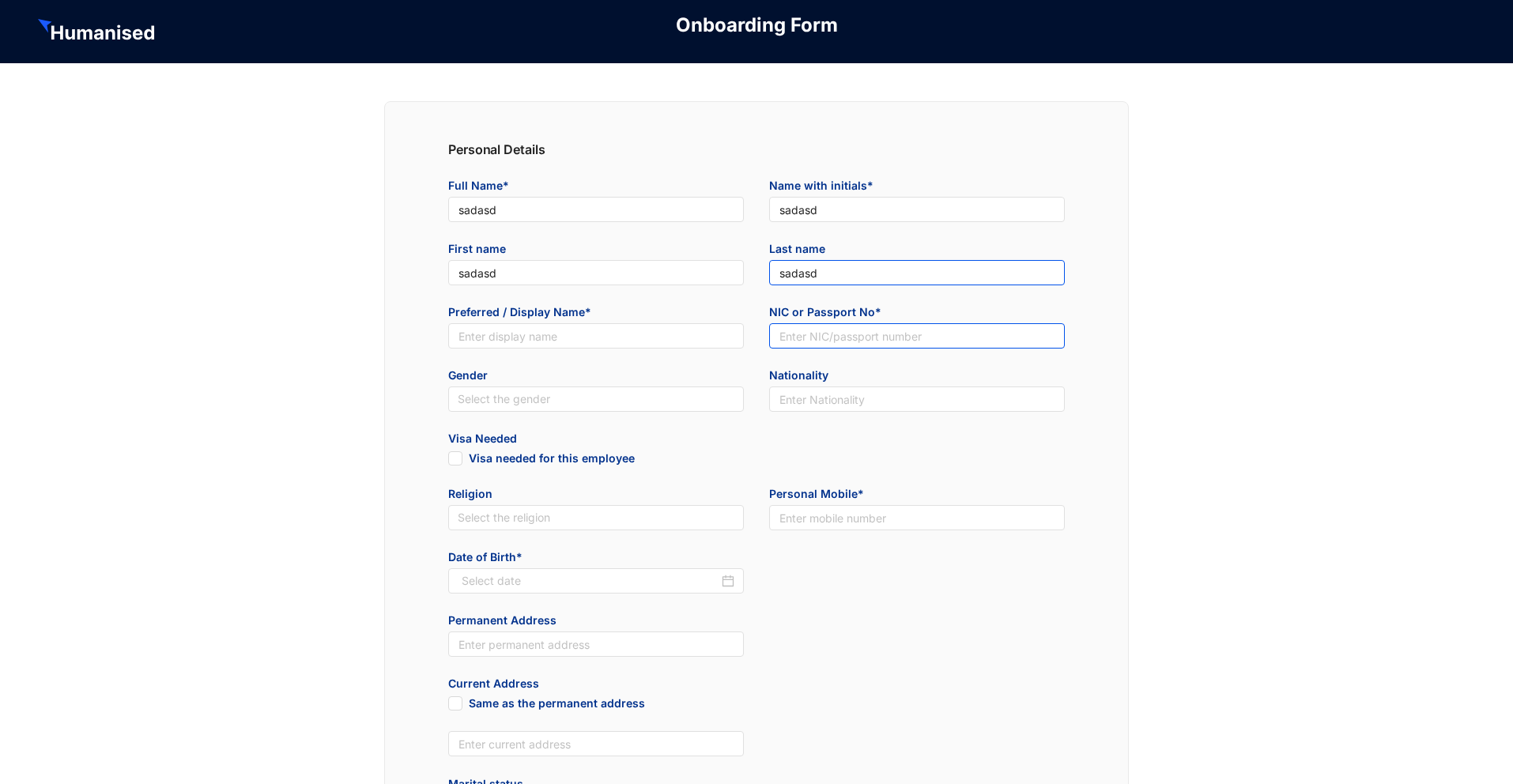 type on "sadasd" 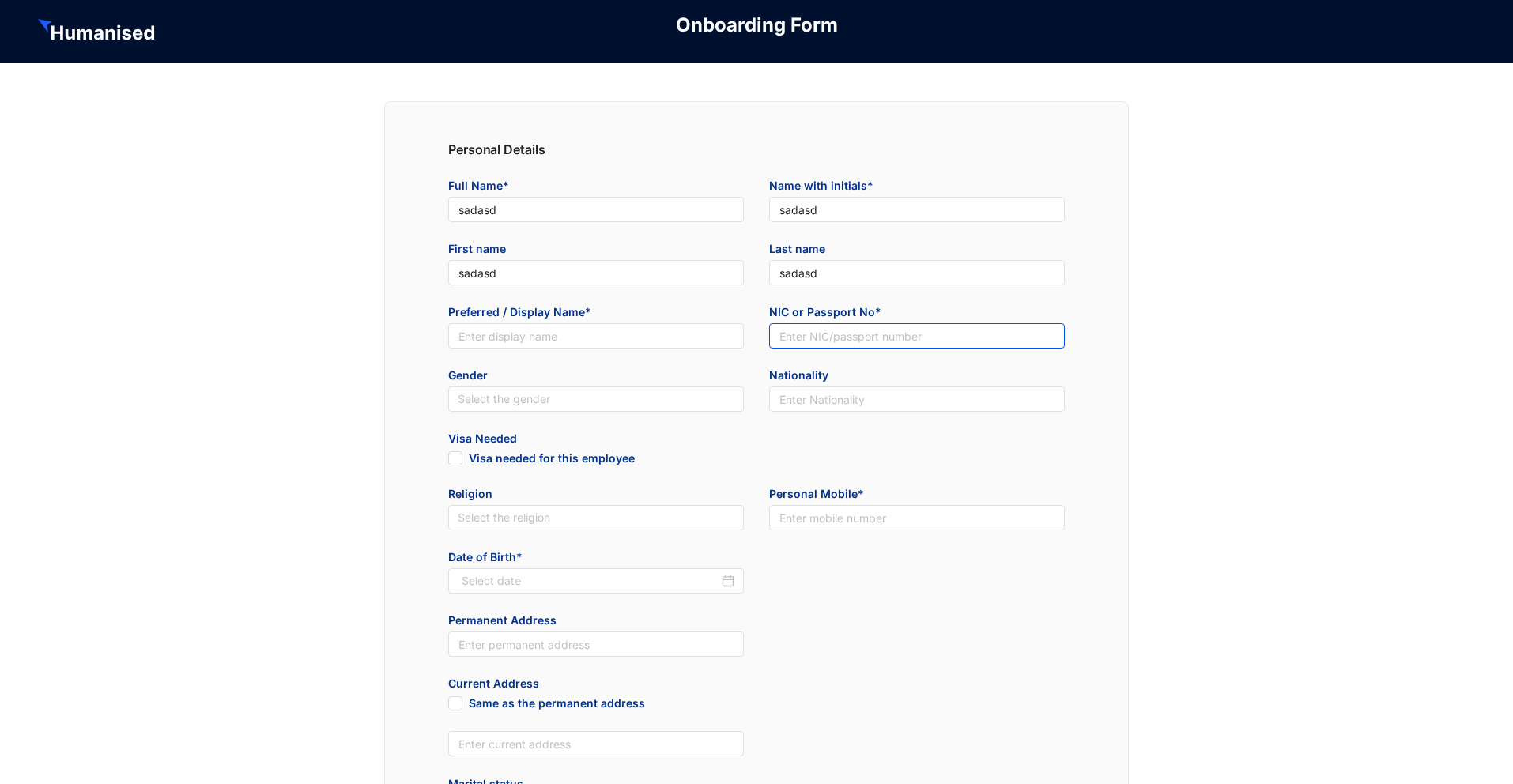 click at bounding box center (917, 336) 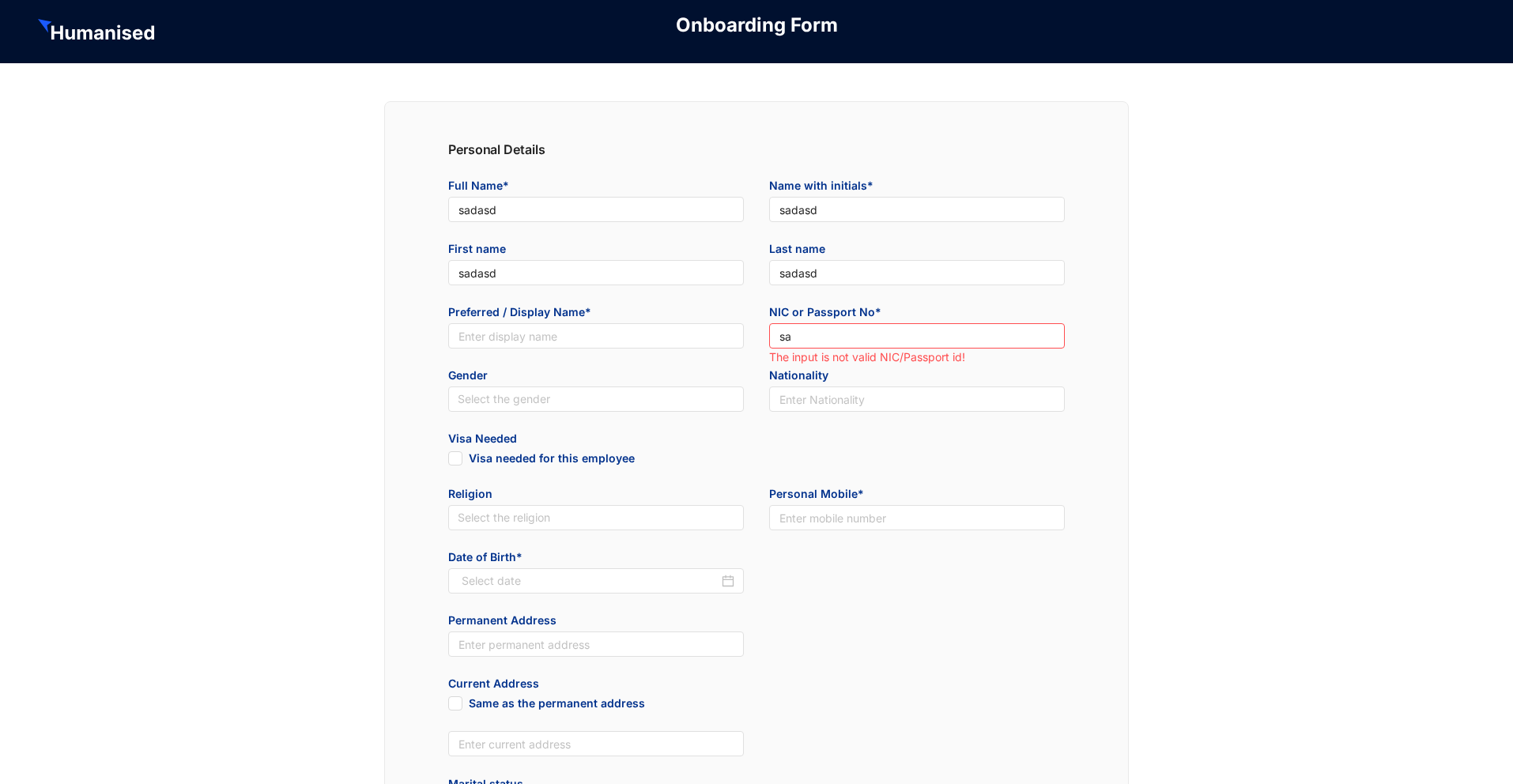 click on "The input is not valid NIC/Passport id!" at bounding box center (917, 357) 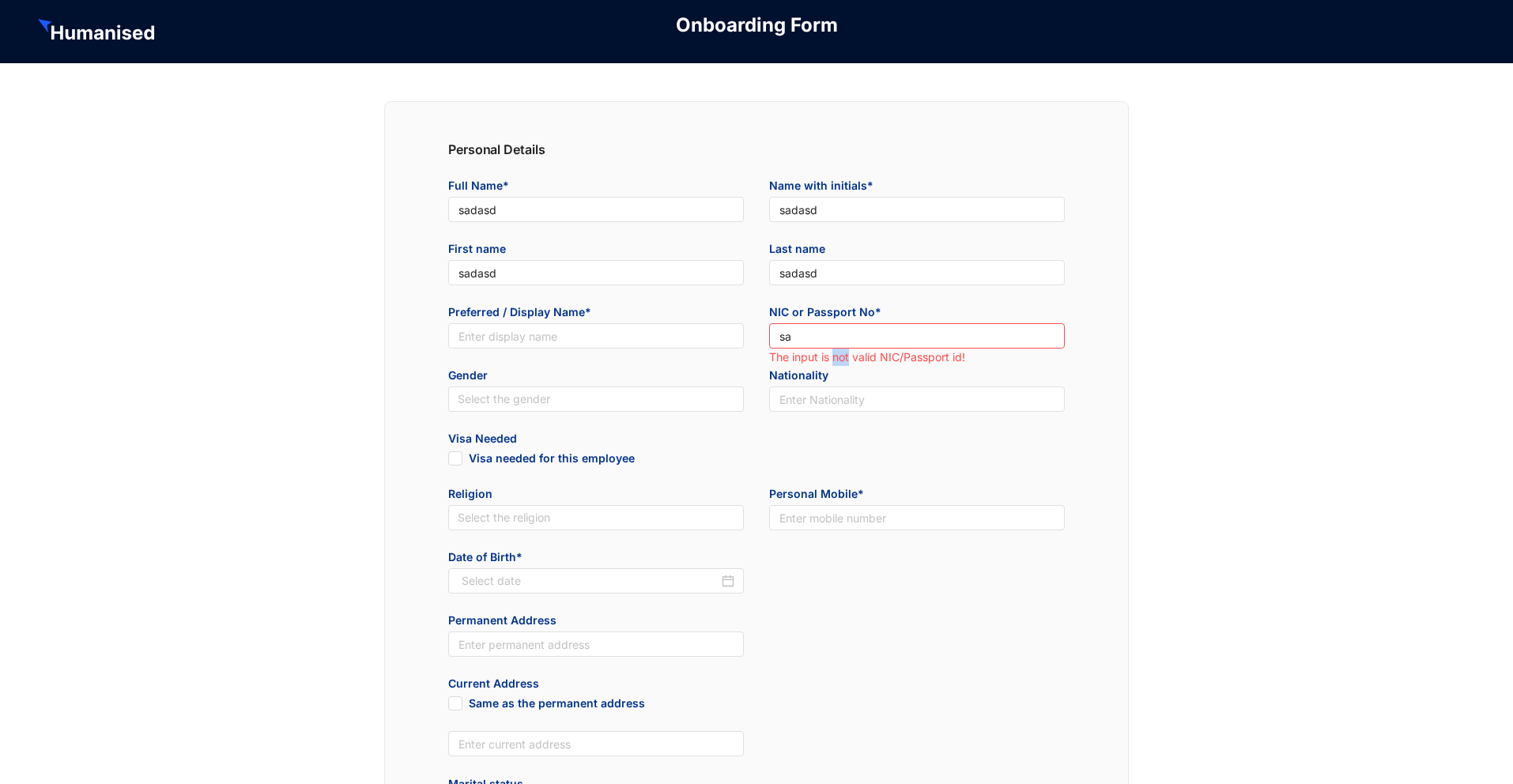 click on "The input is not valid NIC/Passport id!" at bounding box center (917, 357) 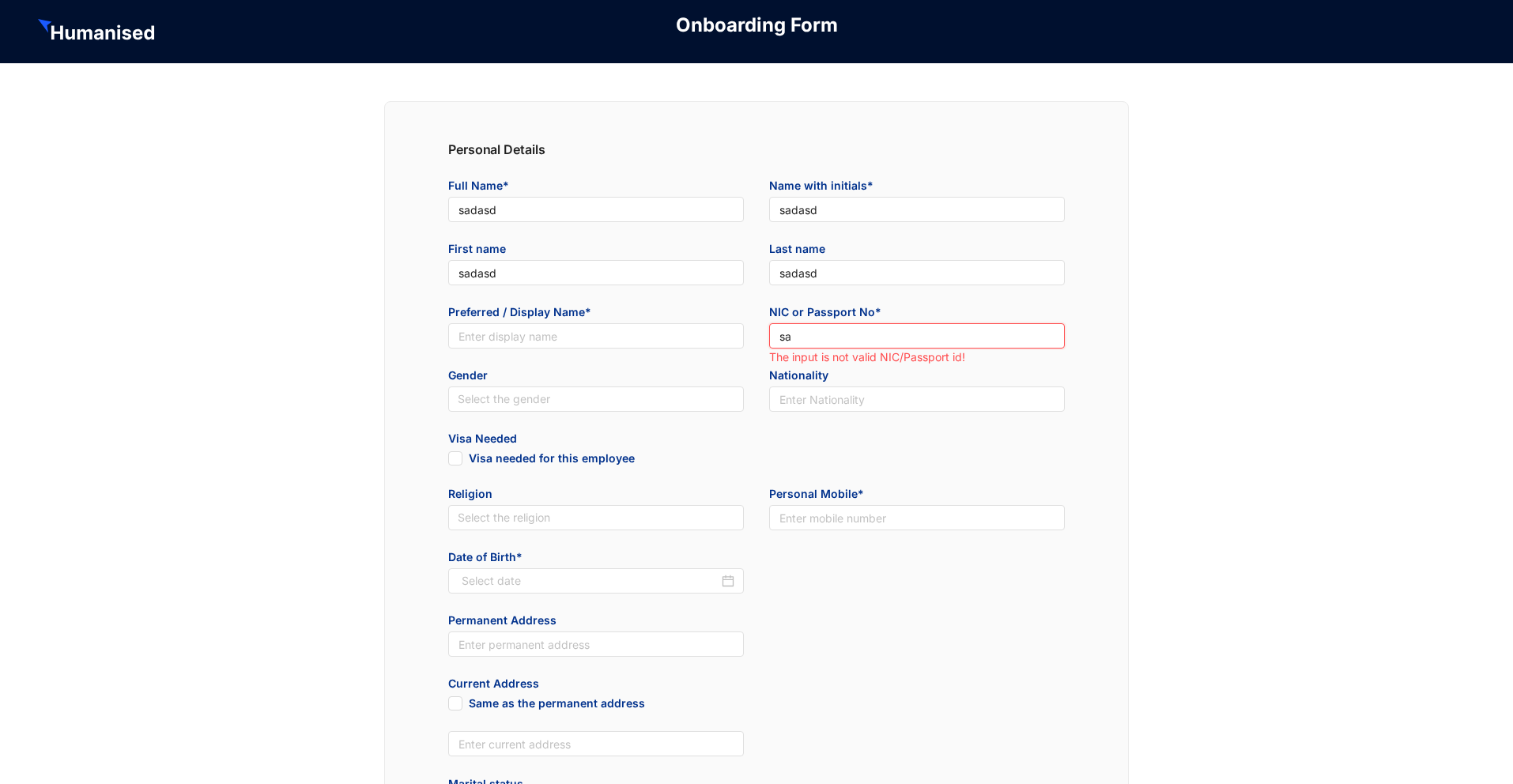 click on "sa" at bounding box center [917, 336] 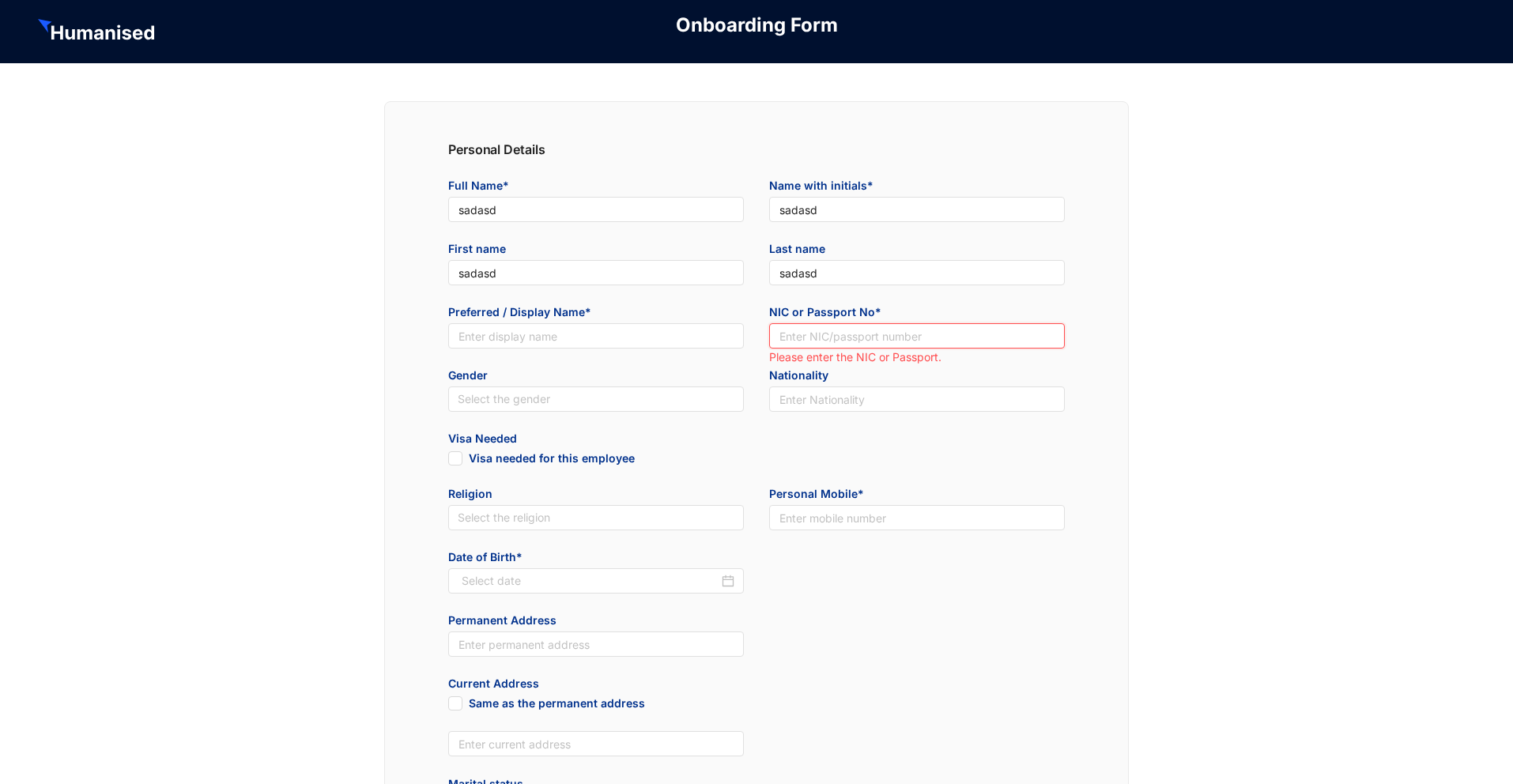click at bounding box center (917, 336) 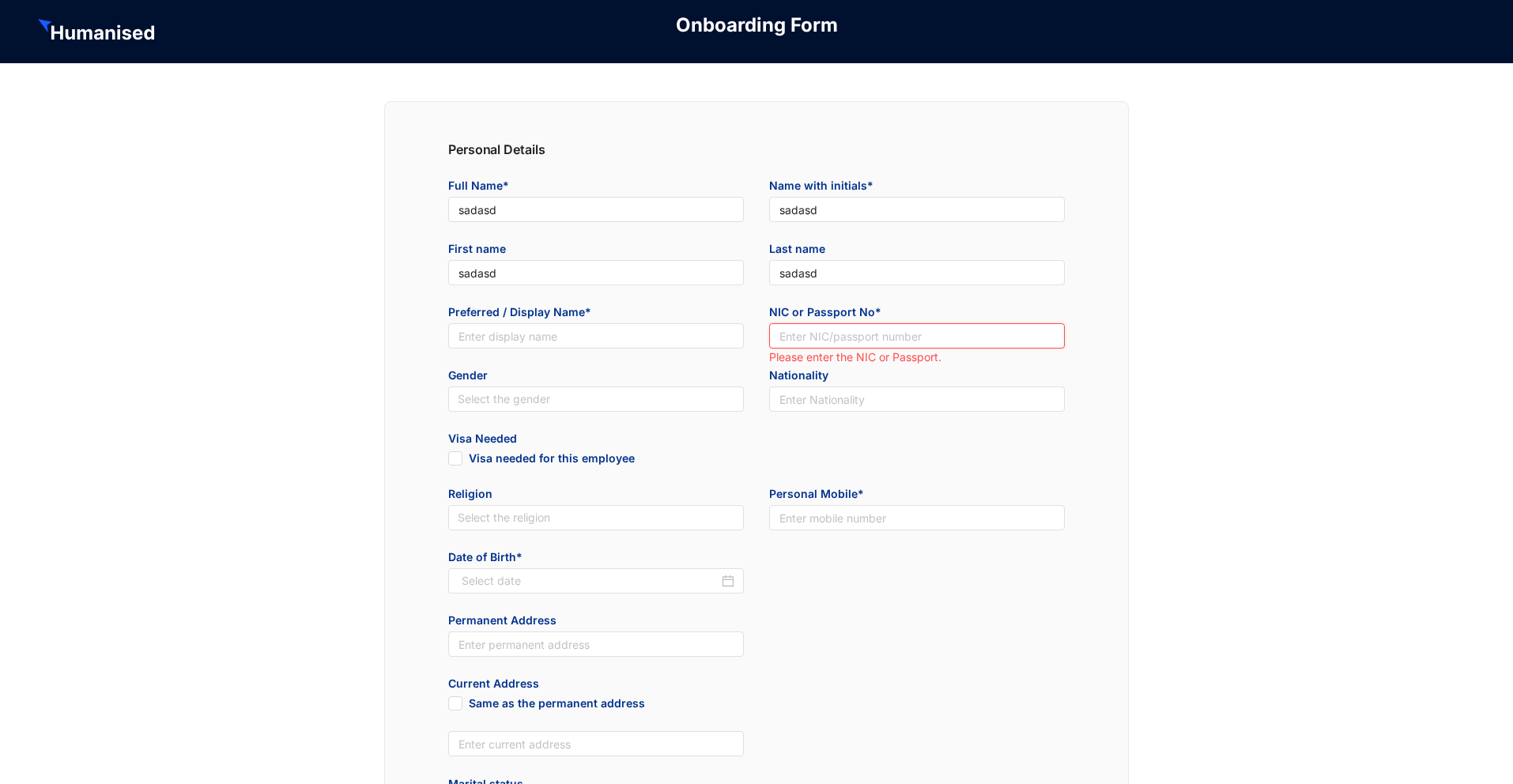 type on "876372635722" 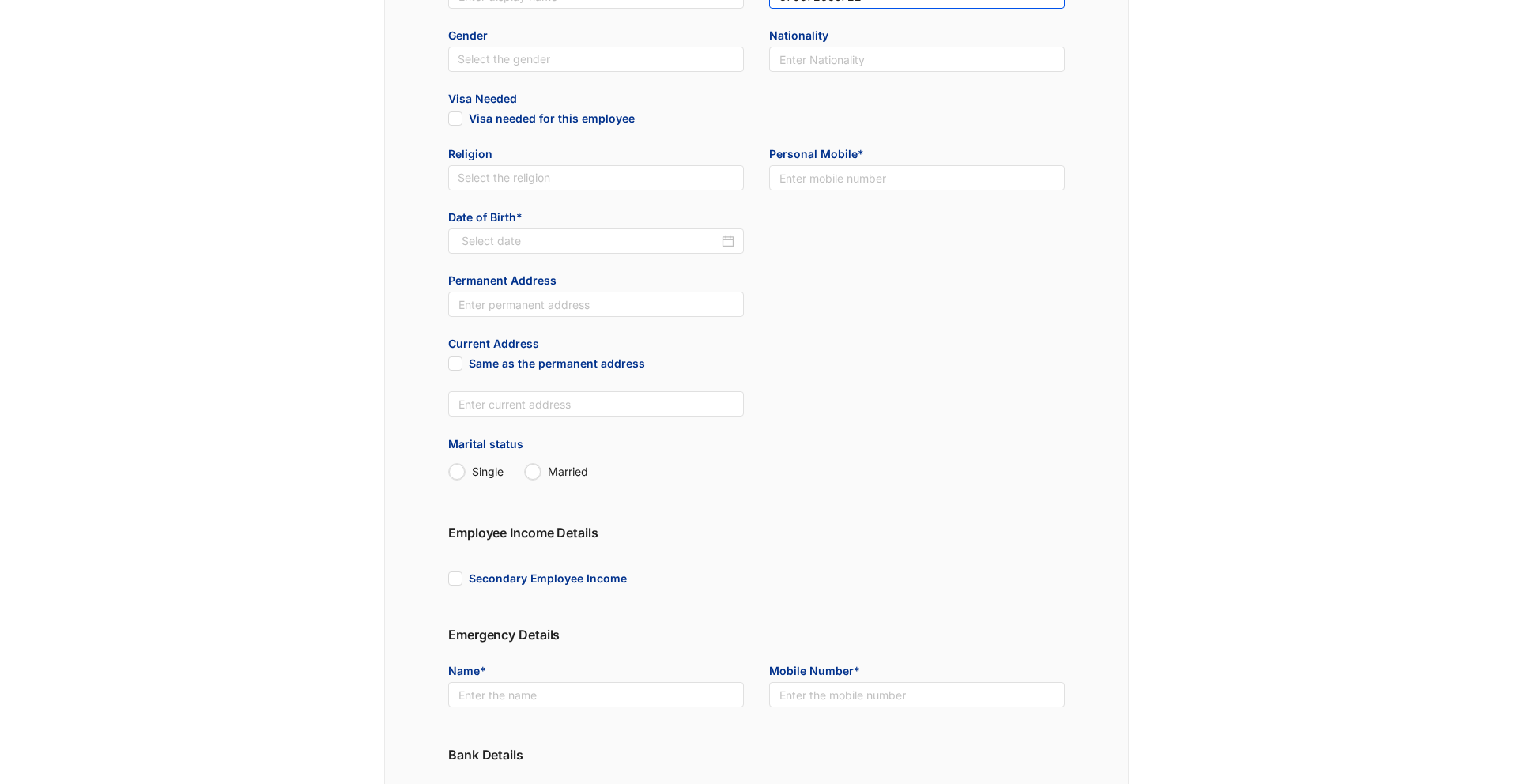 scroll, scrollTop: 406, scrollLeft: 0, axis: vertical 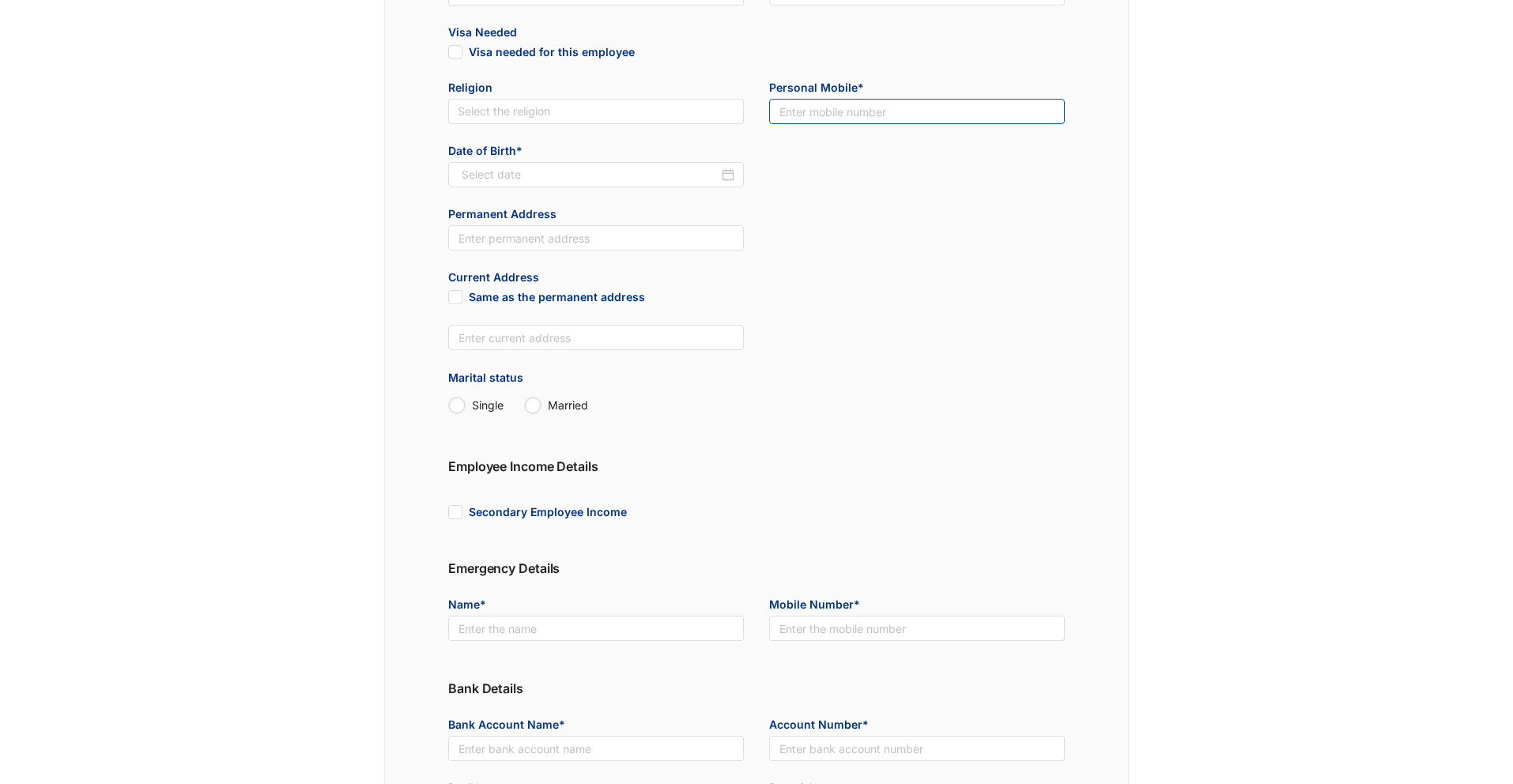 click at bounding box center (917, 111) 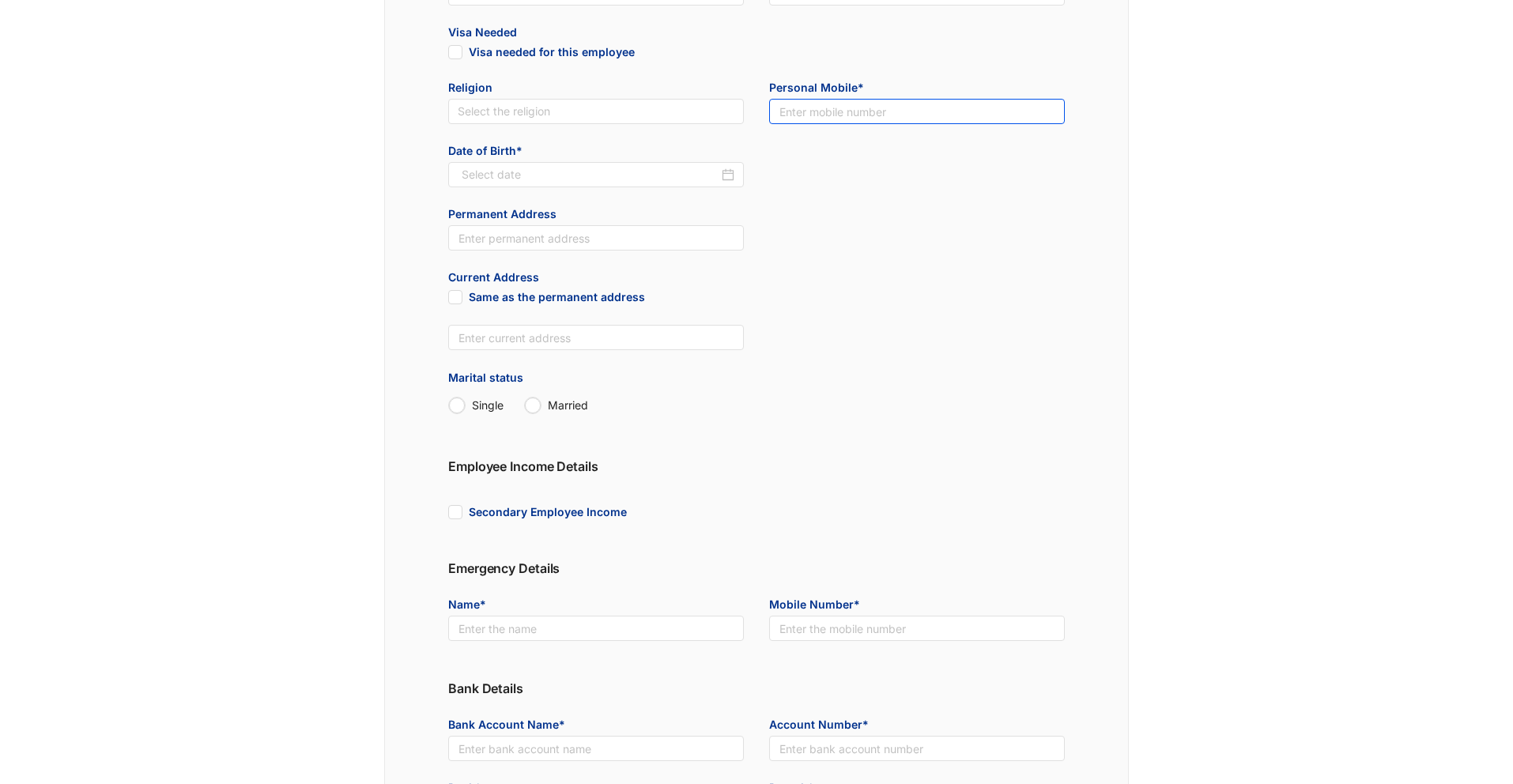 type on "2222222222" 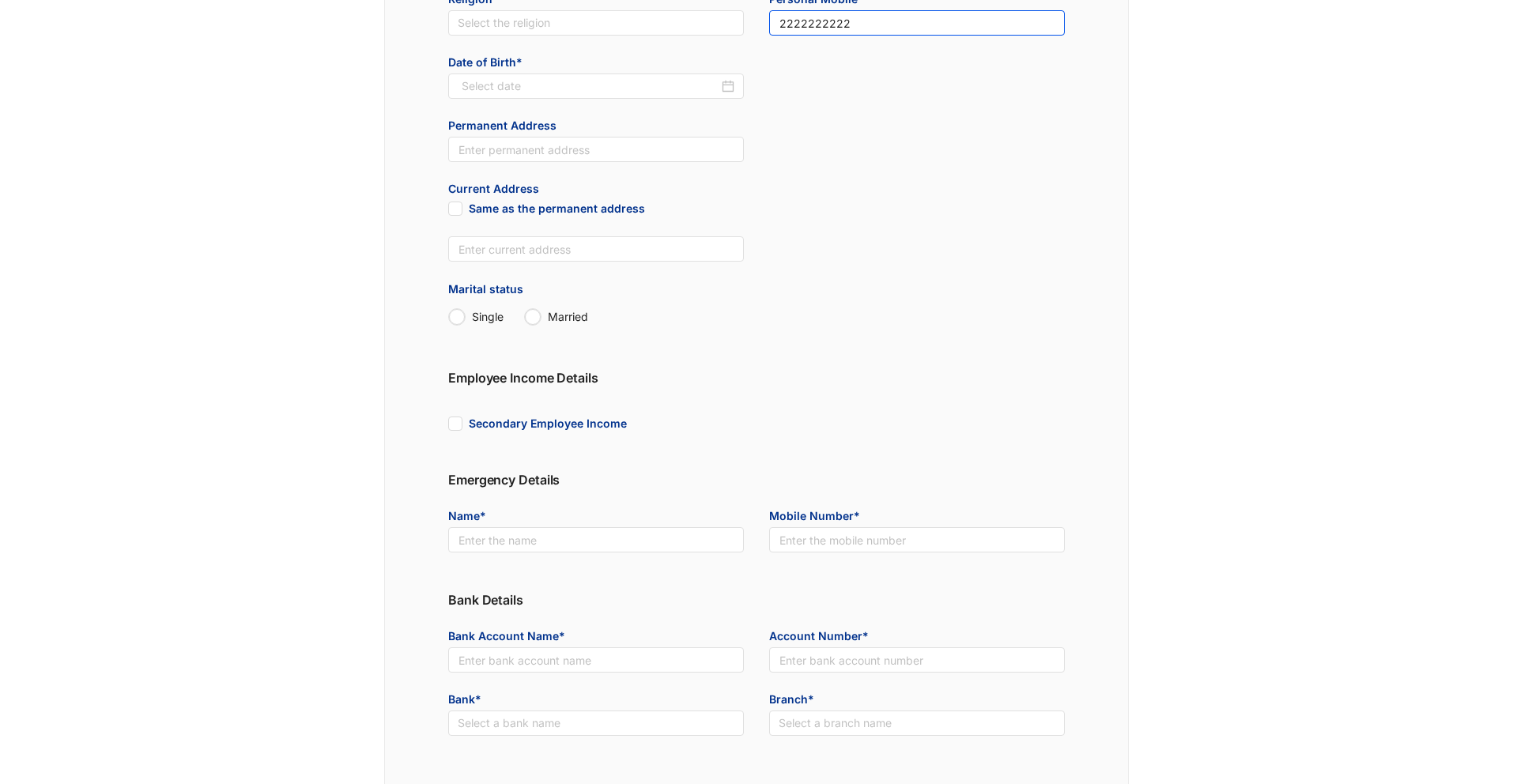 scroll, scrollTop: 593, scrollLeft: 0, axis: vertical 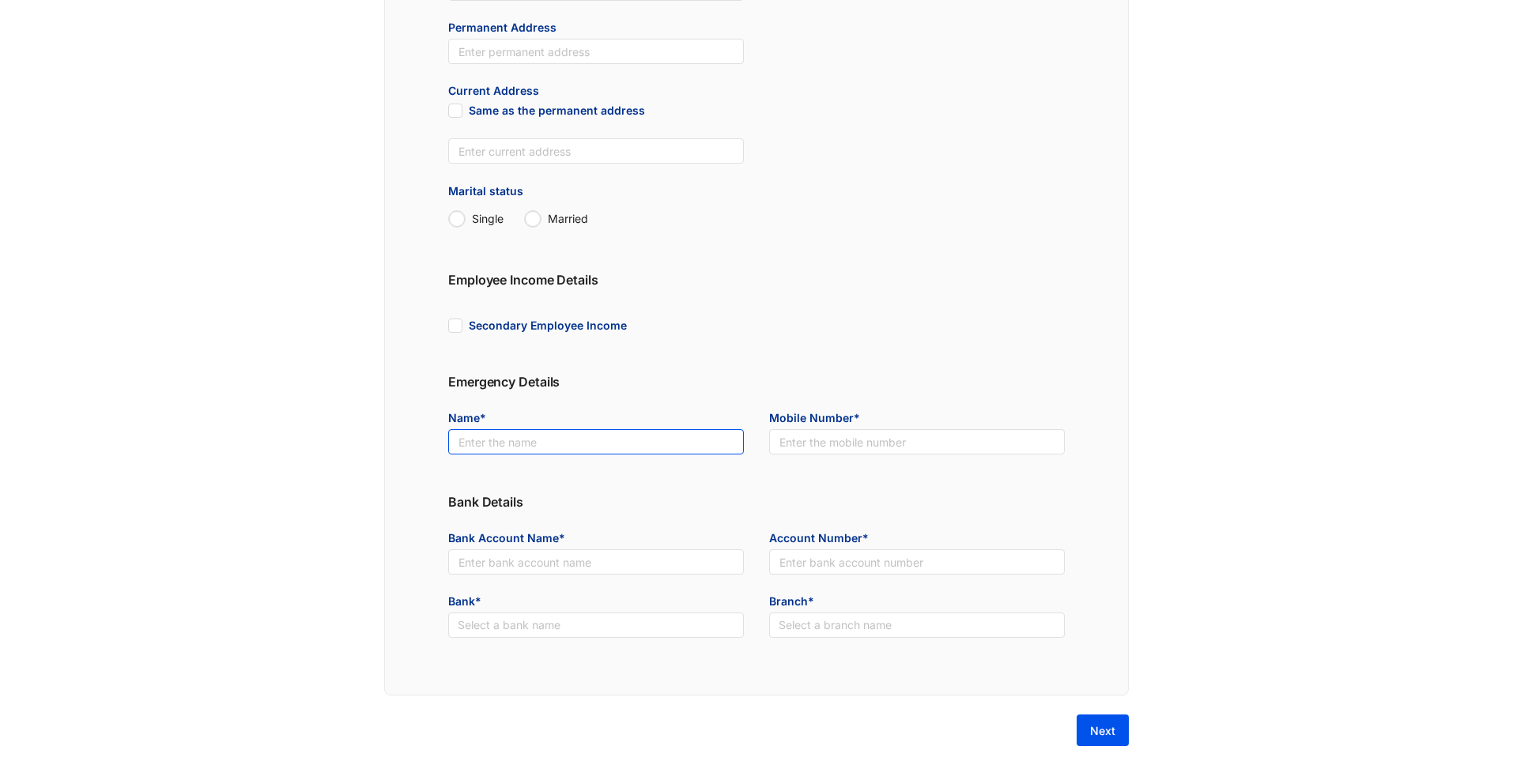 click at bounding box center [596, 442] 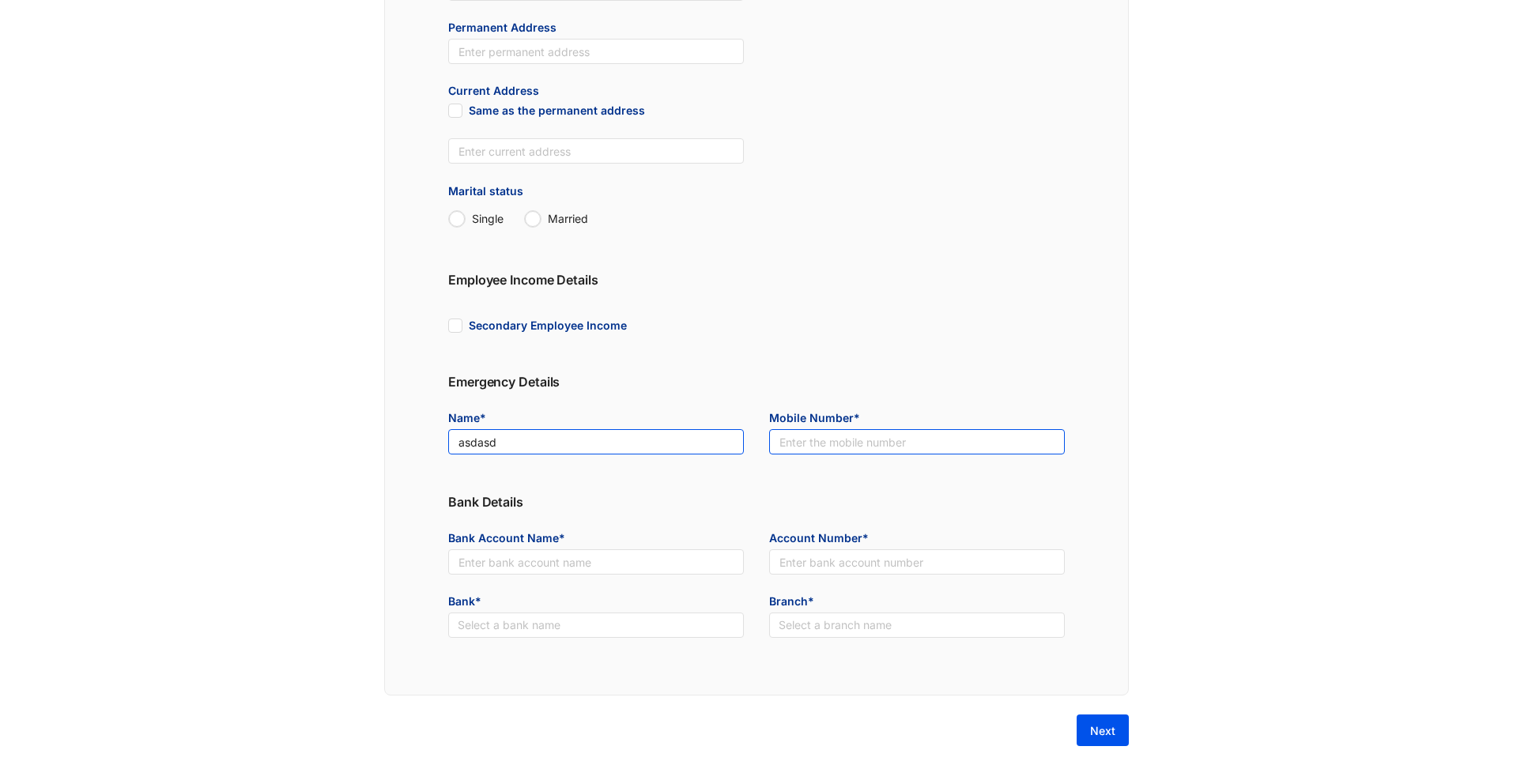 type on "asdasd" 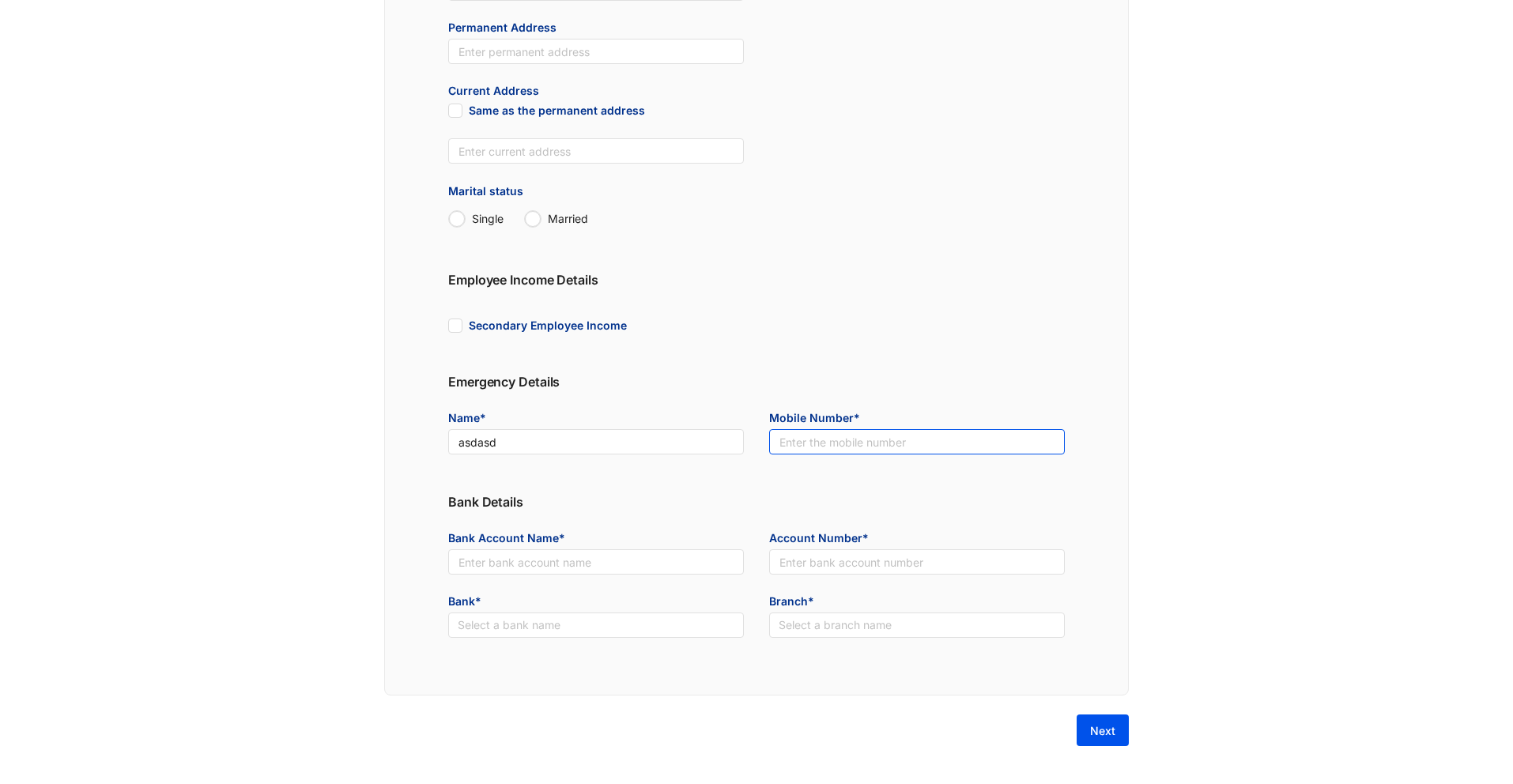 click at bounding box center (917, 442) 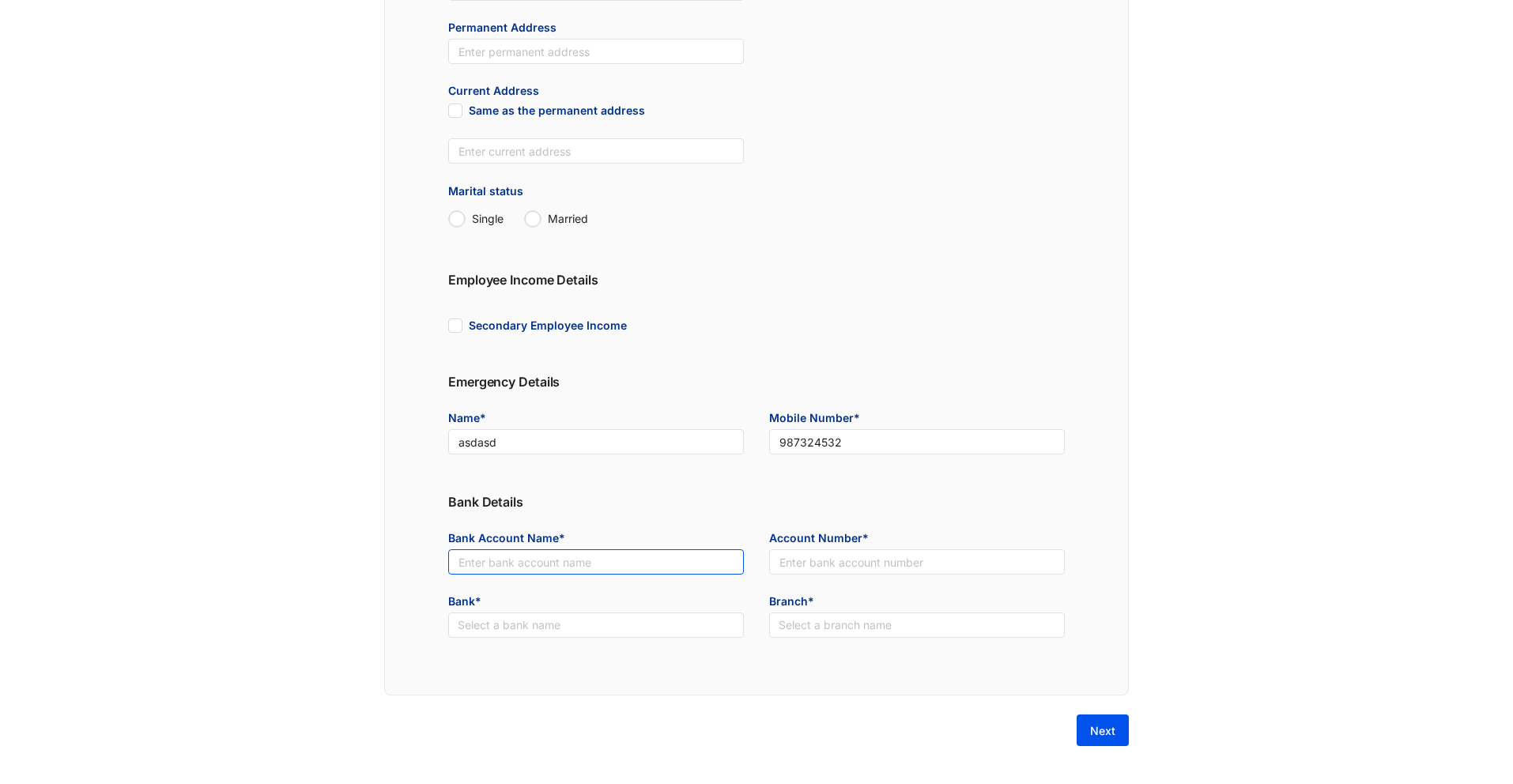 click at bounding box center [596, 562] 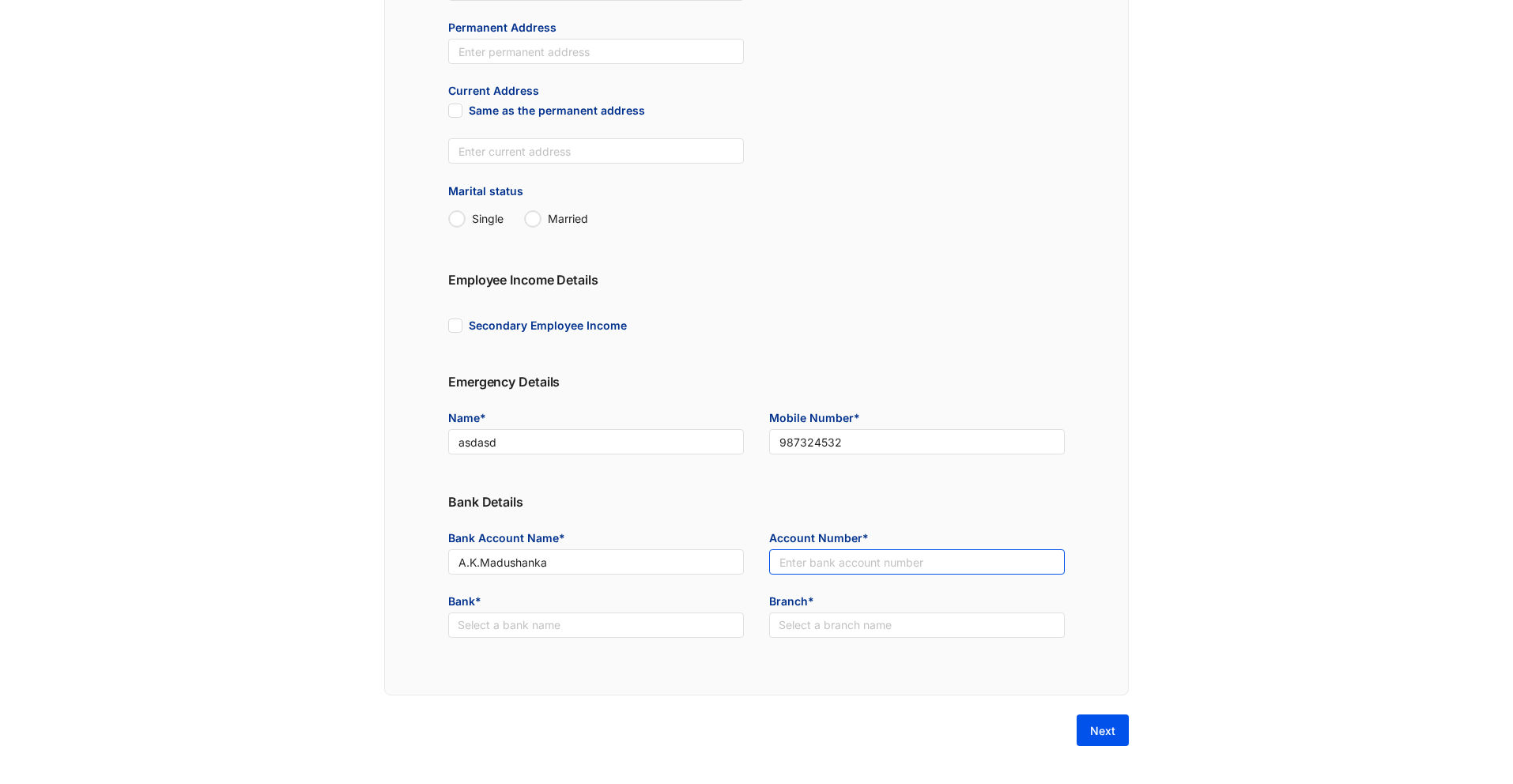 click at bounding box center [917, 562] 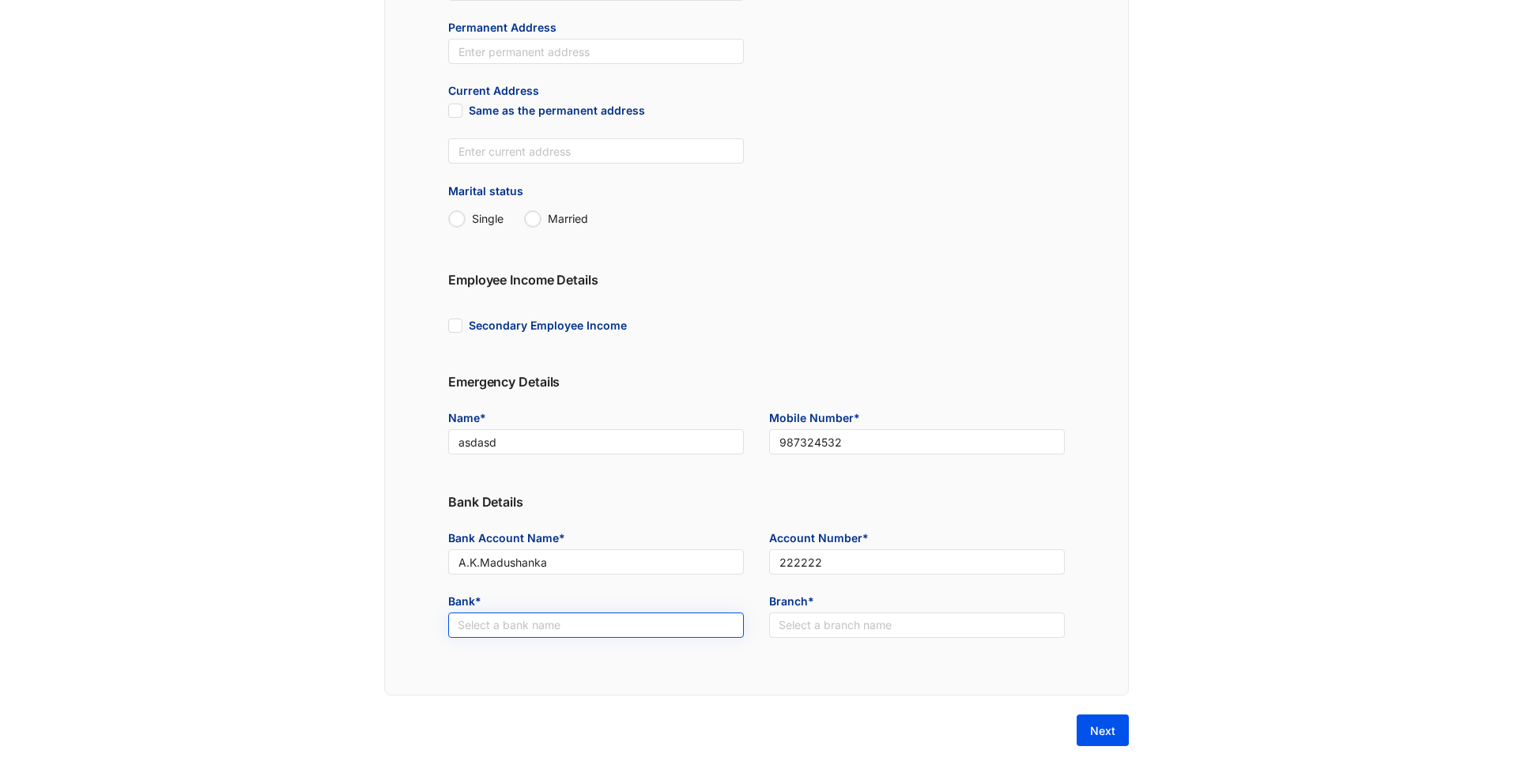 click at bounding box center (596, 625) 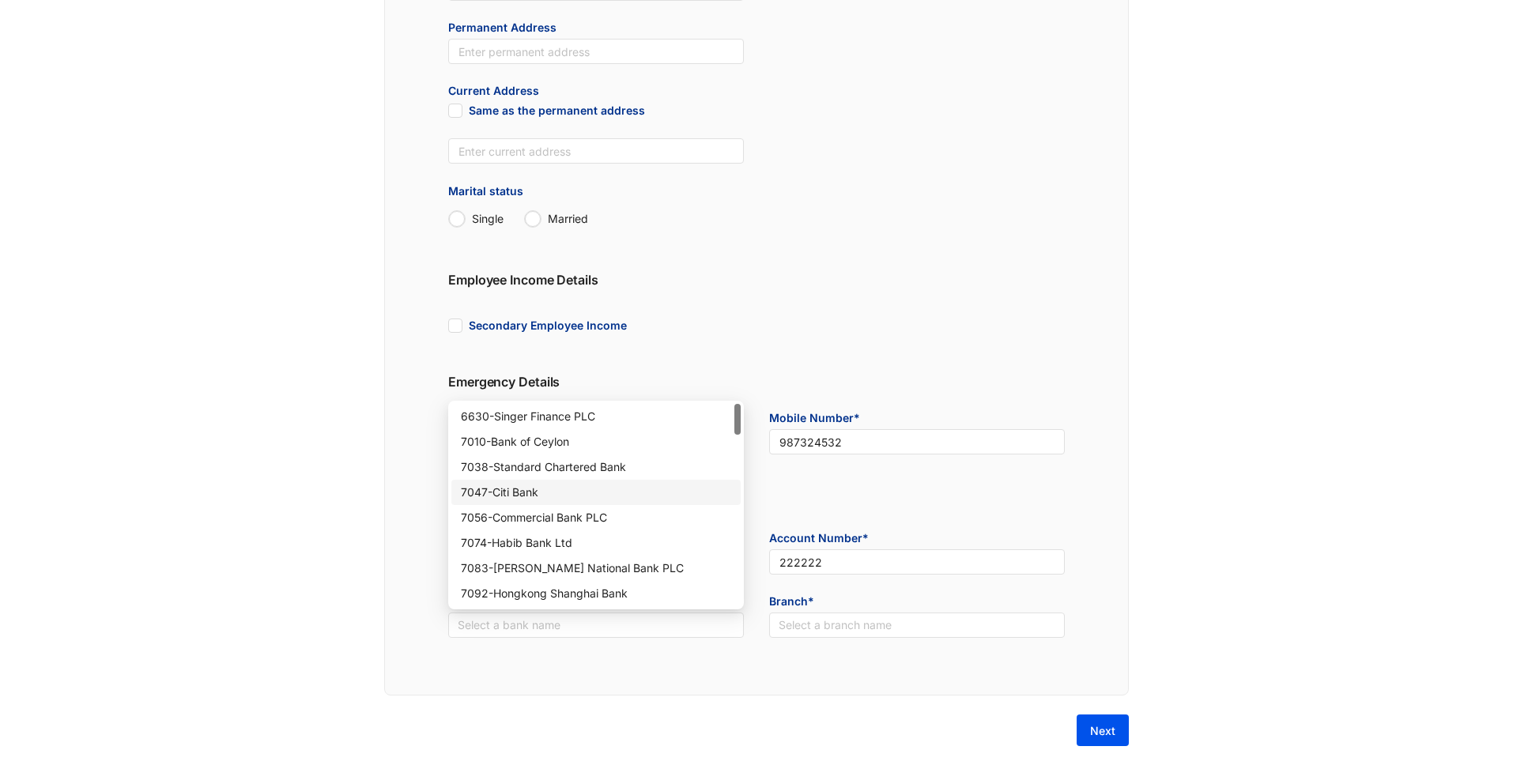 click on "7047  -  Citi Bank" at bounding box center [596, 492] 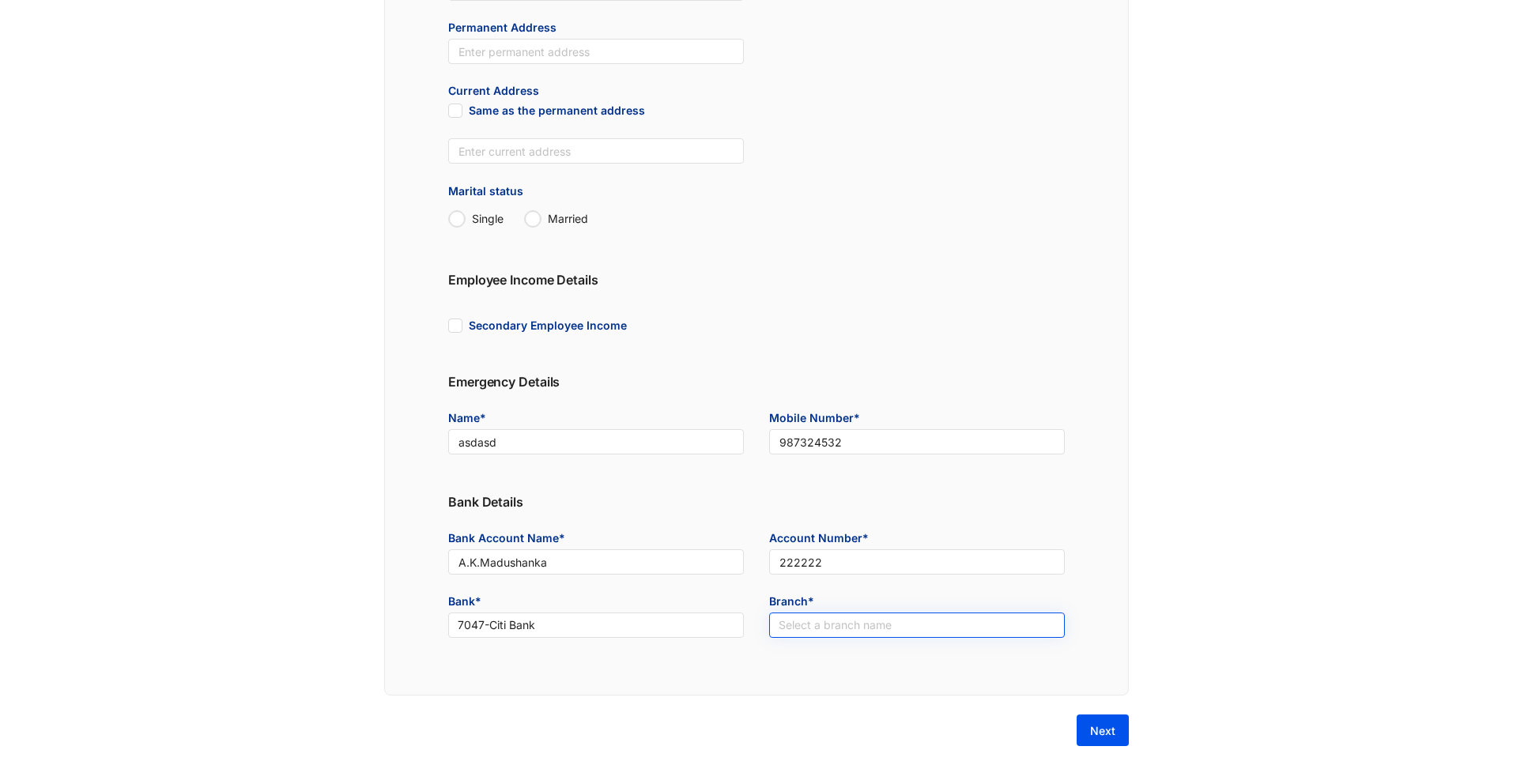 click at bounding box center [917, 625] 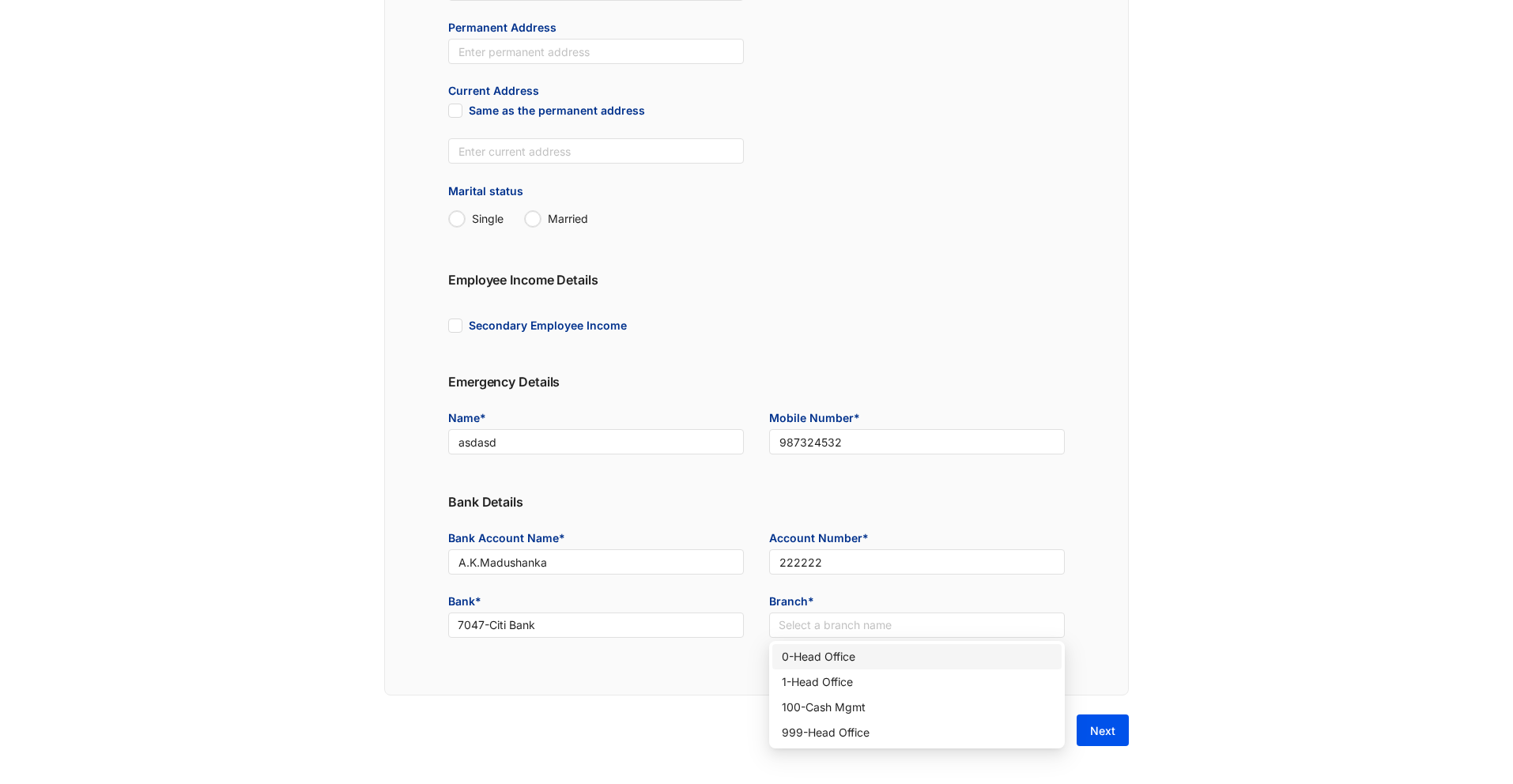 click on "1  -  Head Office" at bounding box center (917, 682) 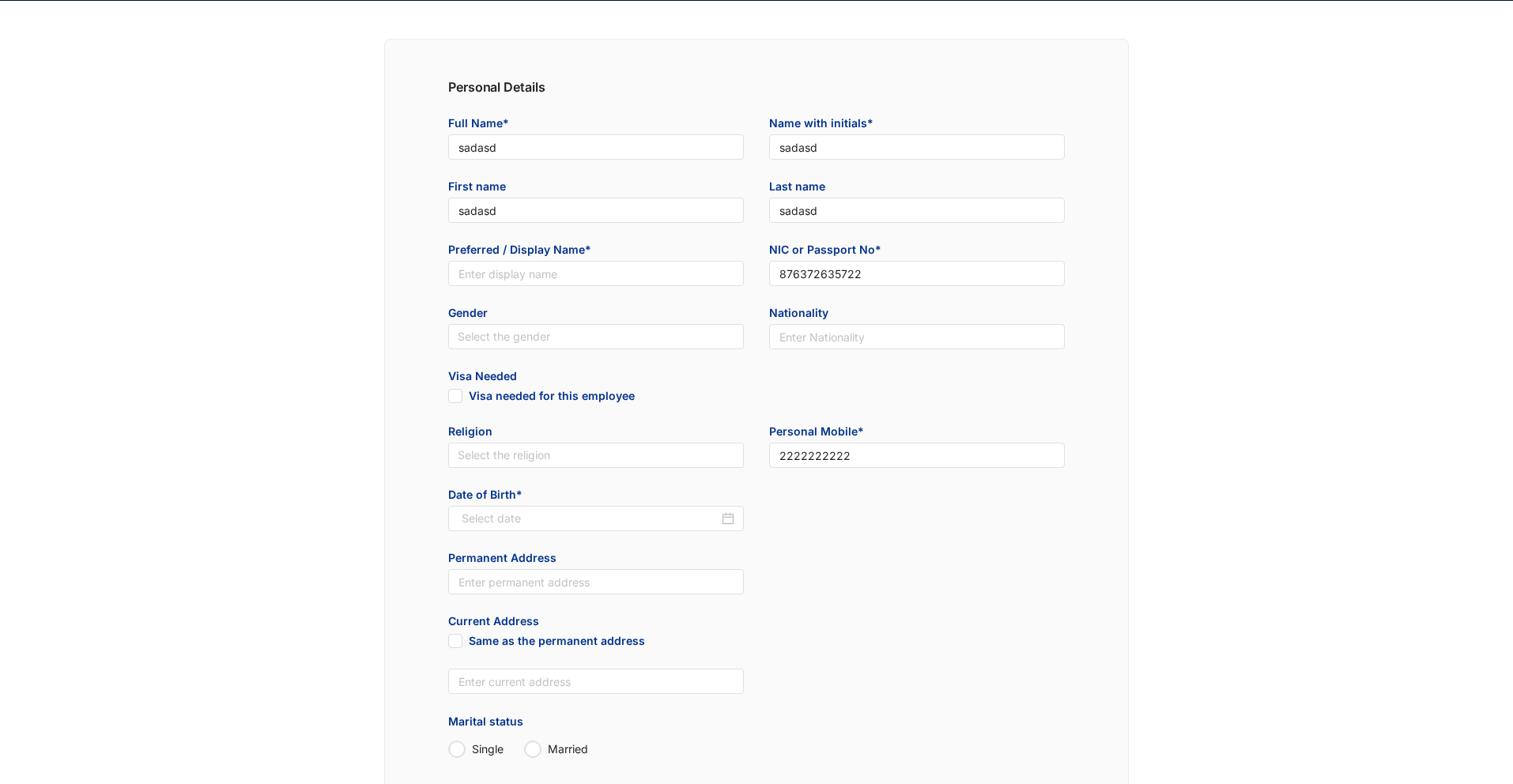 scroll, scrollTop: 122, scrollLeft: 0, axis: vertical 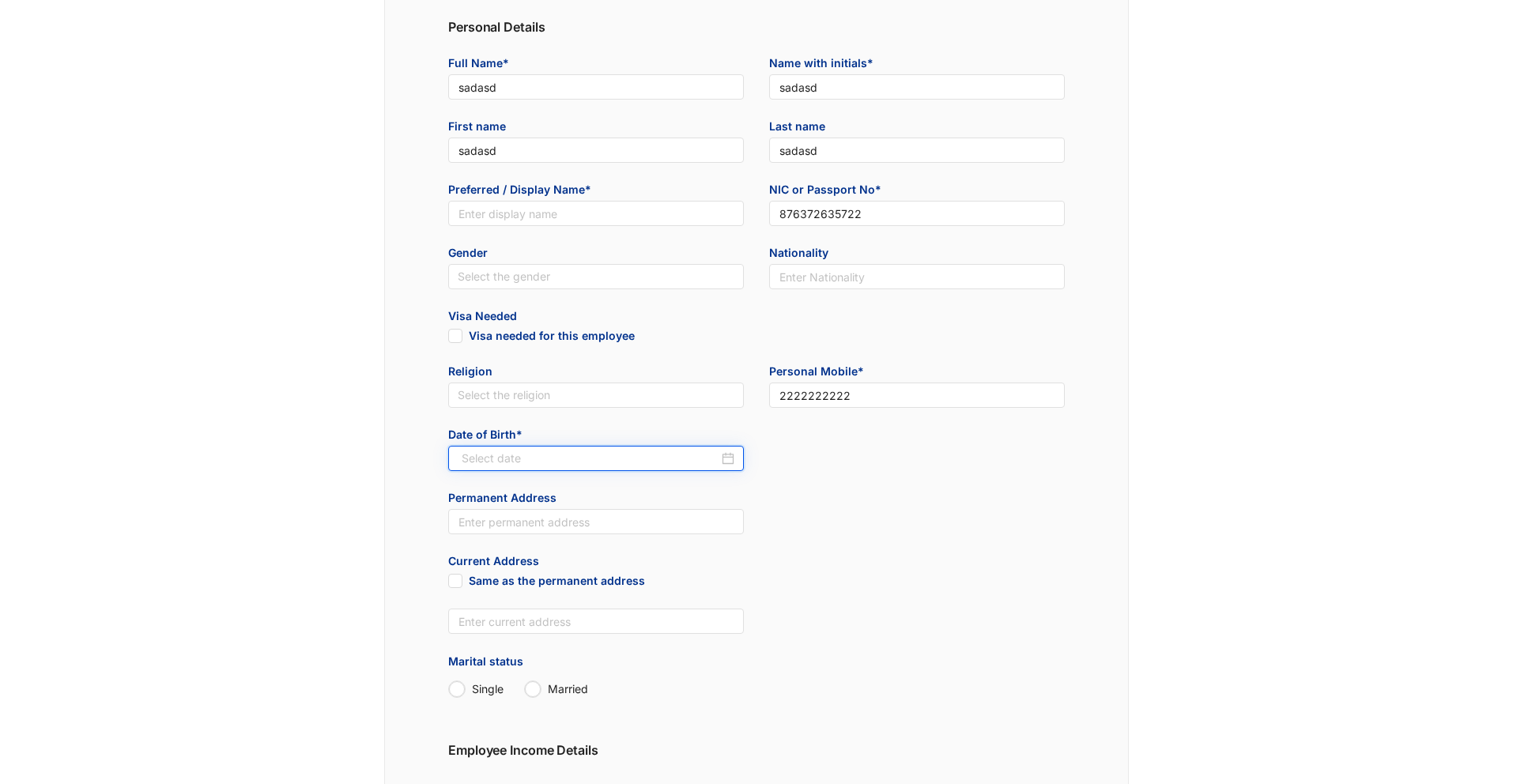click at bounding box center (590, 458) 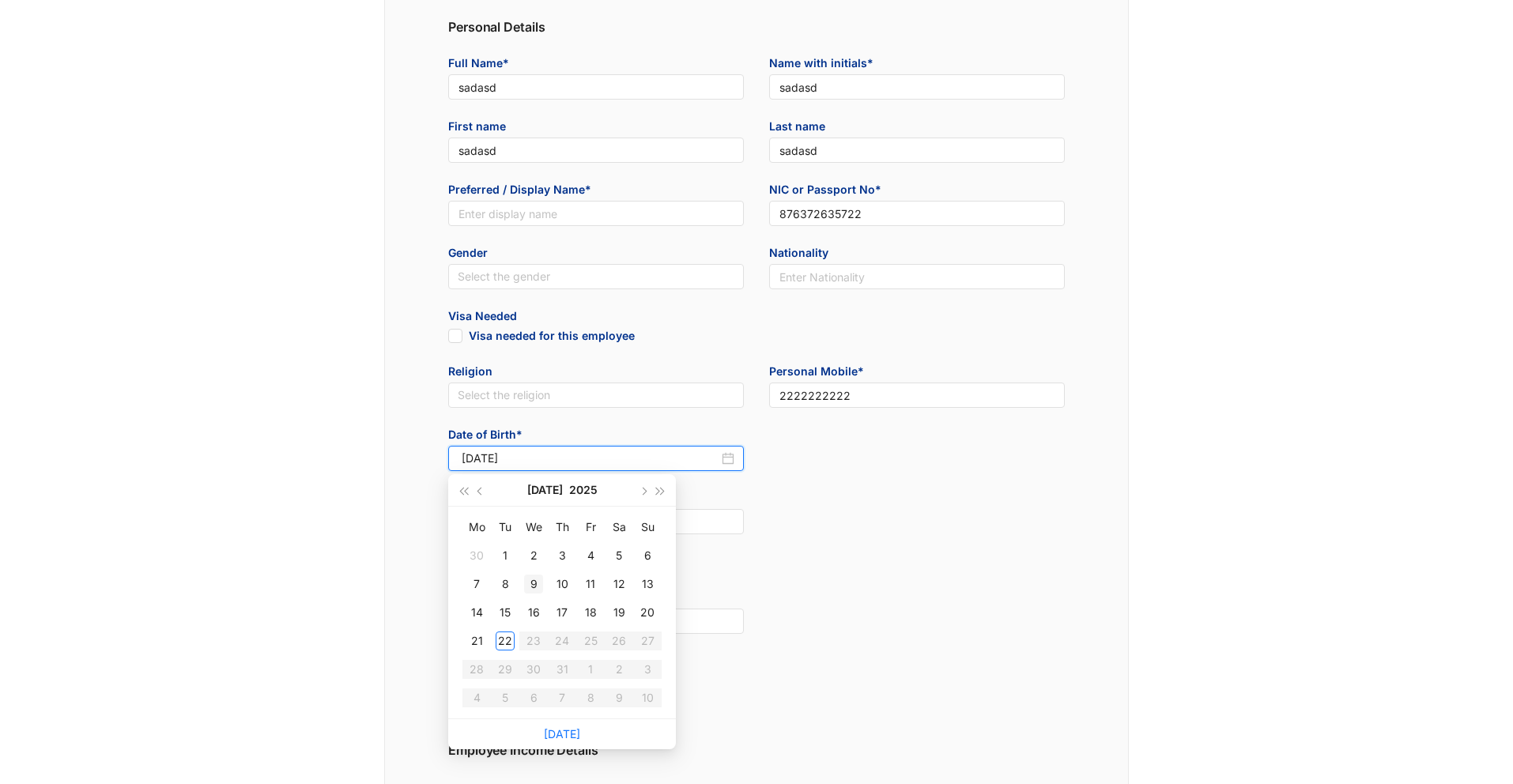 type on "[DATE]" 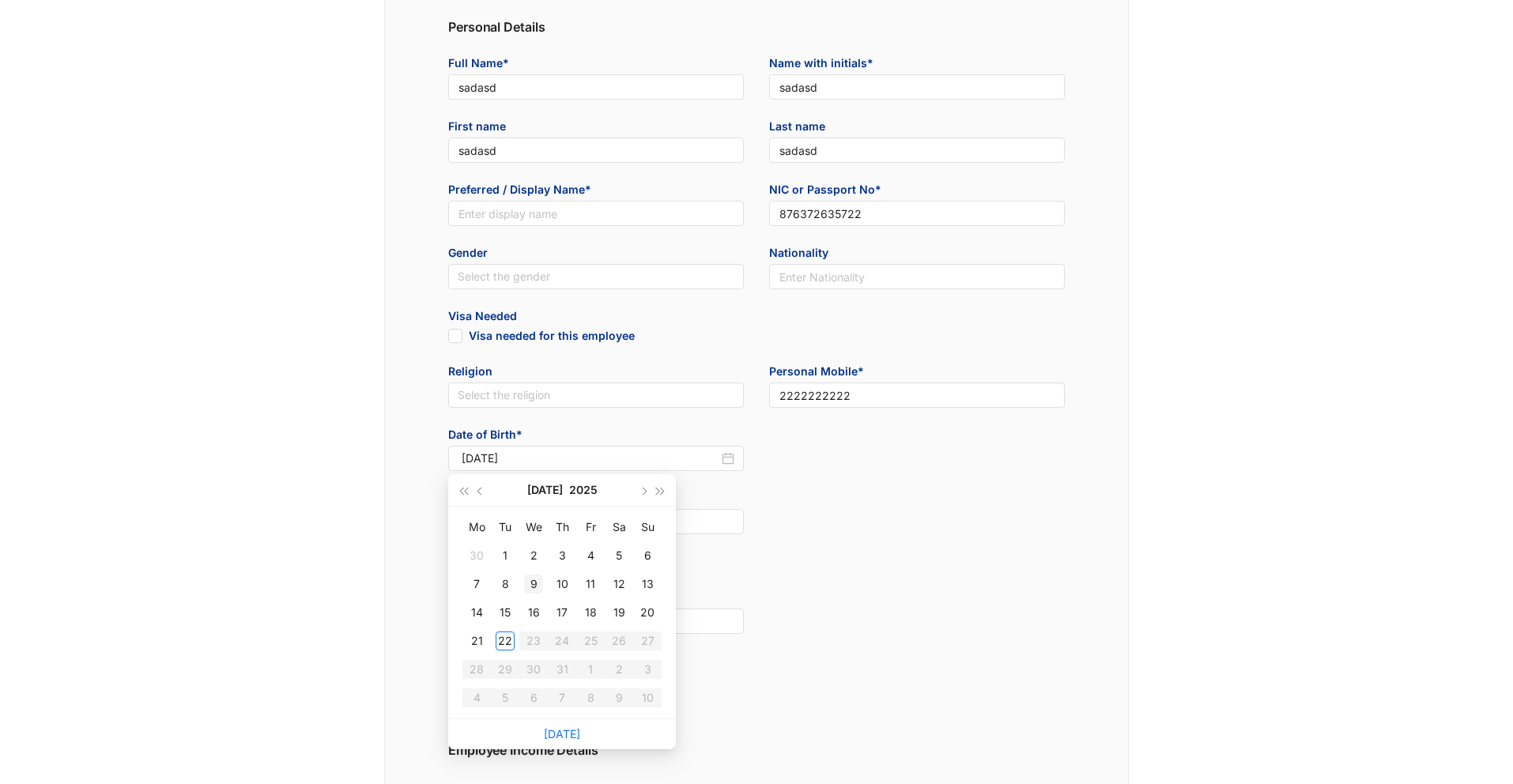 click on "9" at bounding box center (534, 584) 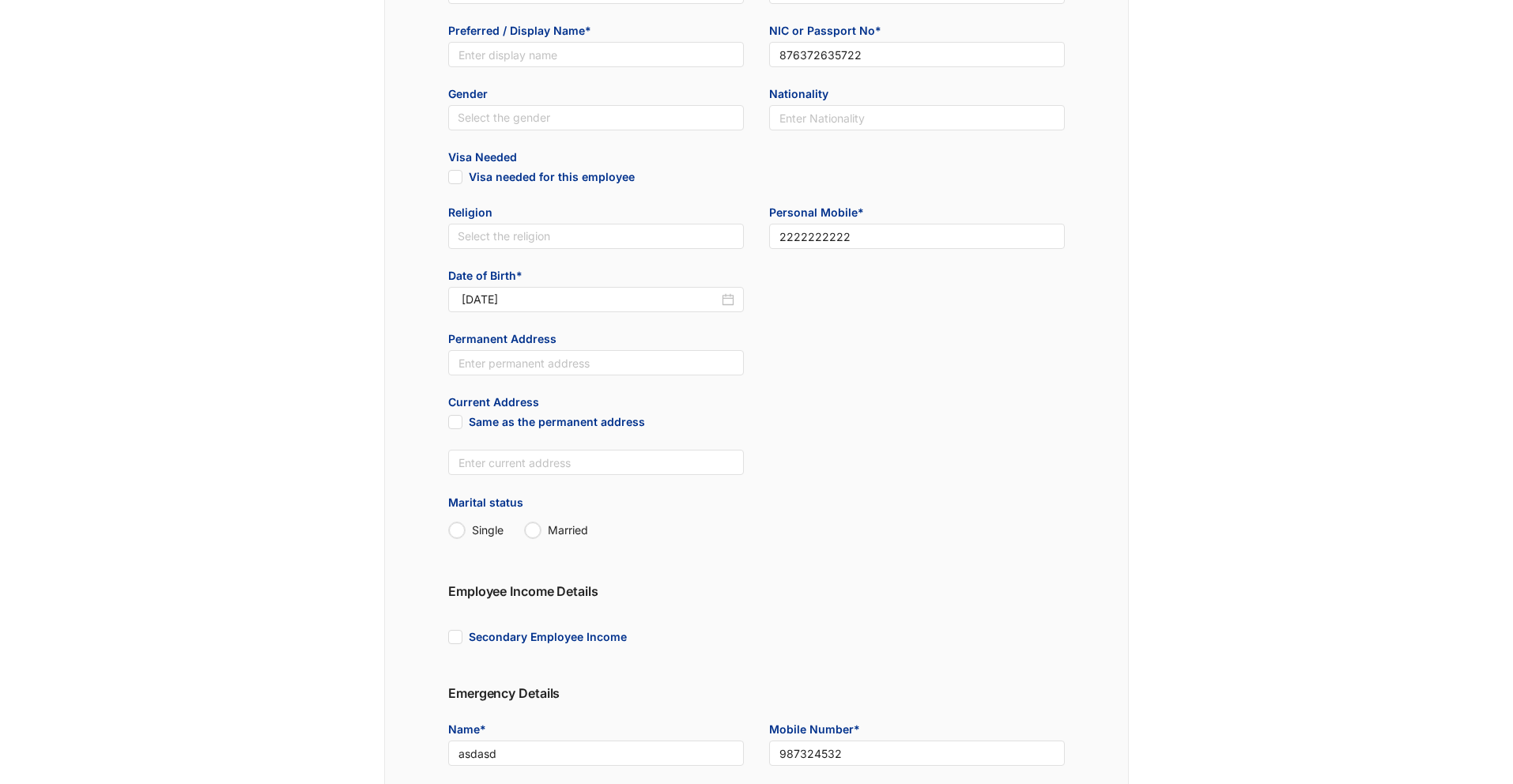 scroll, scrollTop: 593, scrollLeft: 0, axis: vertical 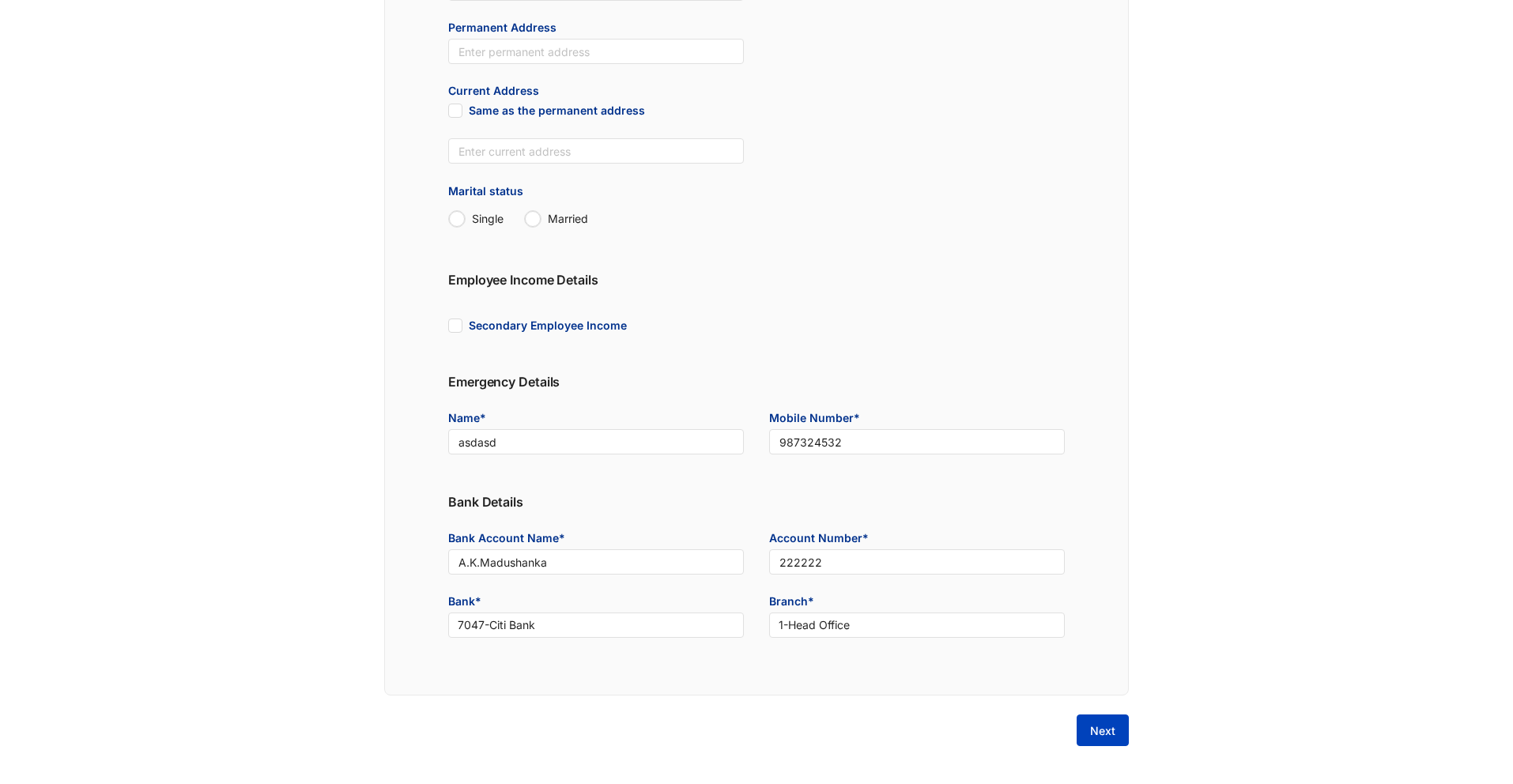 click on "Next" at bounding box center [1103, 731] 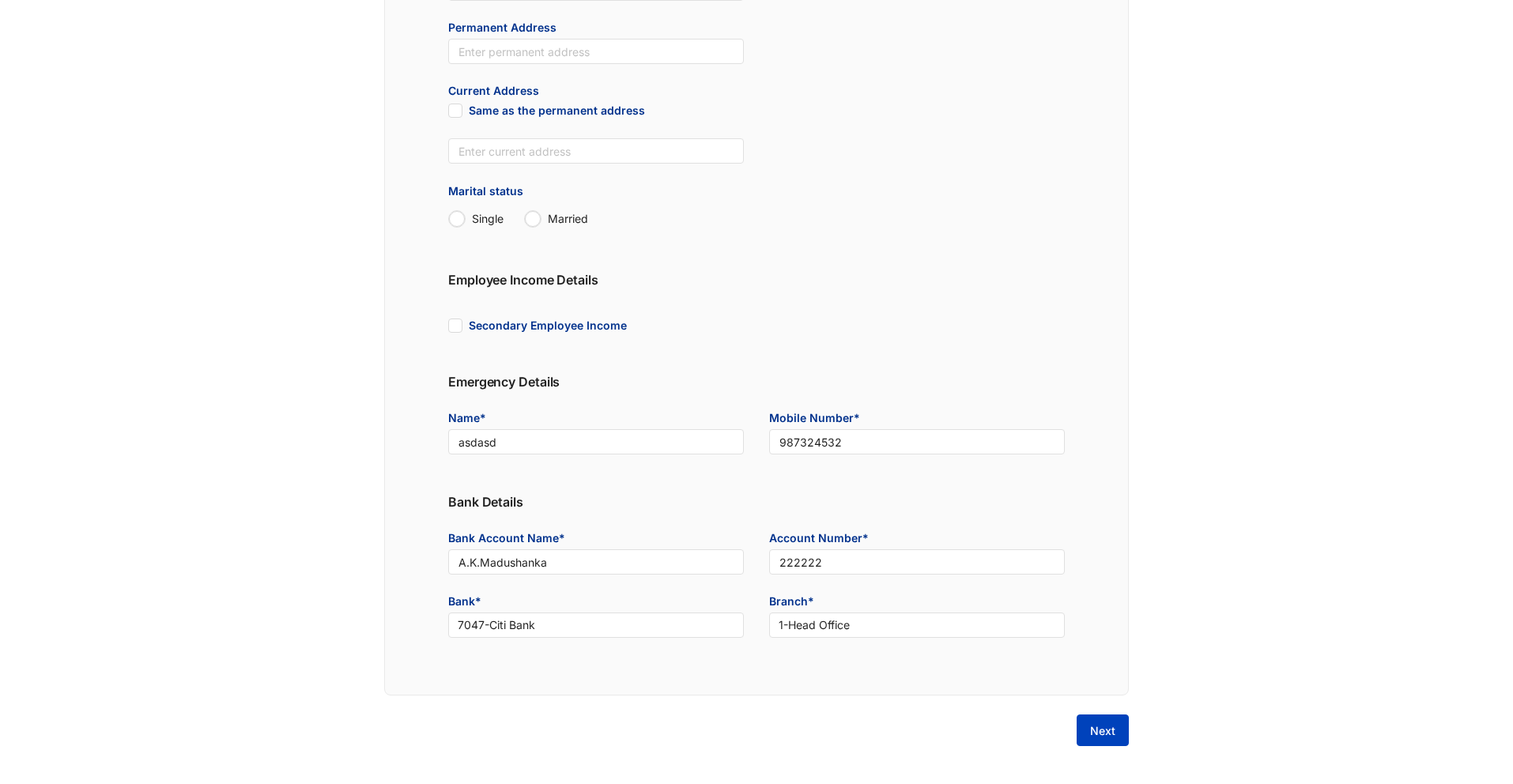 click on "Next" at bounding box center (1103, 731) 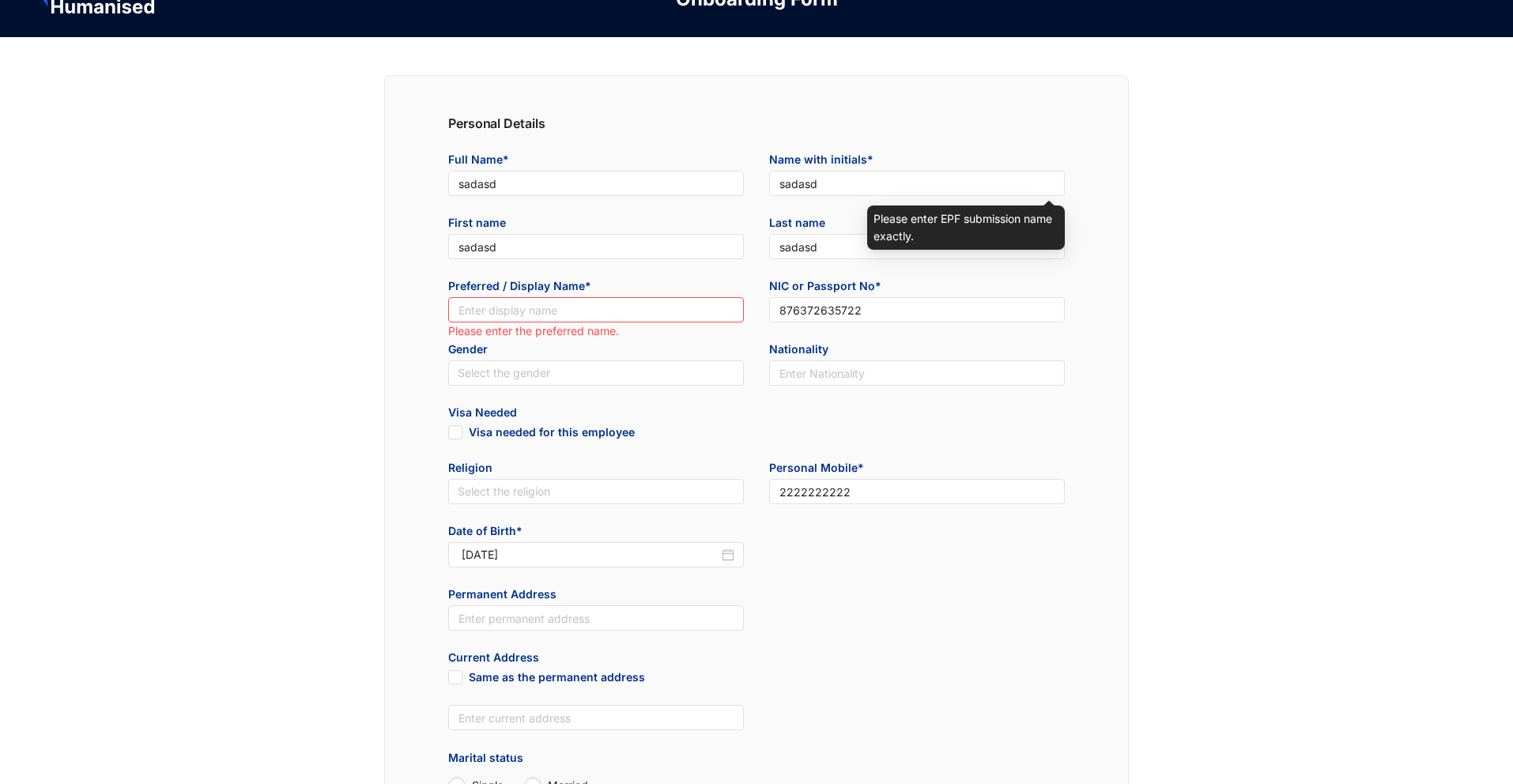 scroll, scrollTop: 45, scrollLeft: 0, axis: vertical 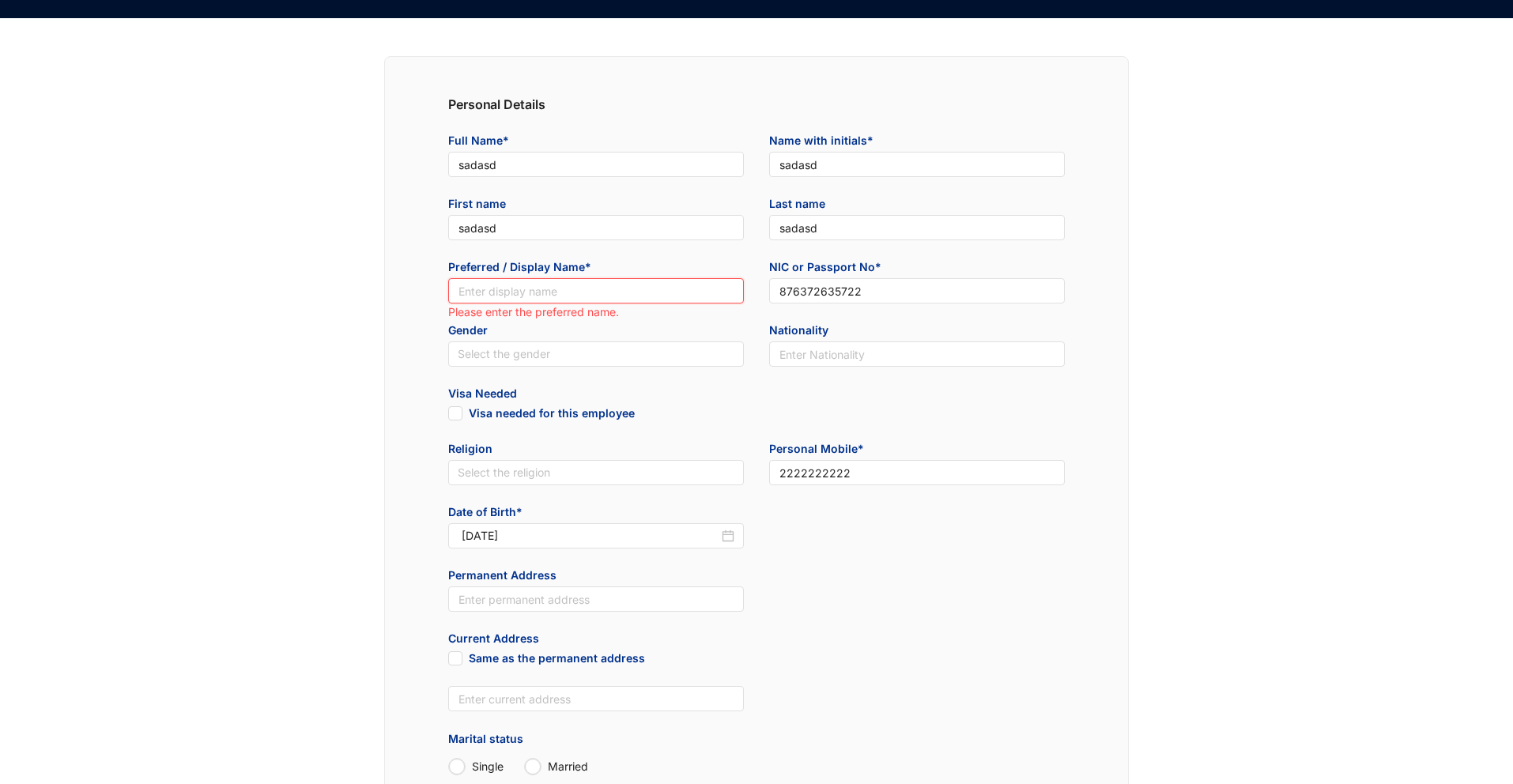 click at bounding box center (596, 291) 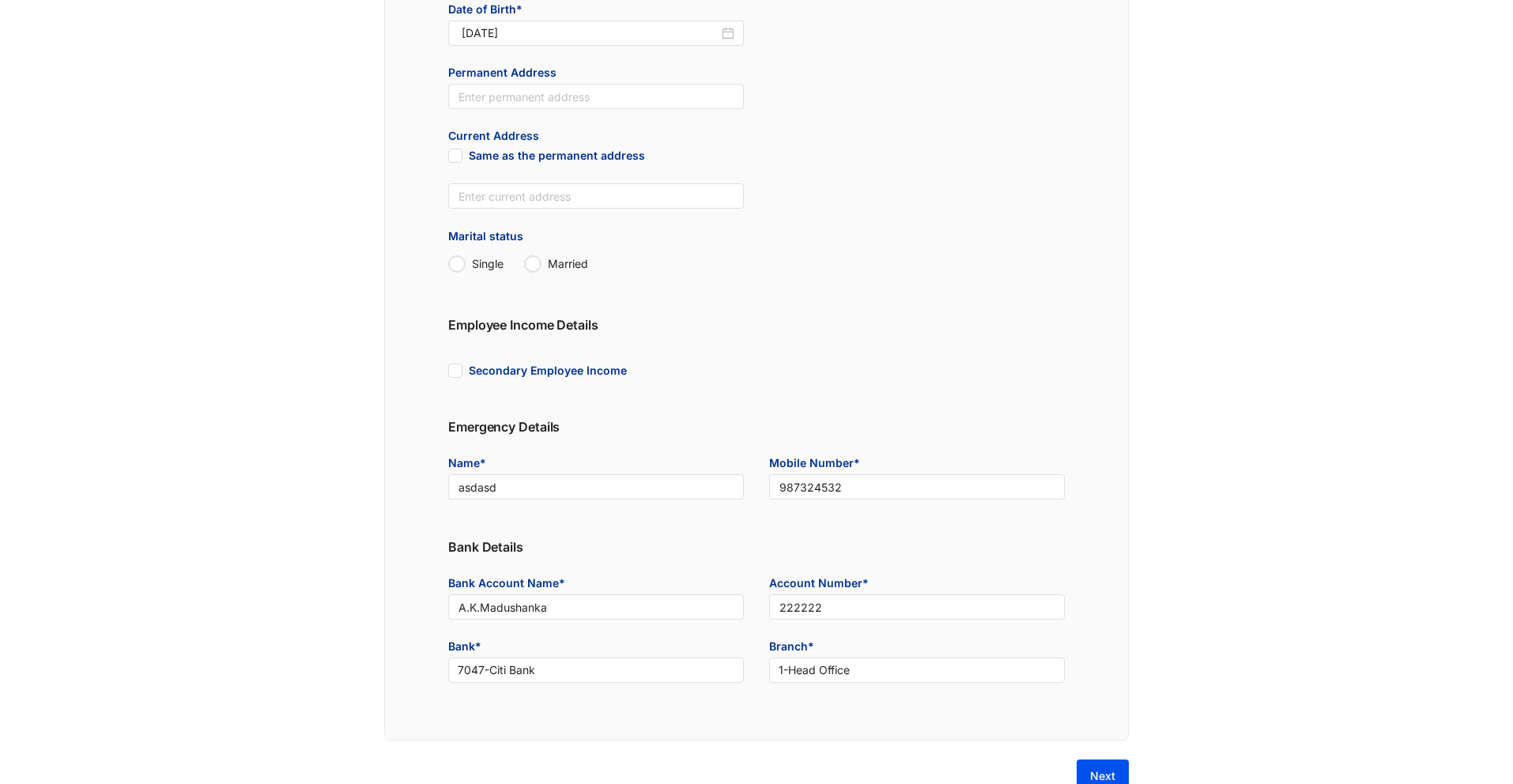 scroll, scrollTop: 550, scrollLeft: 0, axis: vertical 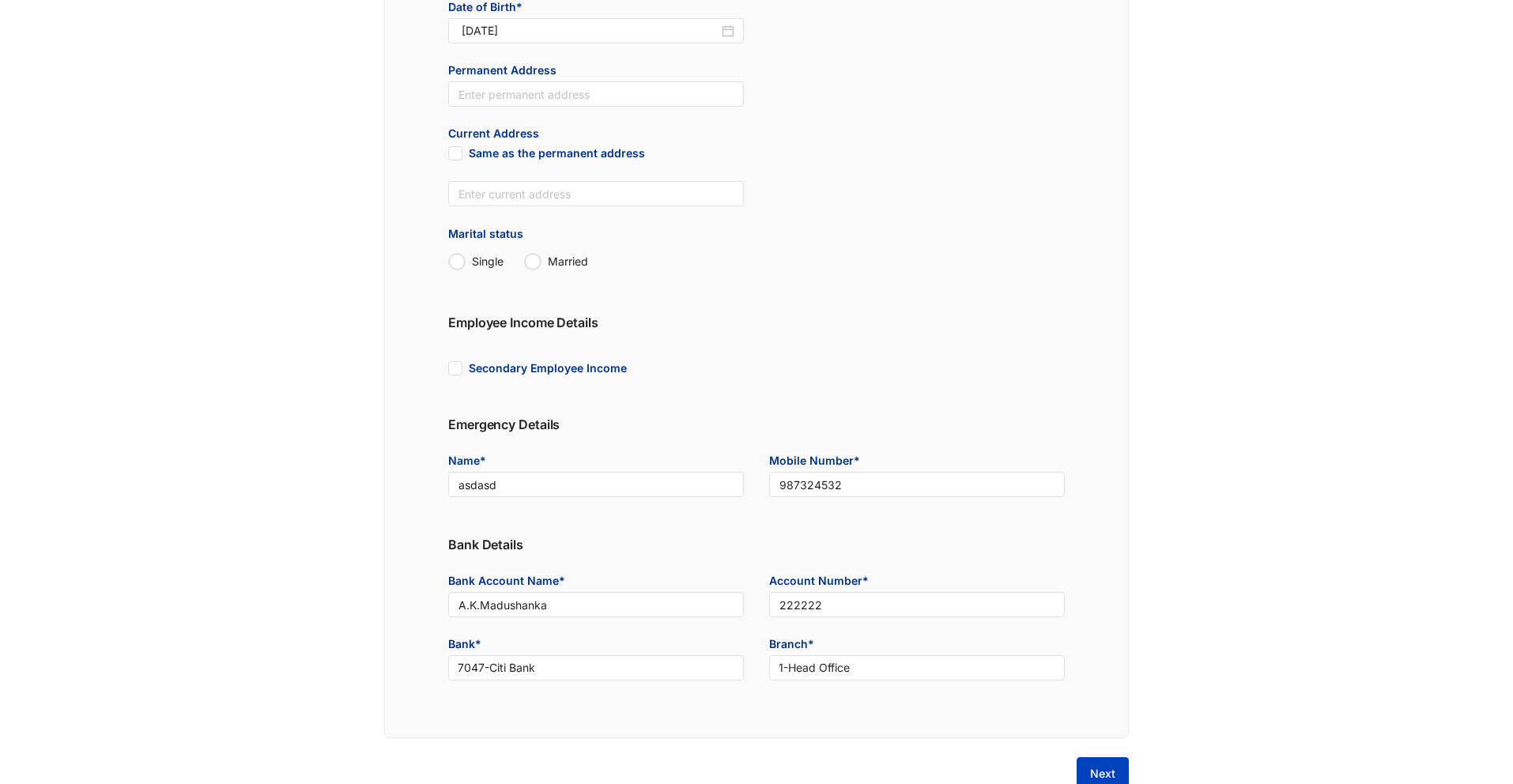 type on "ascsc" 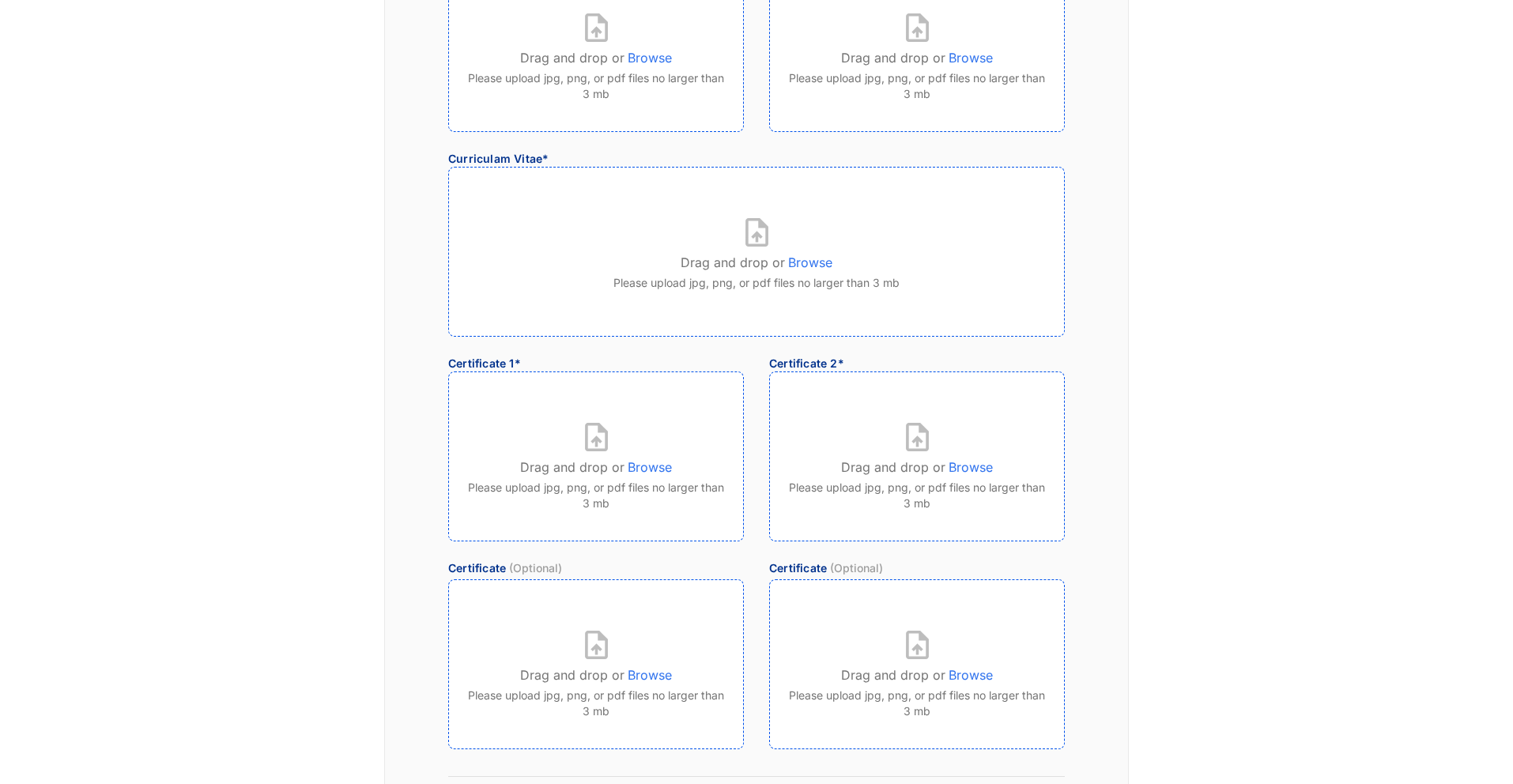scroll, scrollTop: 0, scrollLeft: 0, axis: both 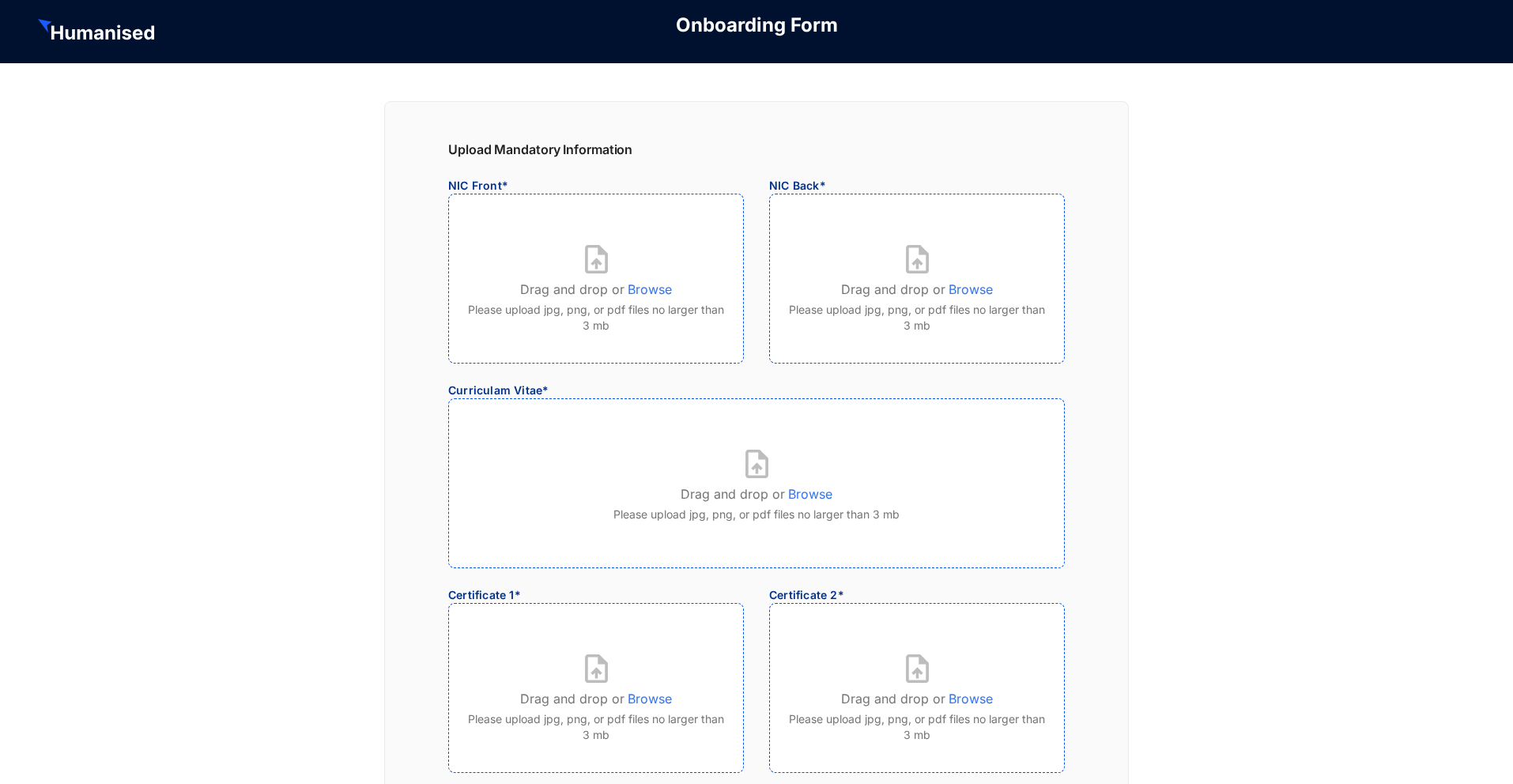 click on "Drag and drop or   Browse" at bounding box center [596, 286] 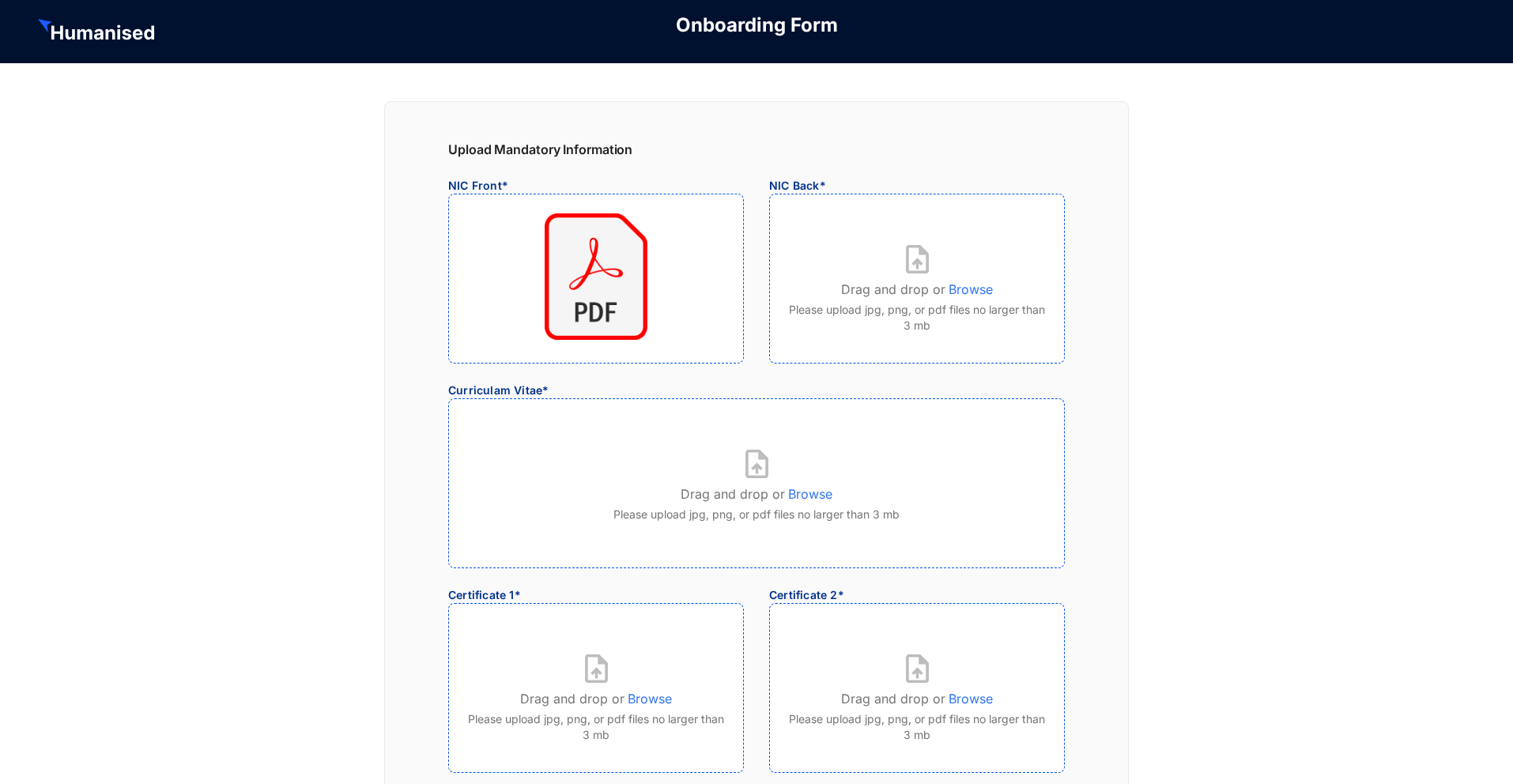 click on "Please upload jpg, png, or pdf files no larger than 3 mb" at bounding box center (917, 316) 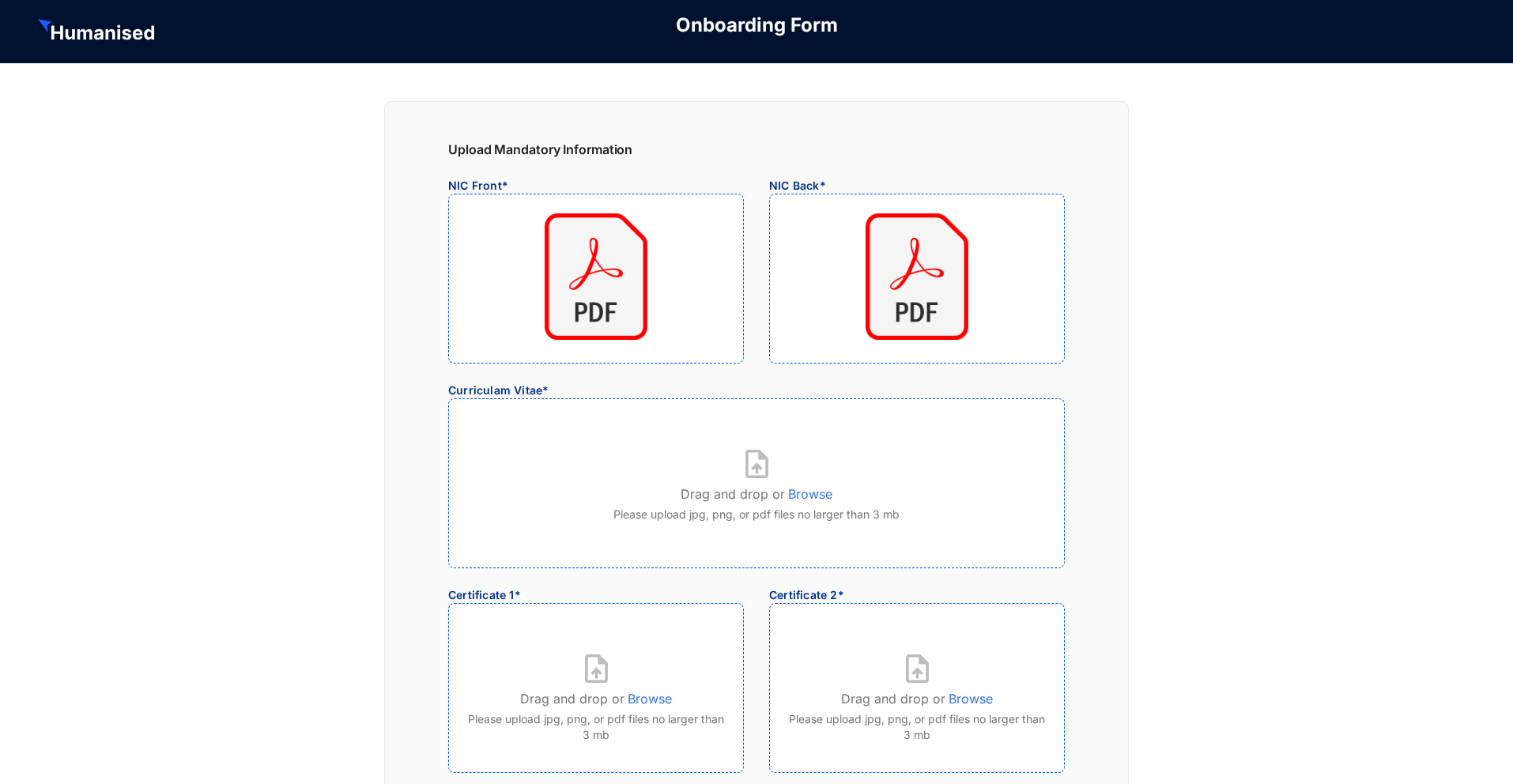 click on "Browse" at bounding box center (810, 491) 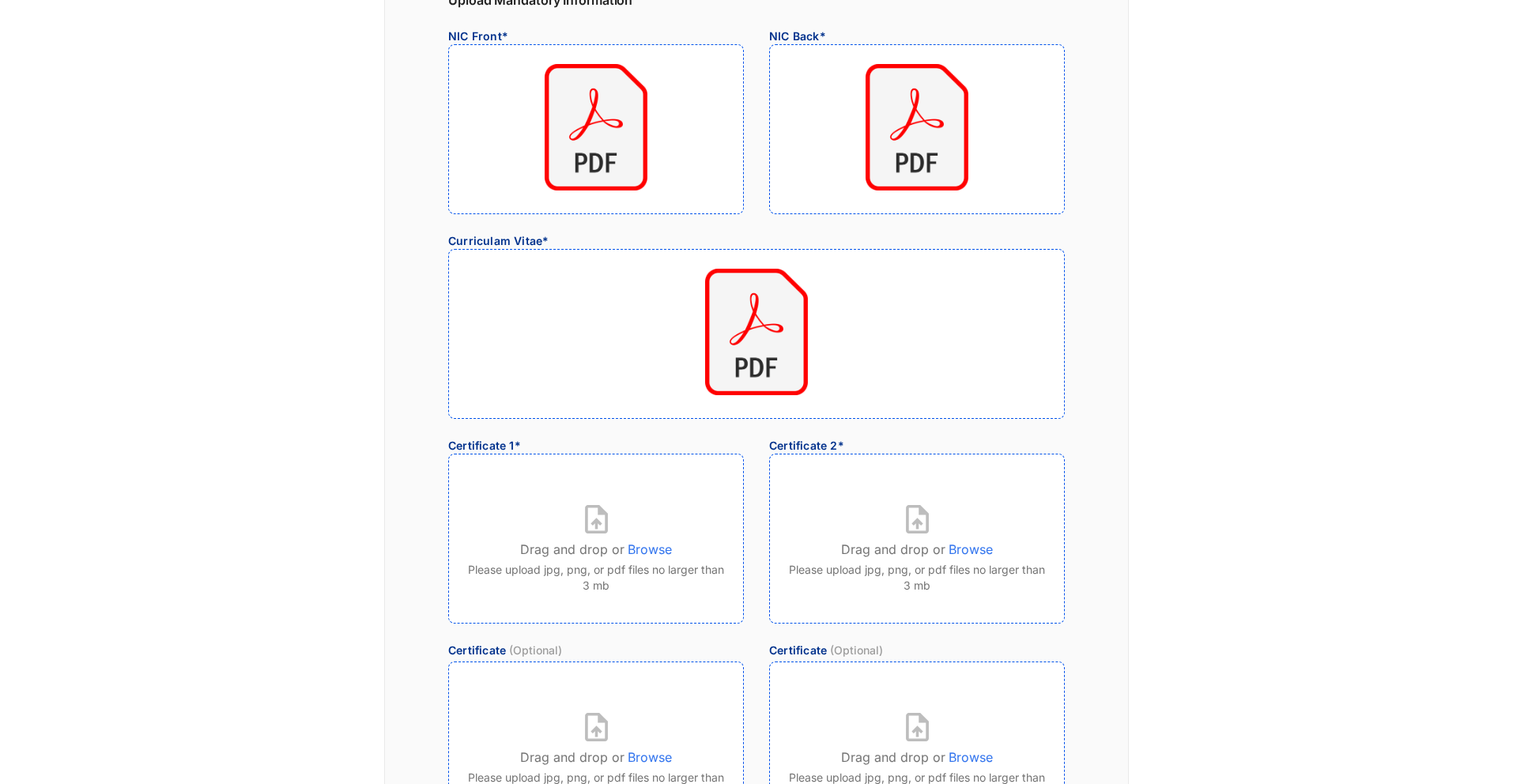 scroll, scrollTop: 415, scrollLeft: 0, axis: vertical 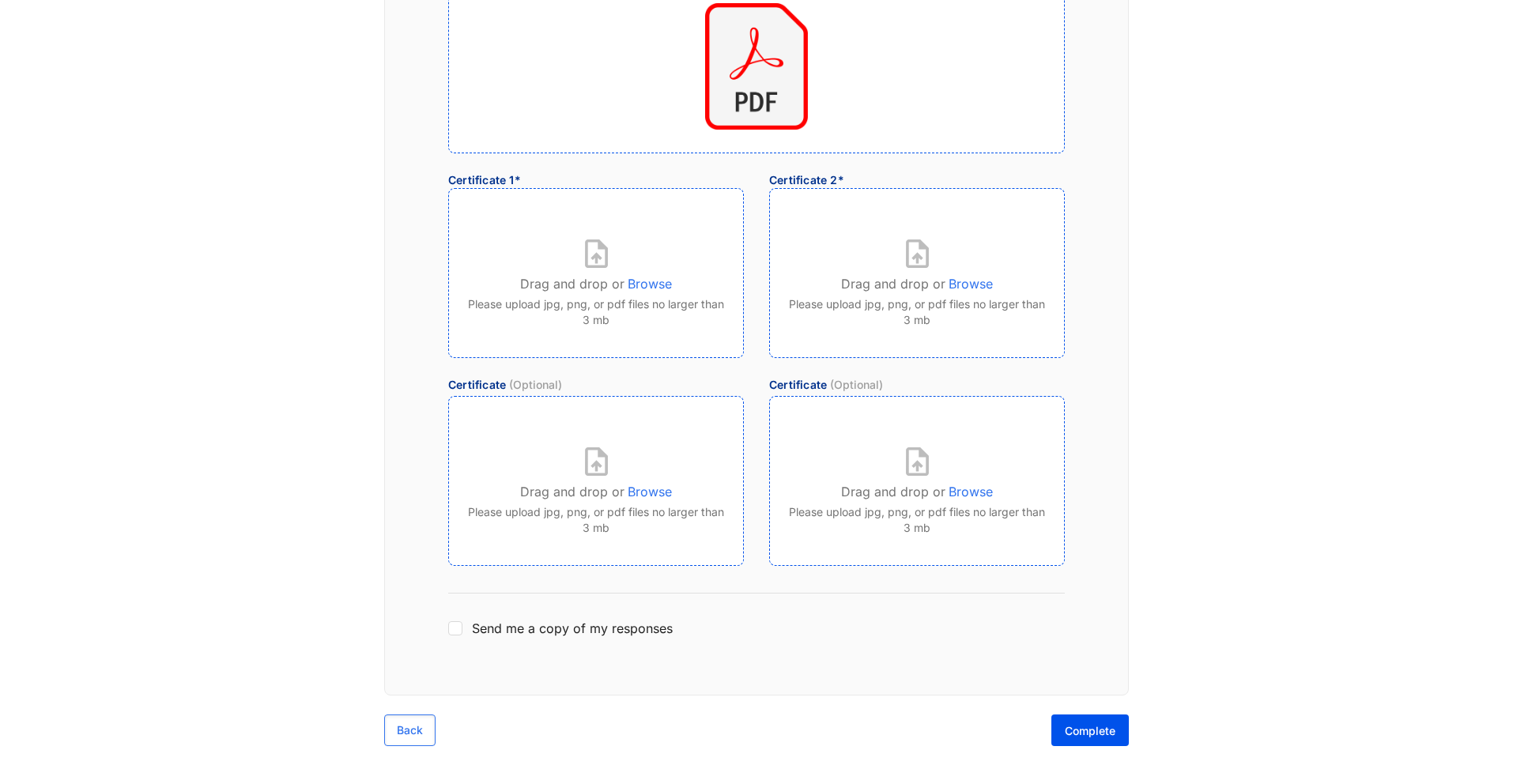 click on "Browse" at bounding box center [650, 281] 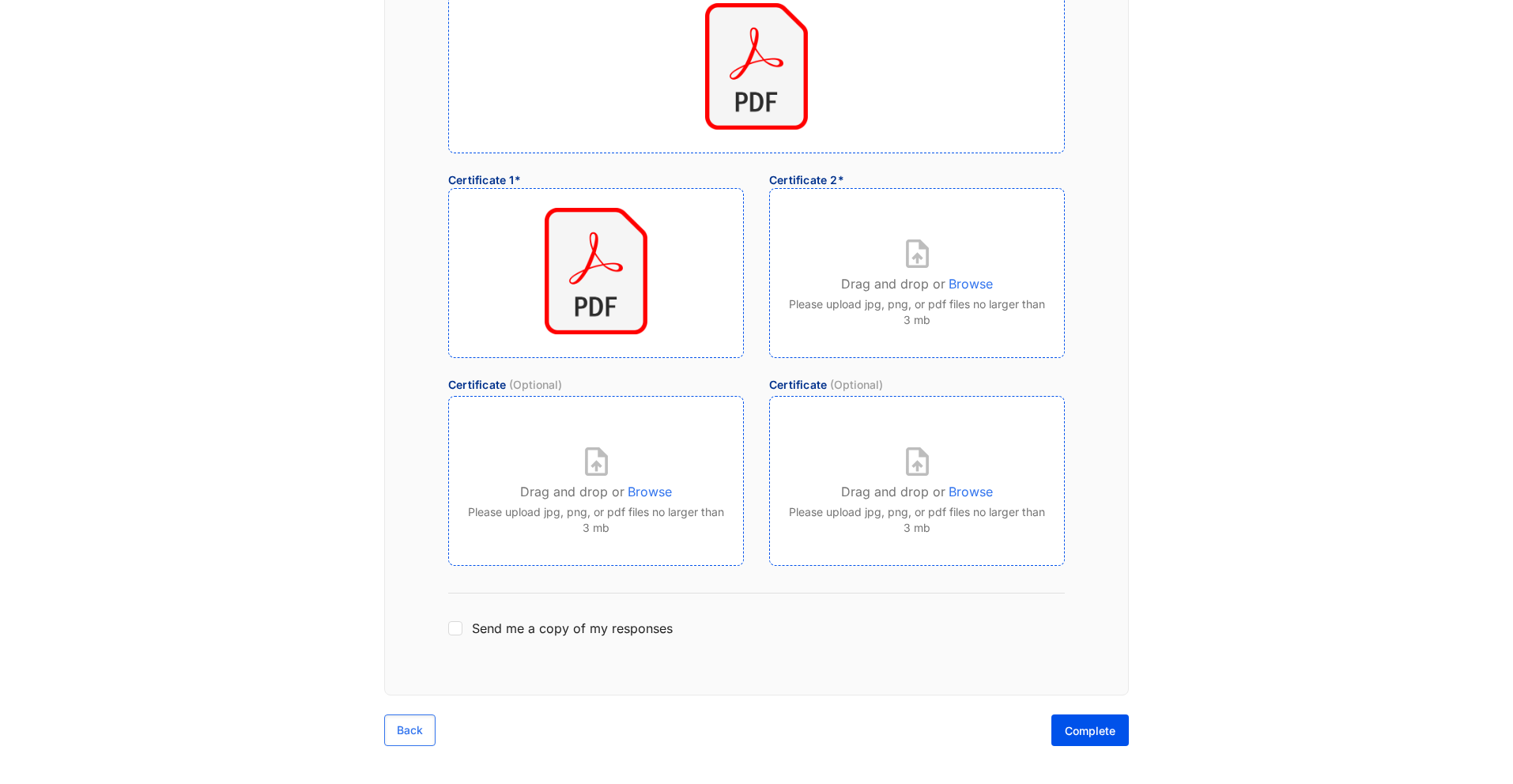 click on "Browse" at bounding box center [971, 281] 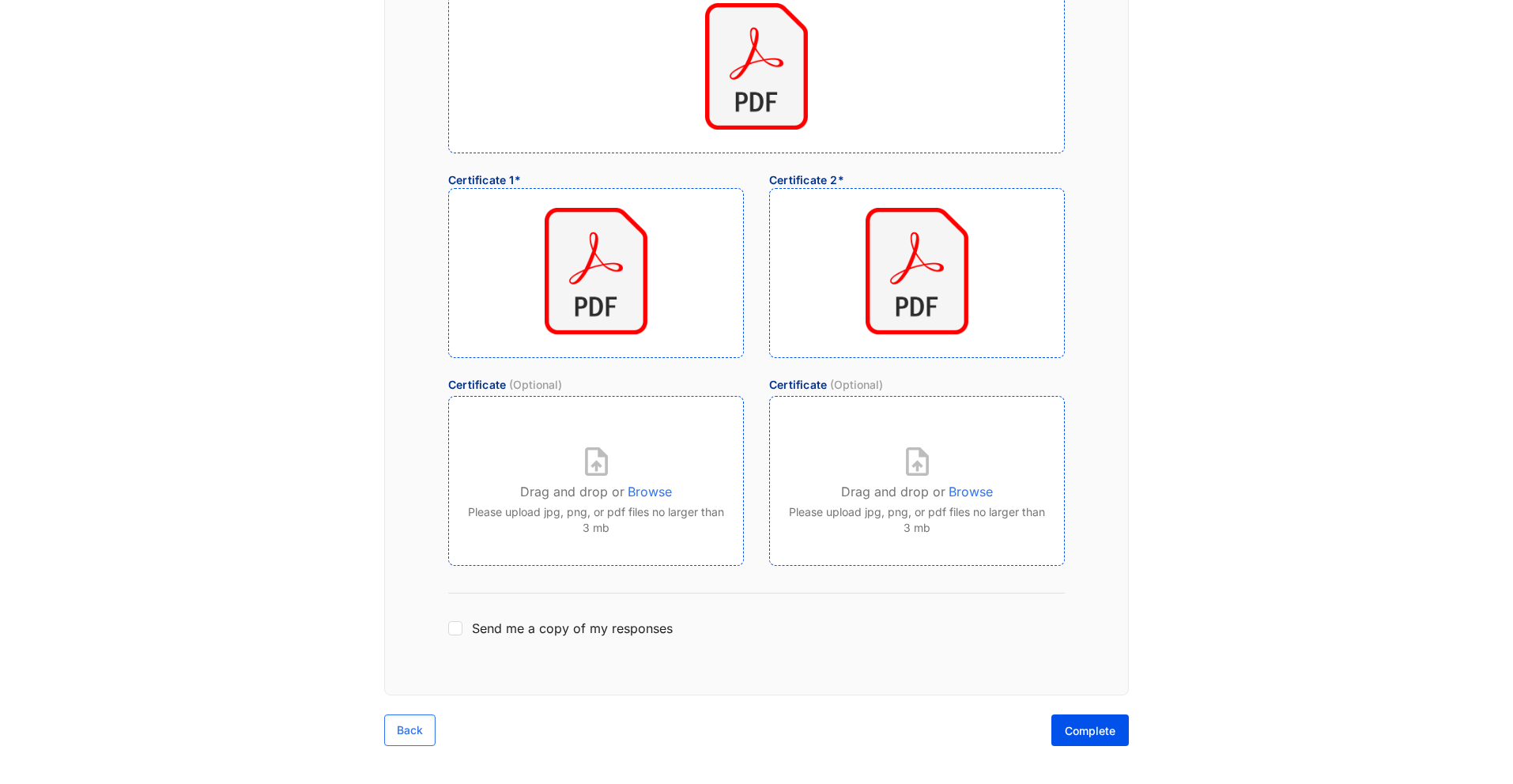 click on "Browse" at bounding box center (650, 488) 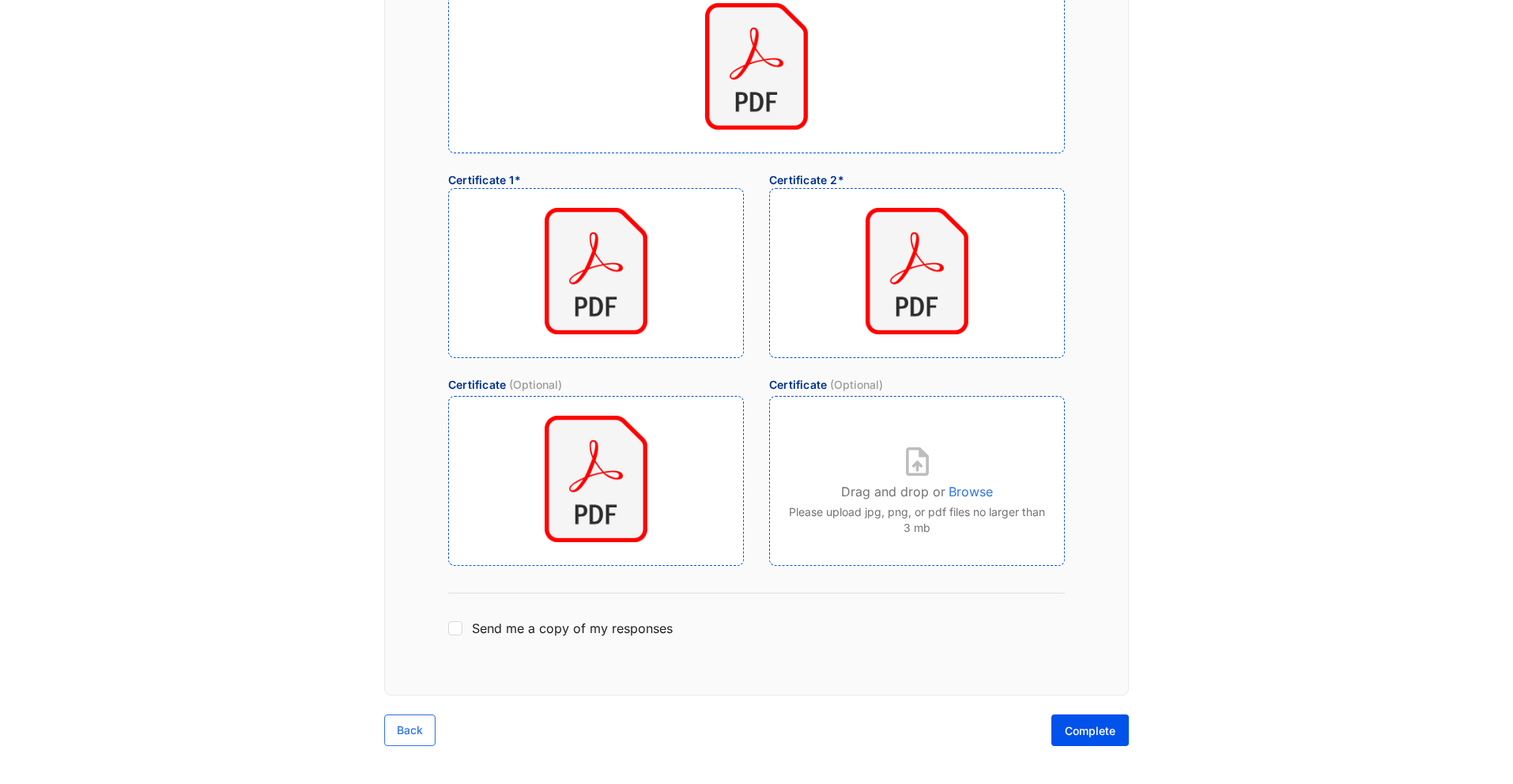 click on "Browse" at bounding box center [971, 488] 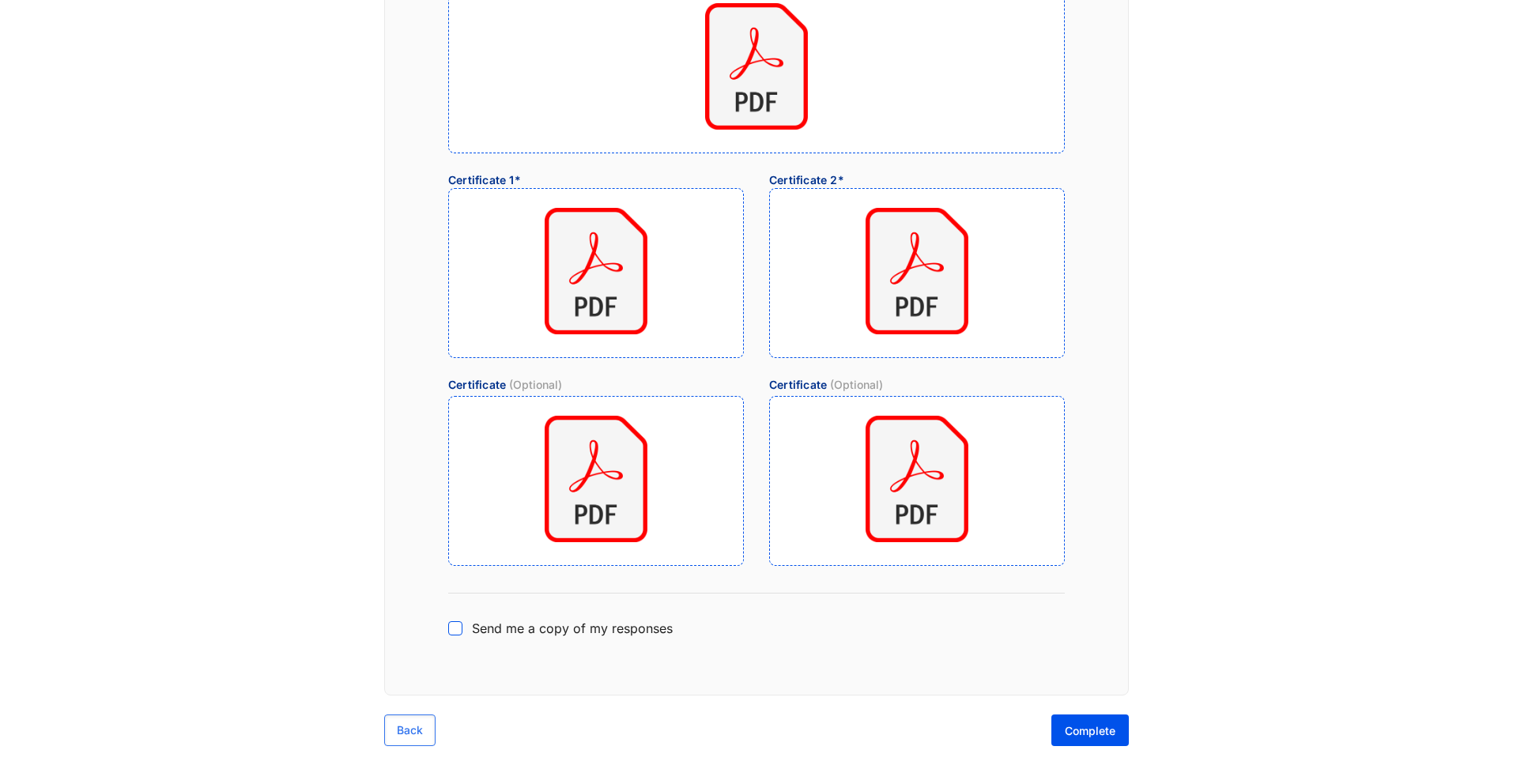 click at bounding box center (454, 627) 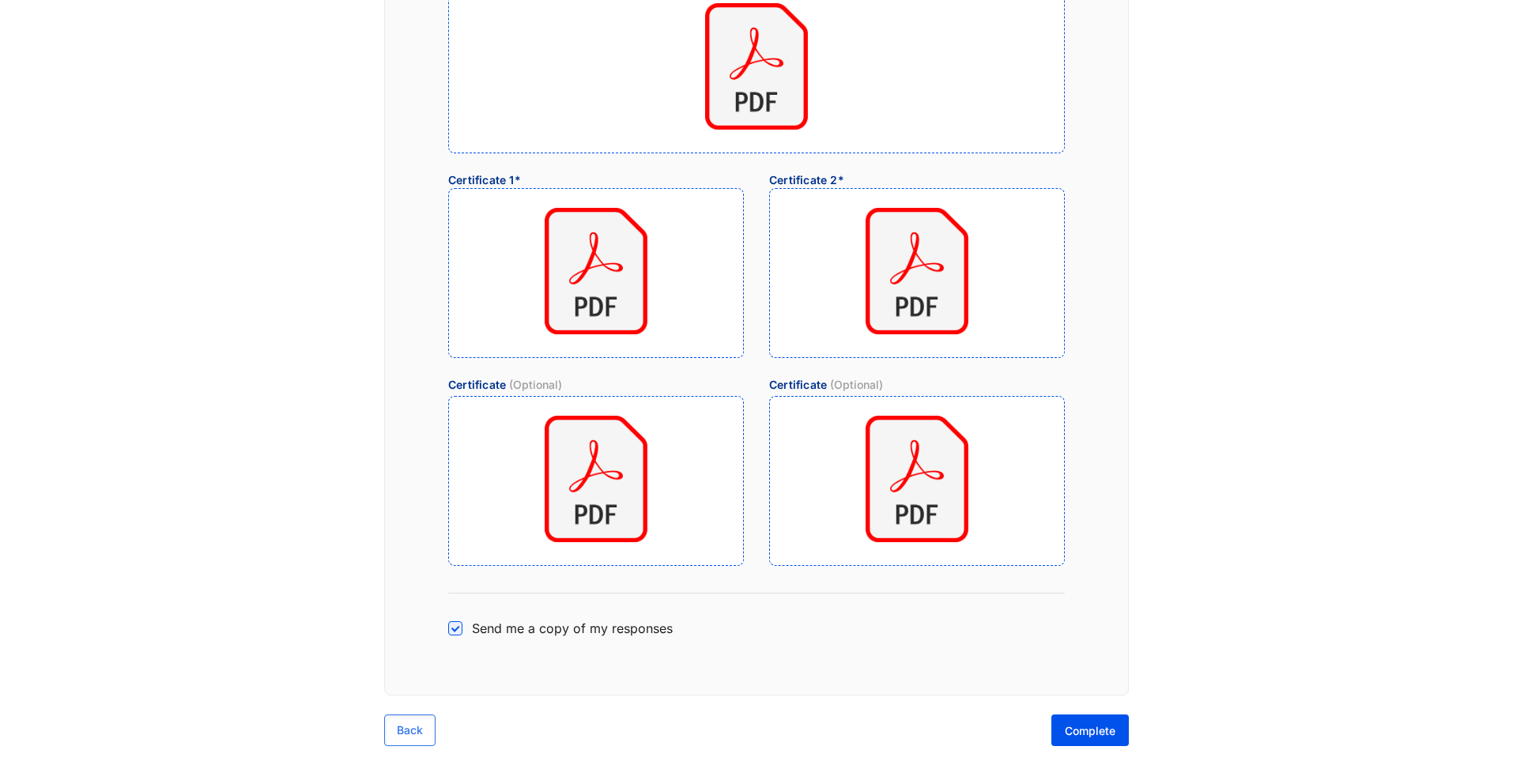 click on "Upload Mandatory Information NIC Front* NIC Back* Curriculam Vitae* Certificate 1* Certificate 2* Certificate (Optional) Certificate (Optional) Send me a copy of my responses Back Complete" at bounding box center (756, 197) 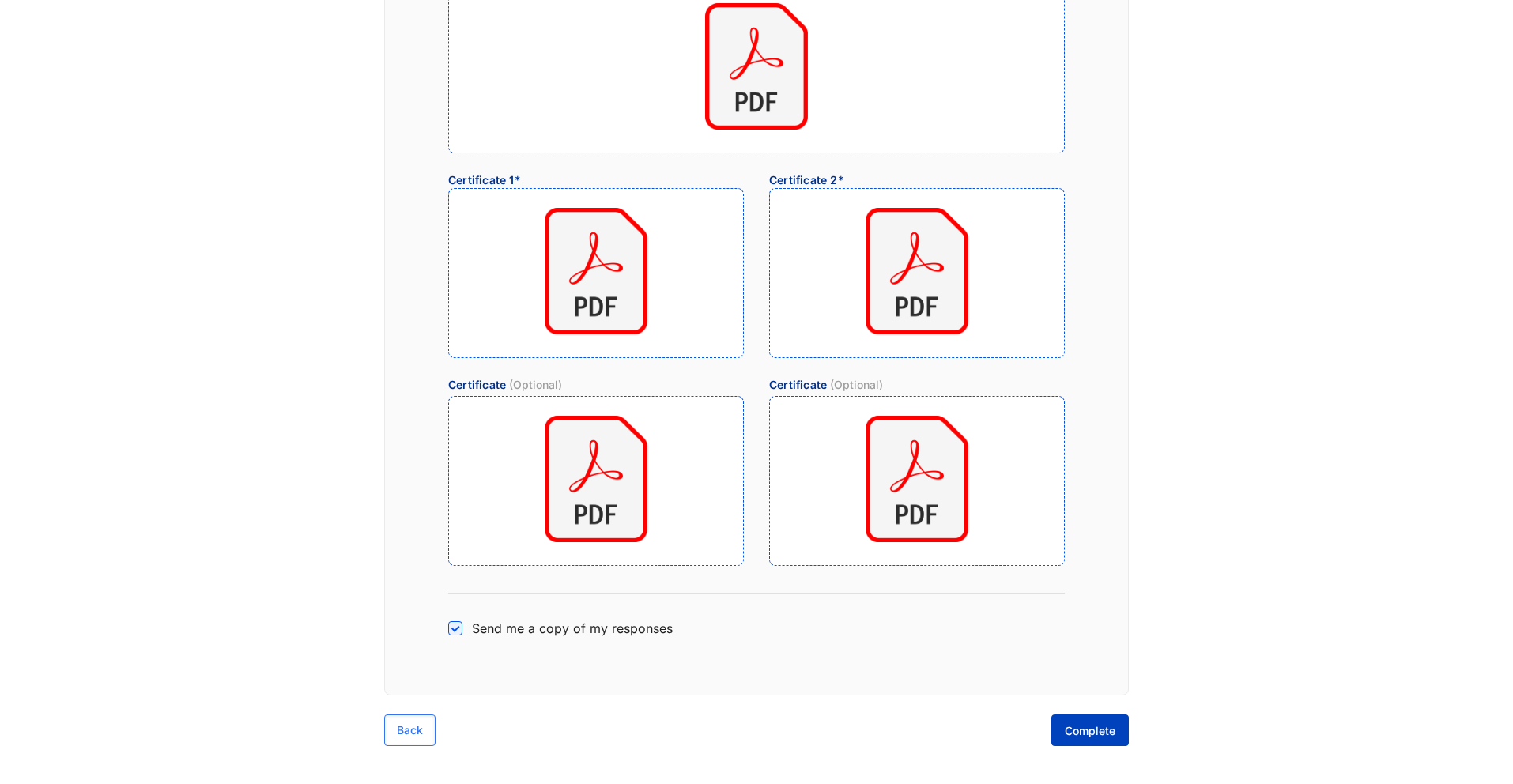 click on "Complete" at bounding box center (1090, 731) 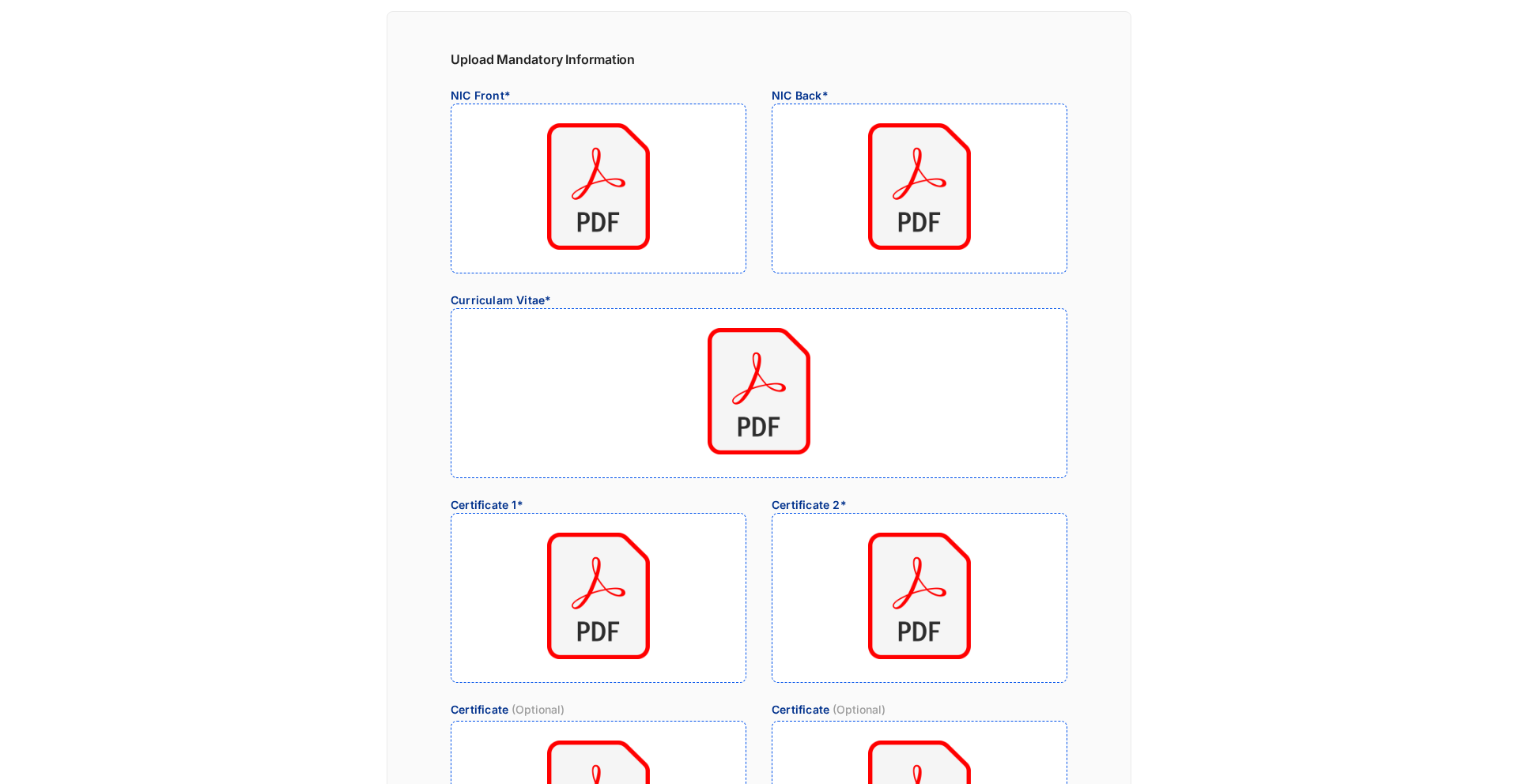 scroll, scrollTop: 0, scrollLeft: 0, axis: both 